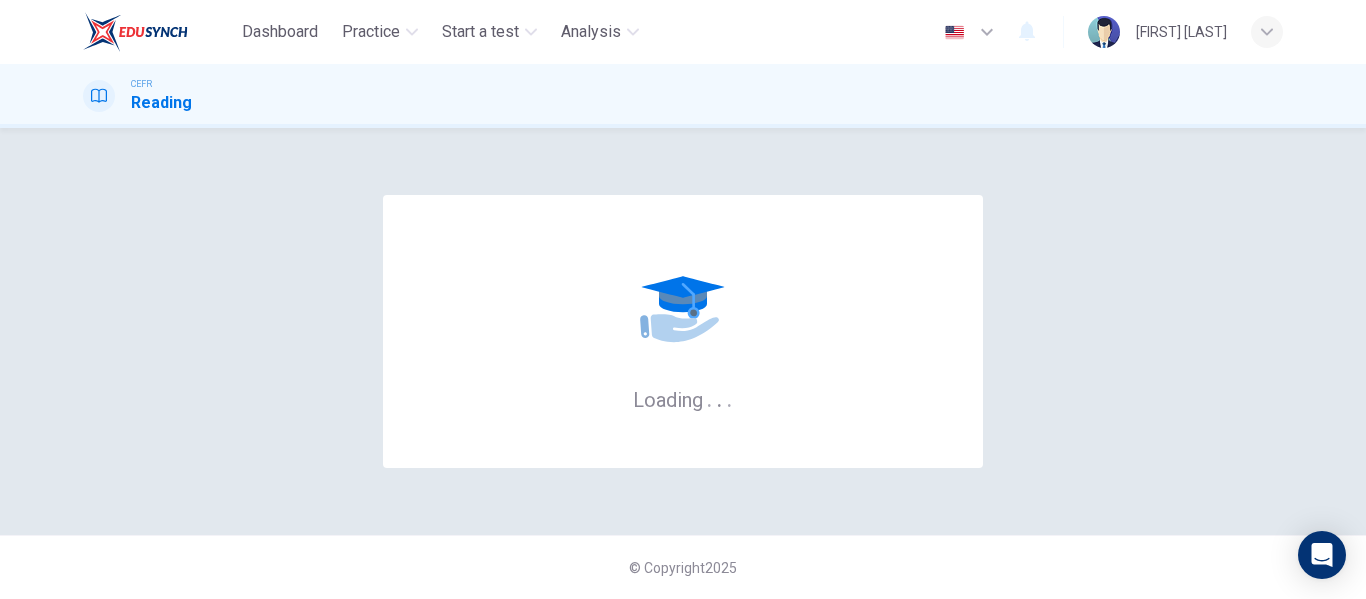 scroll, scrollTop: 0, scrollLeft: 0, axis: both 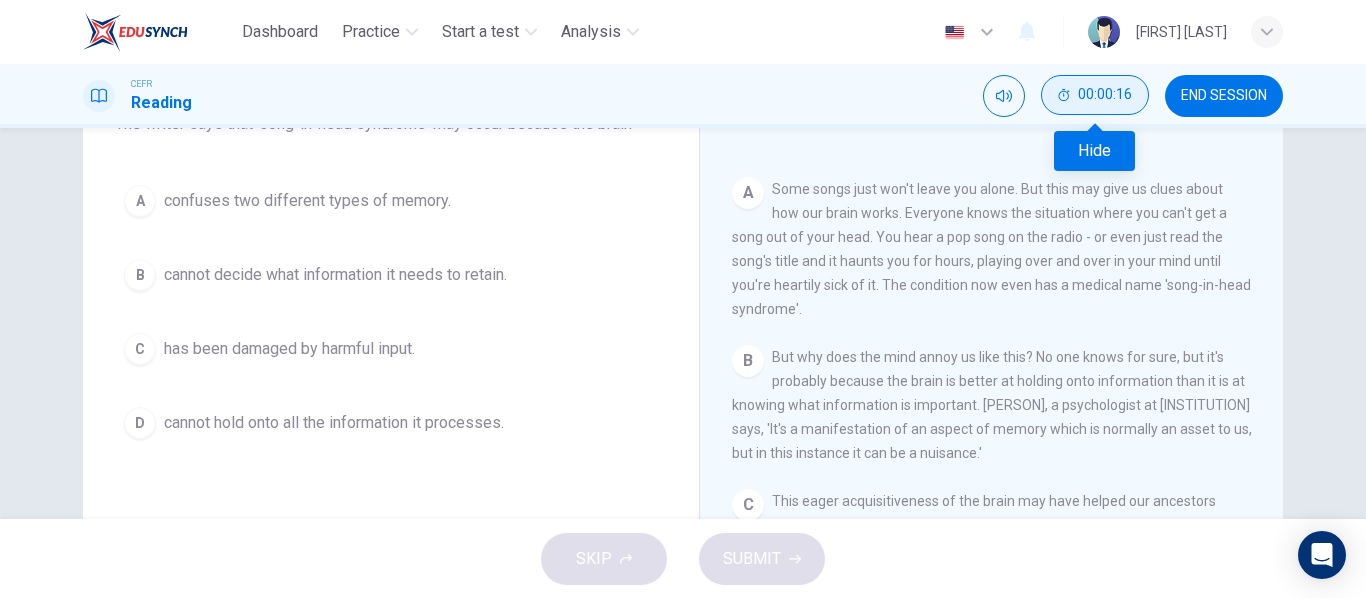 click at bounding box center [1064, 95] 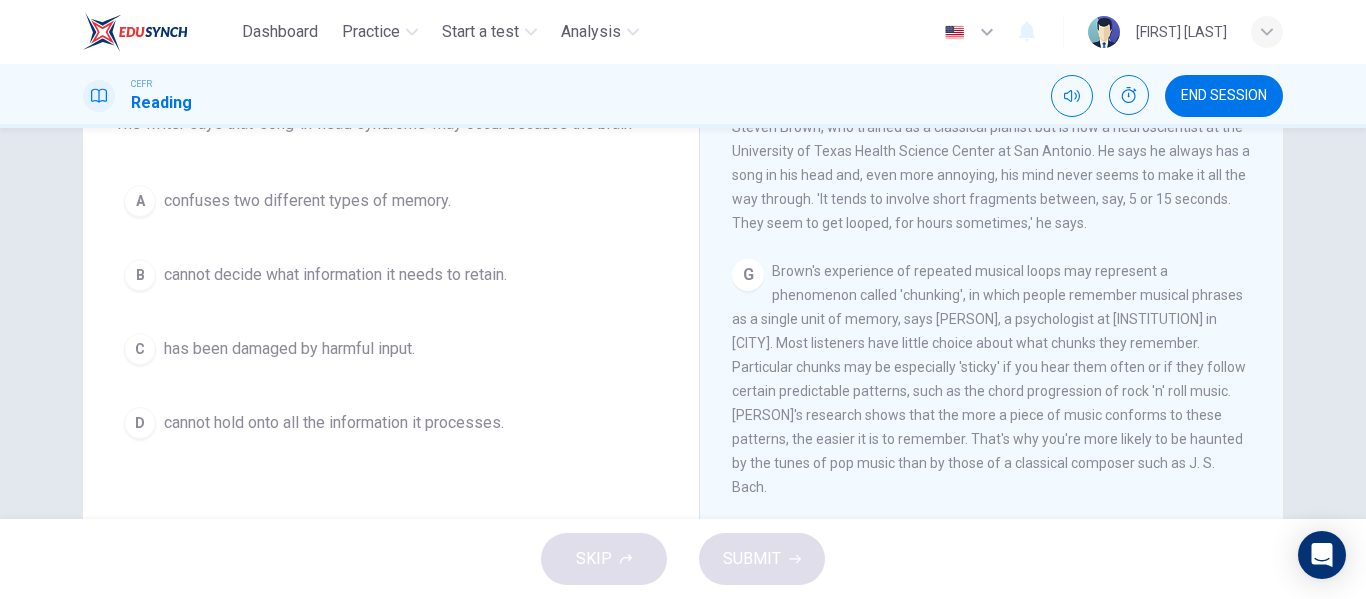scroll, scrollTop: 1405, scrollLeft: 0, axis: vertical 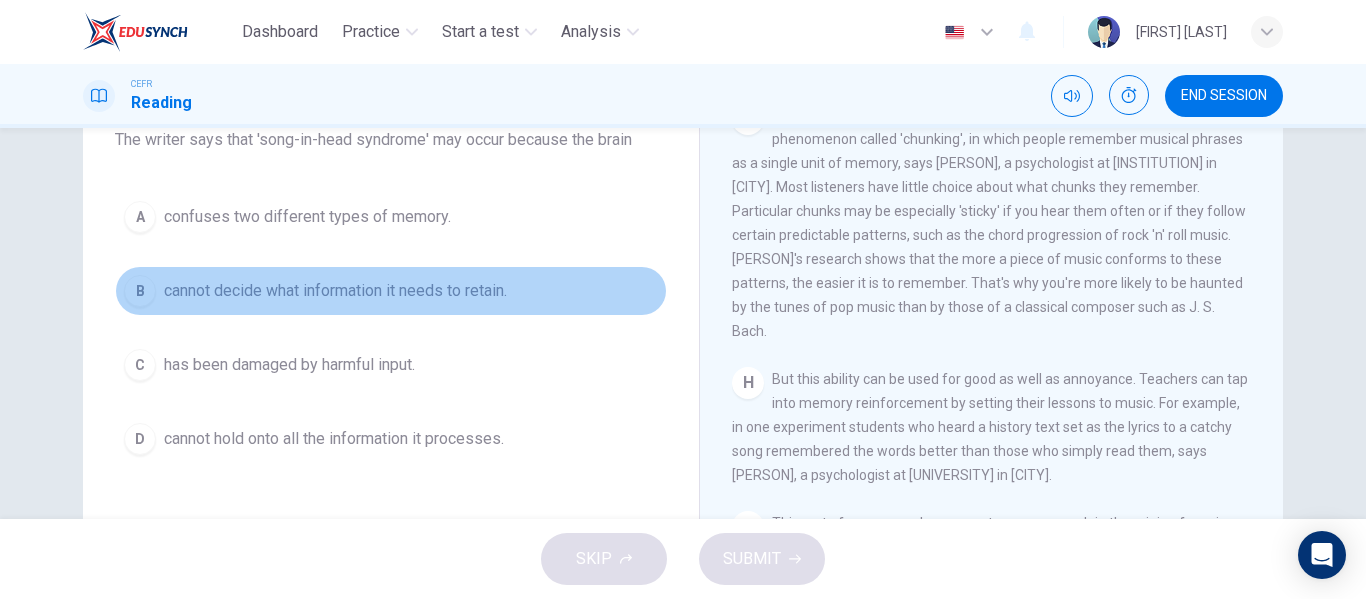 click on "B" at bounding box center [140, 217] 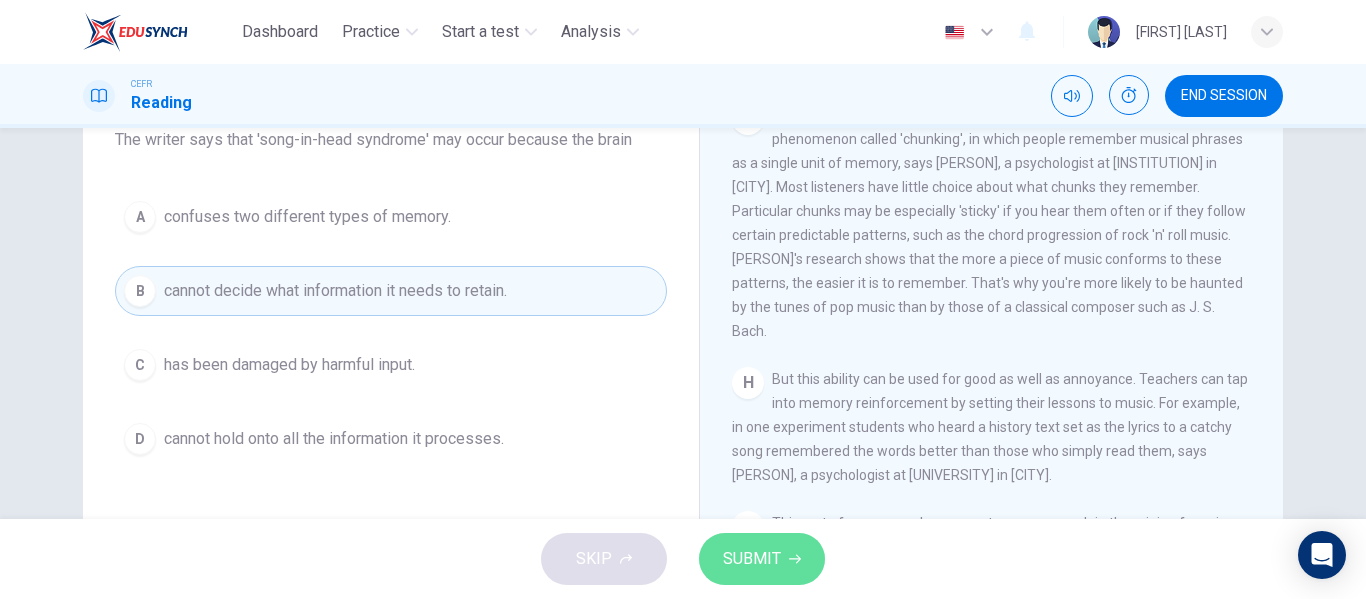 click on "SUBMIT" at bounding box center [752, 559] 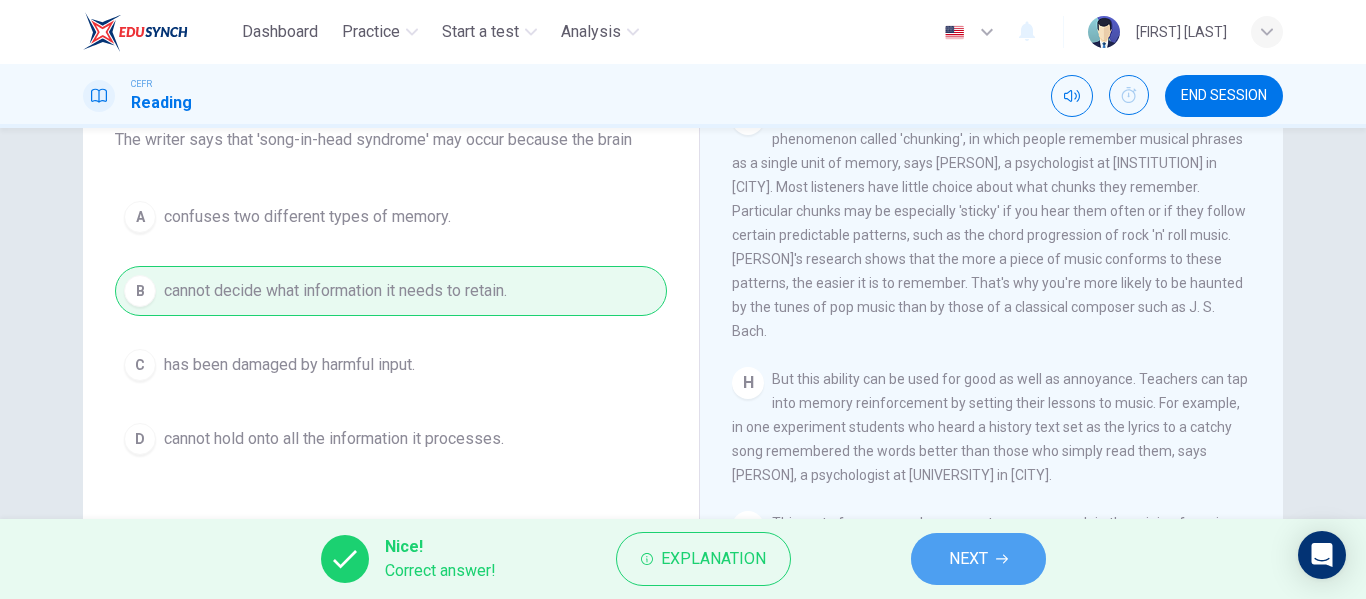 click on "NEXT" at bounding box center (978, 559) 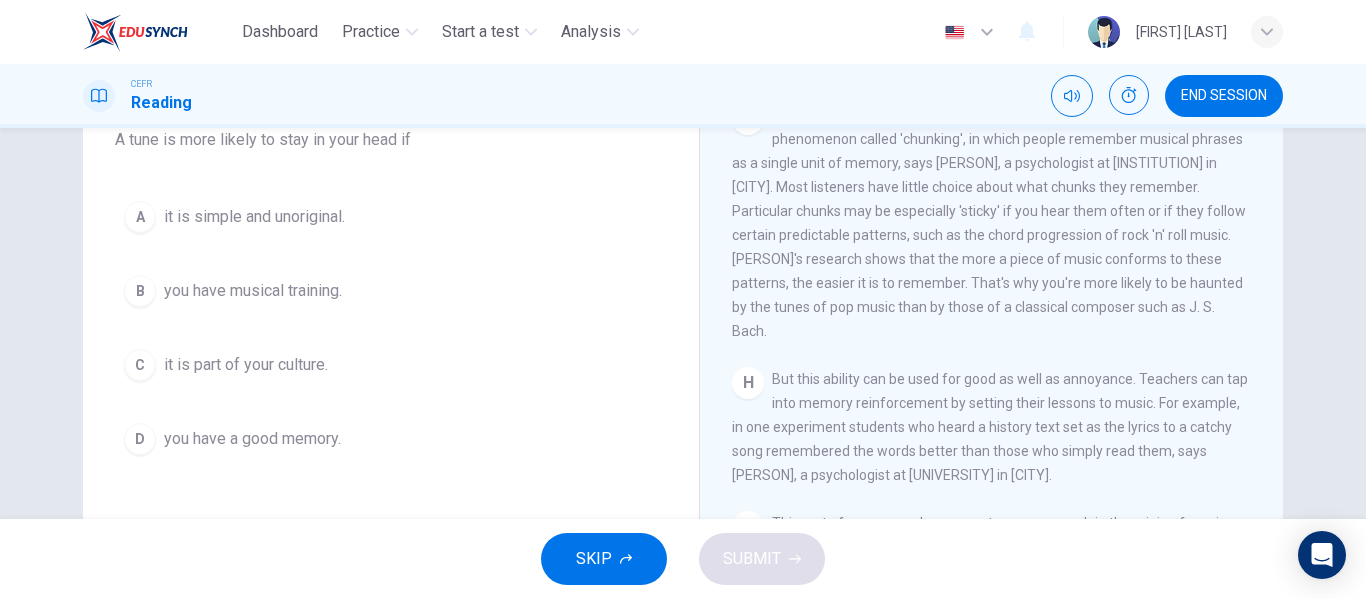 click on "A it is simple and unoriginal." at bounding box center (391, 217) 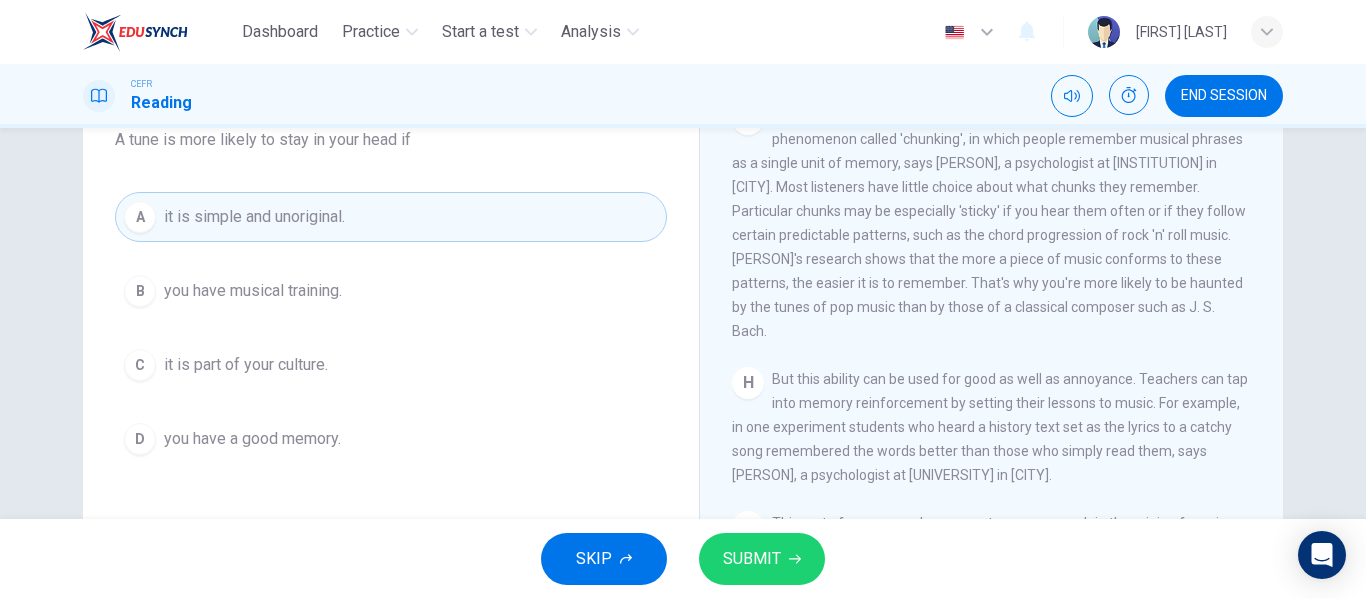 click on "SUBMIT" at bounding box center [752, 559] 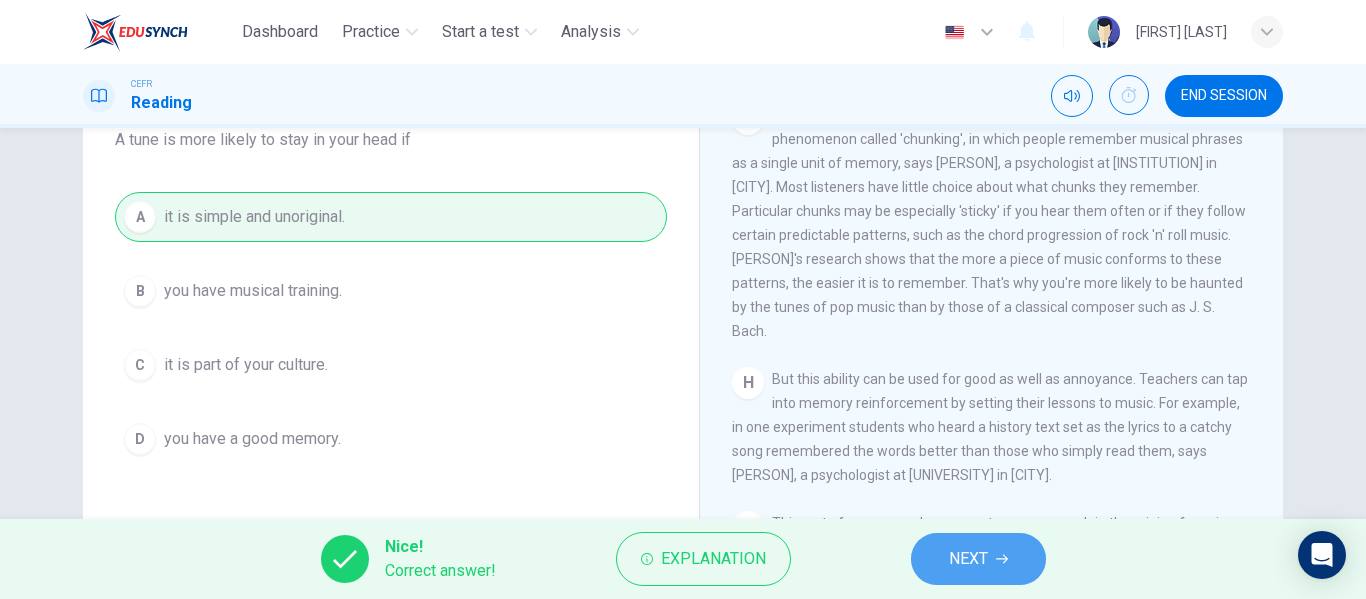 click on "NEXT" at bounding box center [978, 559] 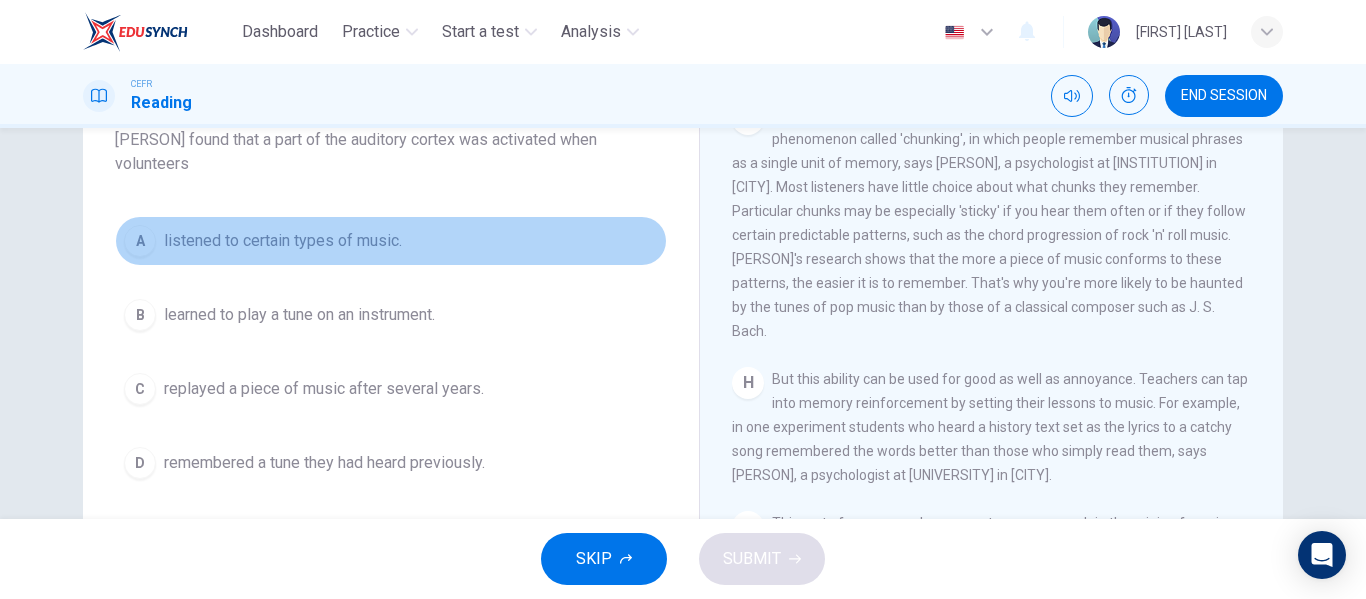 click on "A listened to certain types of music." at bounding box center (391, 241) 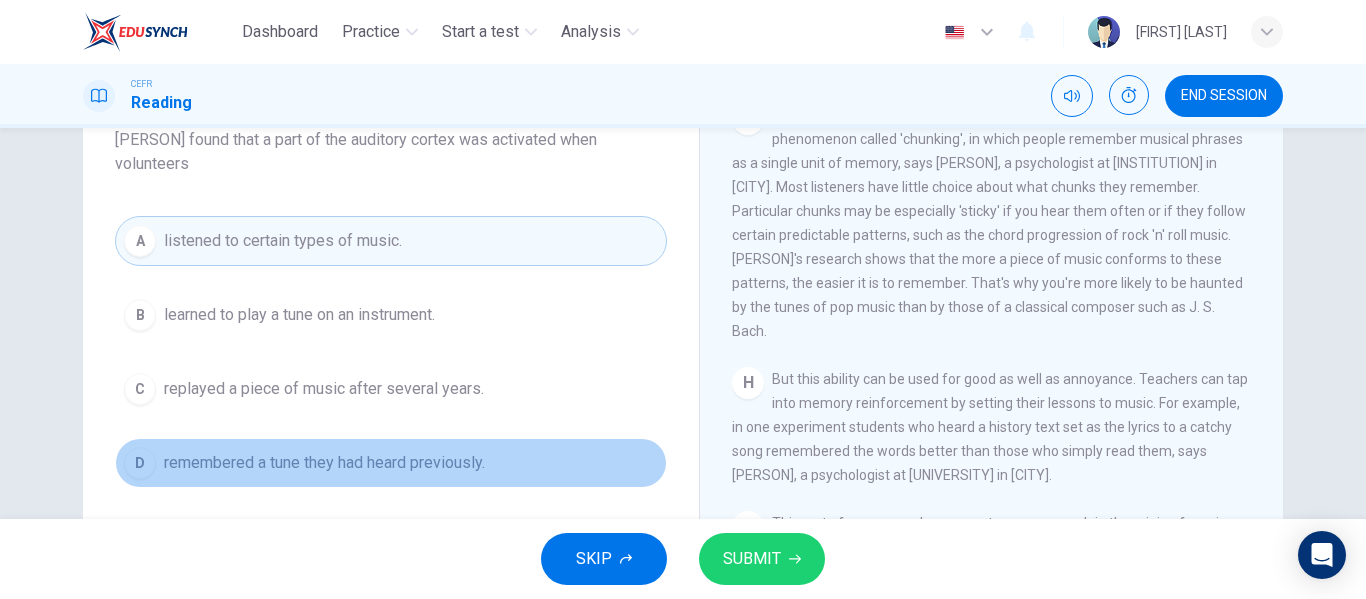 click on "remembered a tune they had heard previously." at bounding box center [299, 315] 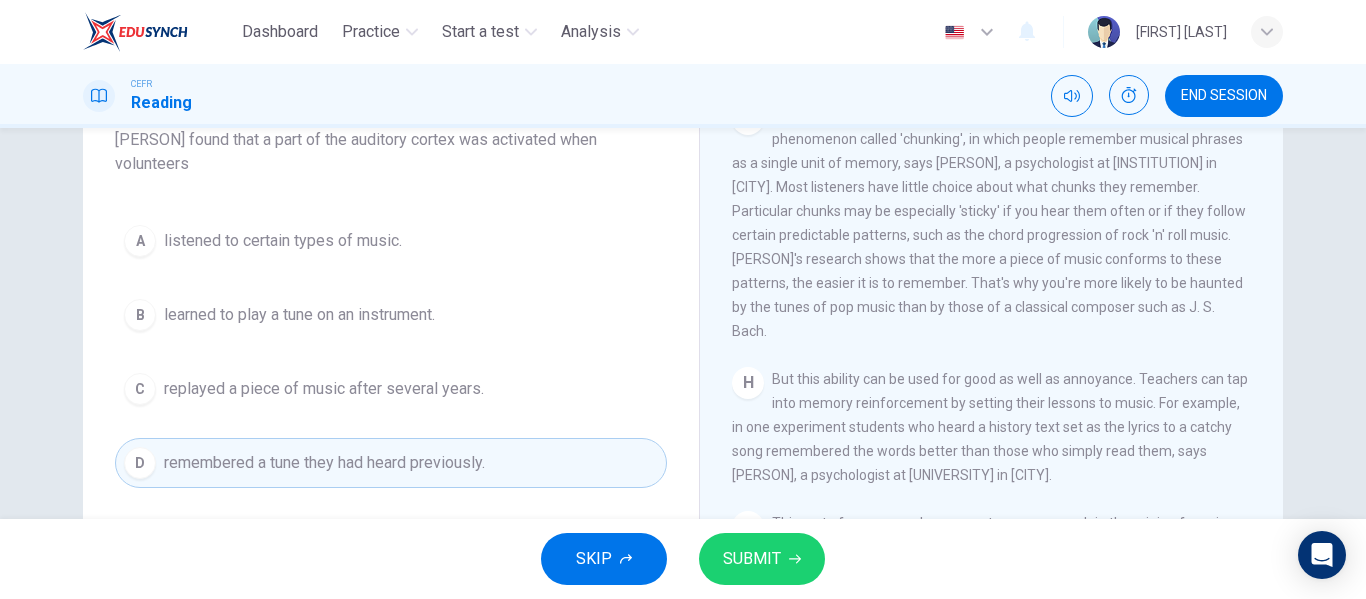 click on "SUBMIT" at bounding box center [752, 559] 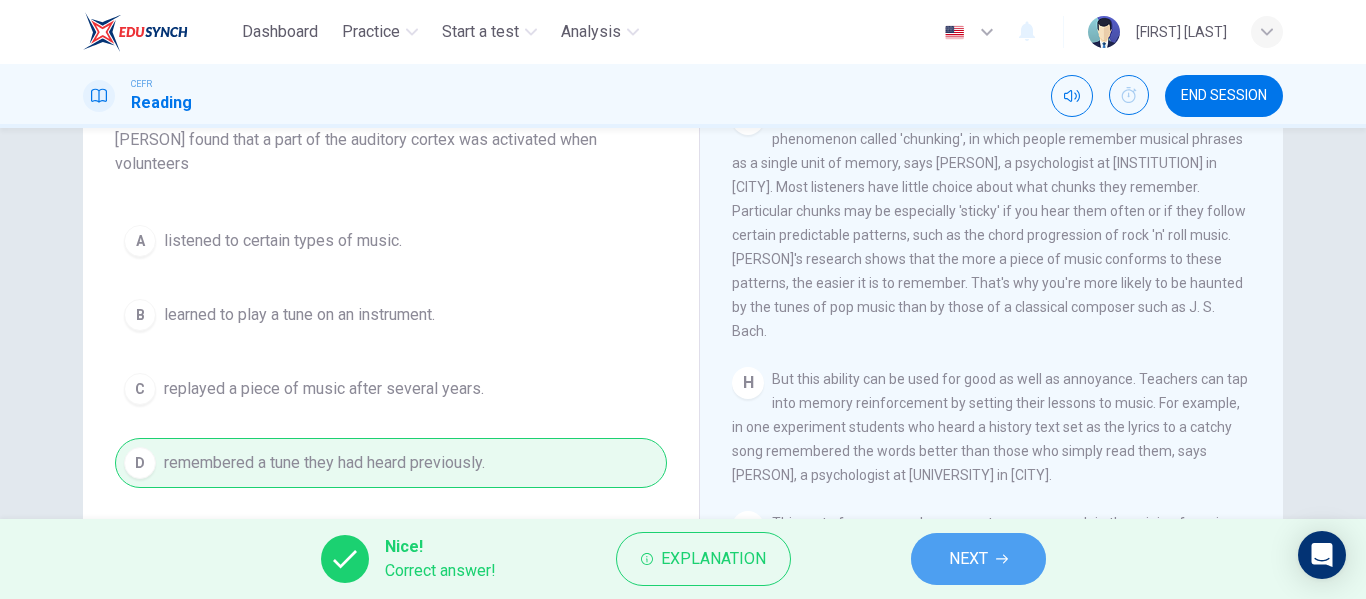 click on "NEXT" at bounding box center (978, 559) 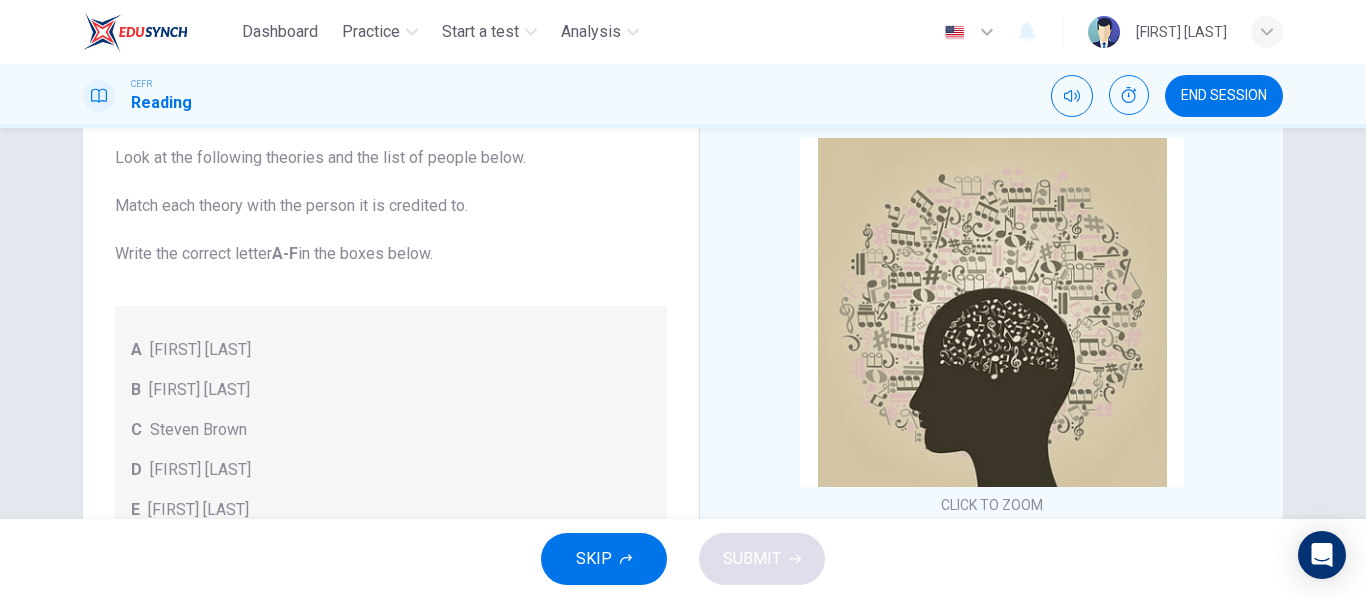 scroll, scrollTop: 84, scrollLeft: 0, axis: vertical 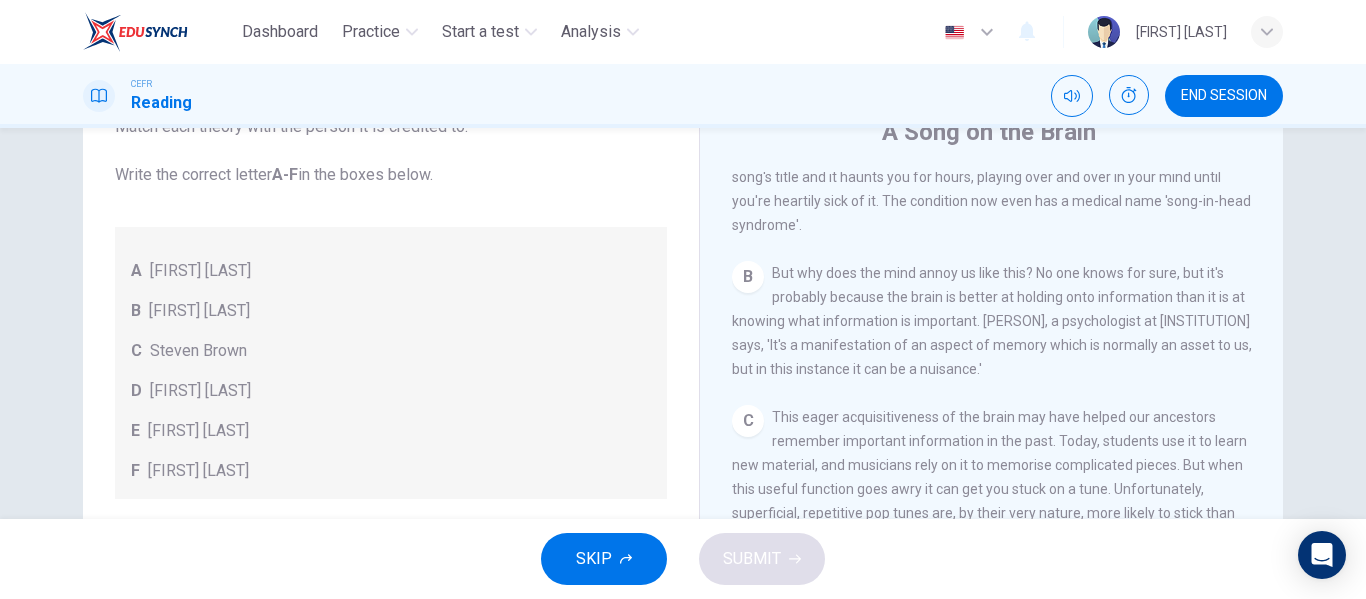 click on "[FIRST] [LAST]" at bounding box center [200, 271] 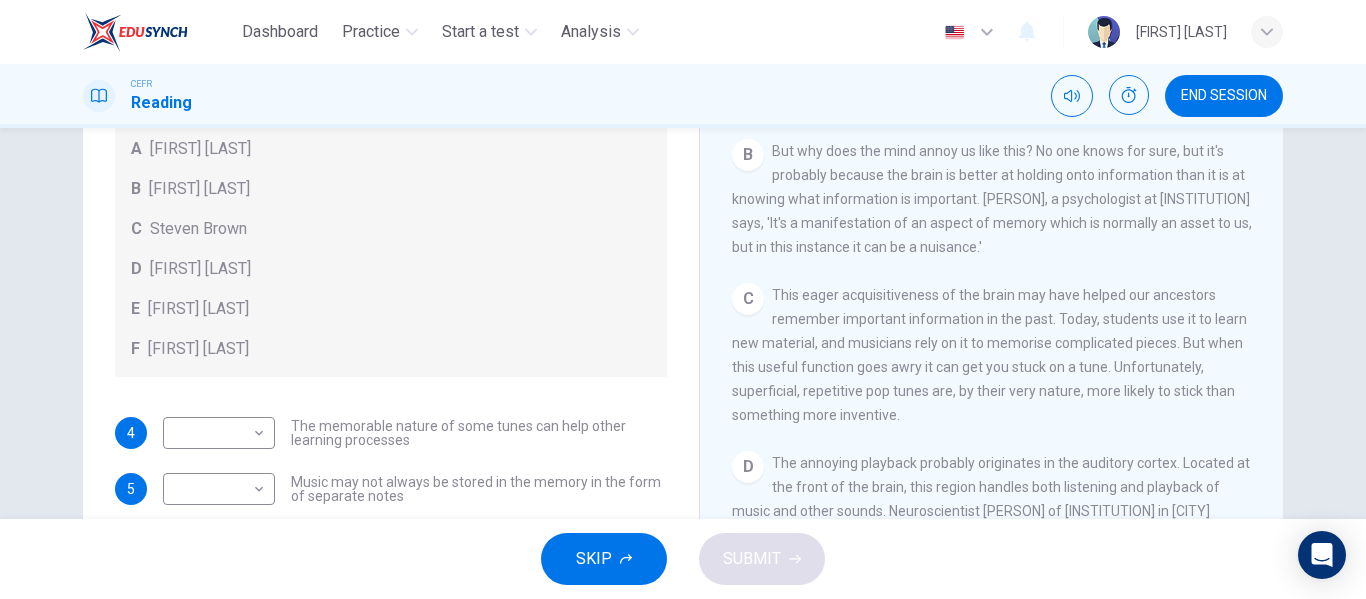 scroll, scrollTop: 384, scrollLeft: 0, axis: vertical 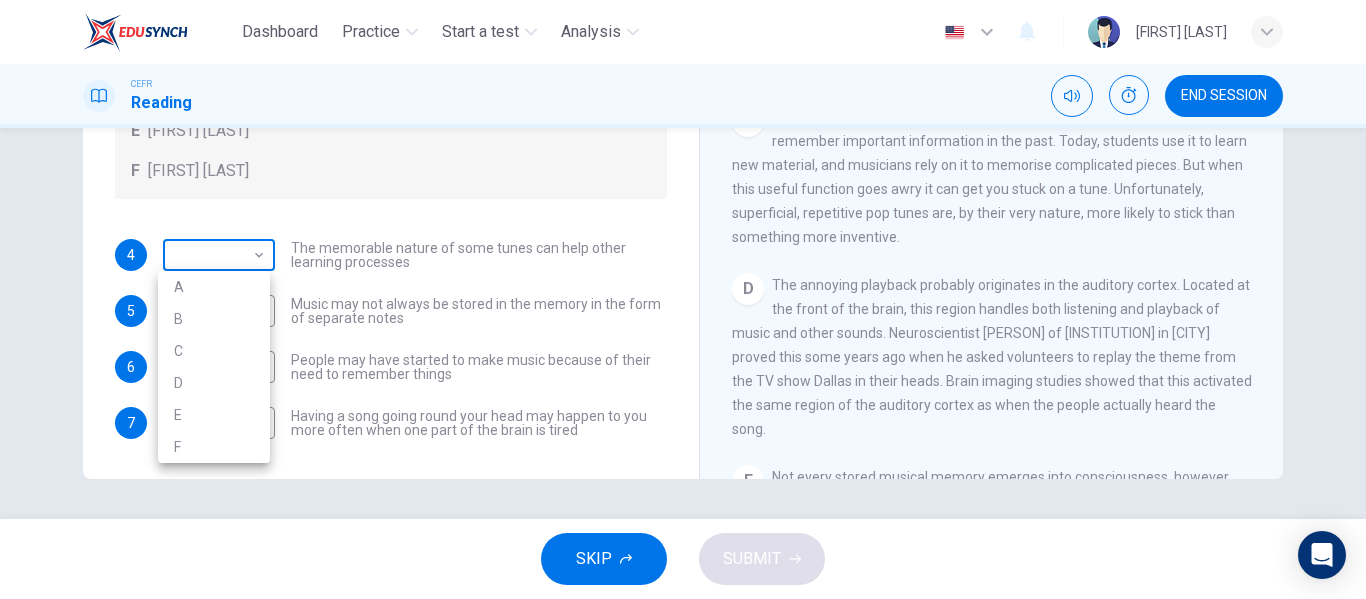 click on "Dashboard Practice Start a test Analysis English en ​ NUR IZZAH AFIFA BINTI MOHD ASRI CEFR Reading END SESSION Questions 4 - 7 Look at the following theories and the list of people below.
Match each theory with the person it is credited to.
Write the correct letter  A-F  in the boxes below. A Roger Chaffin B Susan Ball C Steven Brown D Caroline Palmer E Sandra Calvert F Leon James 4 ​ ​ The memorable nature of some tunes can help other learning processes 5 ​ ​ Music may not always be stored in the memory in the form of separate notes 6 ​ ​ People may have started to make music because of their need to remember things 7 ​ ​ Having a song going round your head may happen to you more often when one part of the brain is tired A Song on the Brain CLICK TO ZOOM Click to Zoom A B C D E F G H I SKIP SUBMIT EduSynch - Online Language Proficiency Testing
Dashboard Practice Start a test Analysis Notifications © Copyright  2025 A B C D E F" at bounding box center [683, 299] 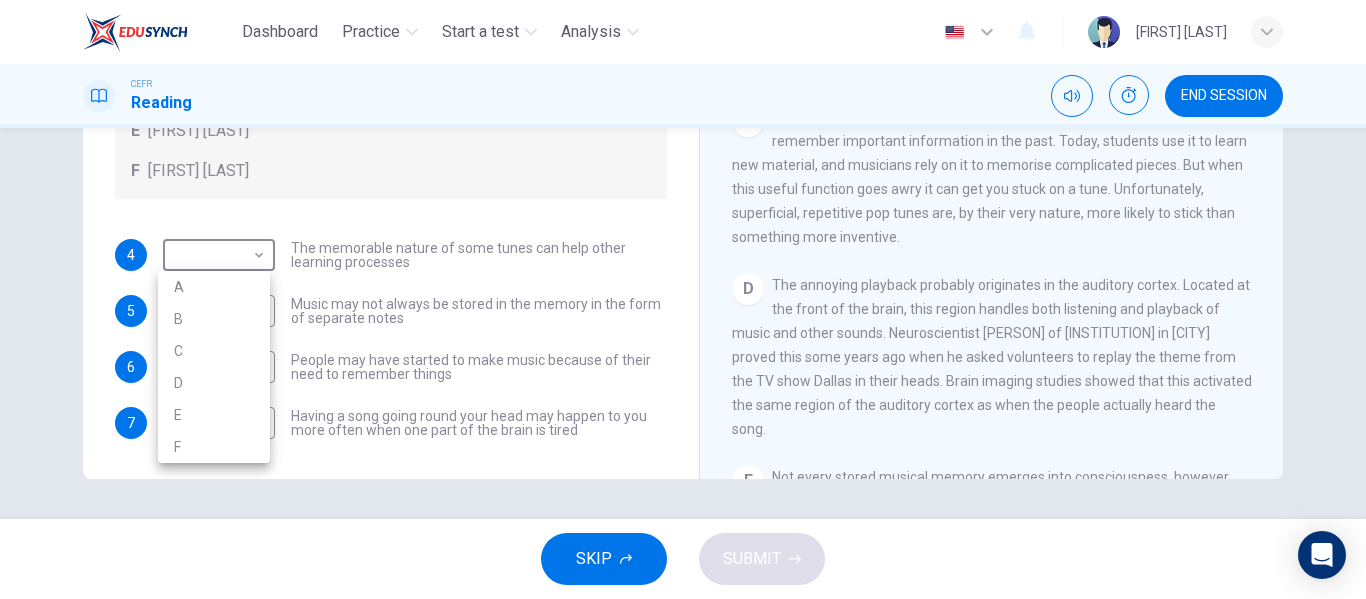 click at bounding box center [683, 299] 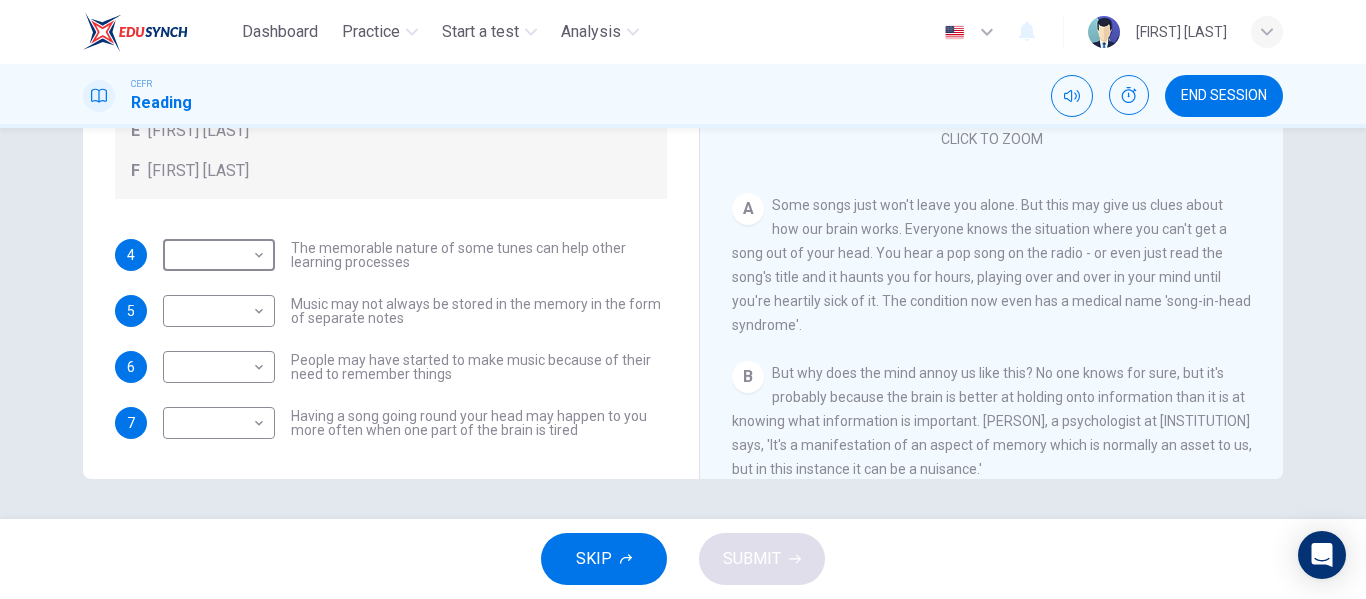 scroll, scrollTop: 200, scrollLeft: 0, axis: vertical 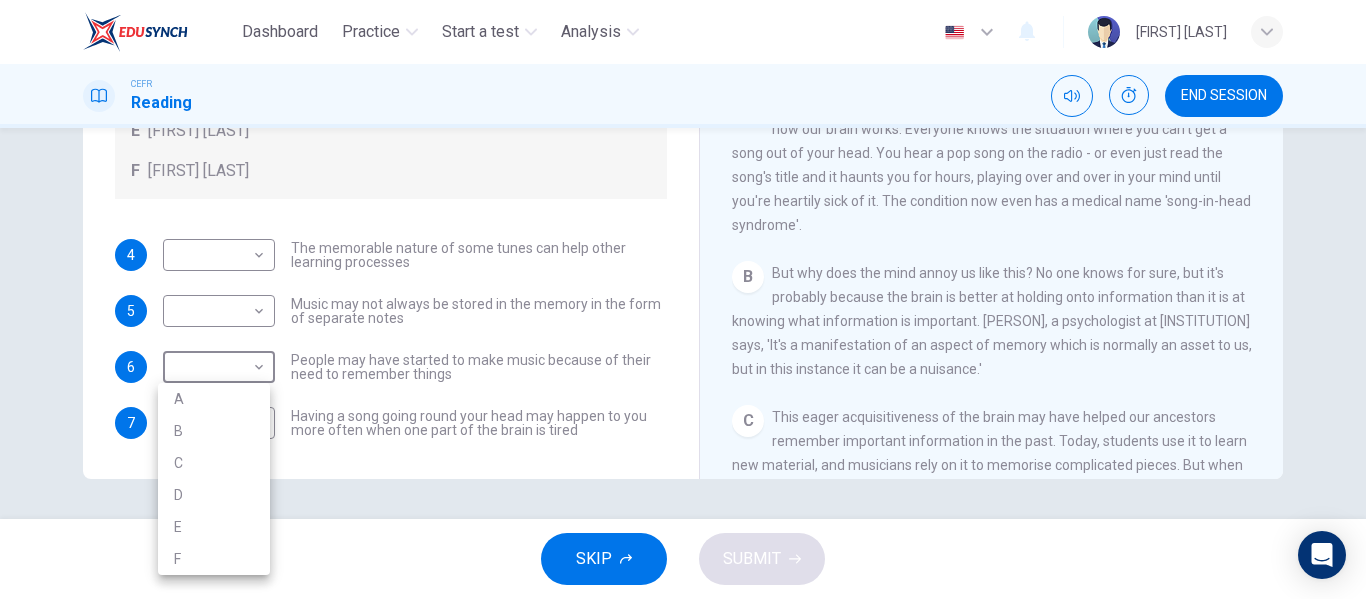 click on "Dashboard Practice Start a test Analysis English en ​ NUR IZZAH AFIFA BINTI MOHD ASRI CEFR Reading END SESSION Questions 4 - 7 Look at the following theories and the list of people below.
Match each theory with the person it is credited to.
Write the correct letter  A-F  in the boxes below. A Roger Chaffin B Susan Ball C Steven Brown D Caroline Palmer E Sandra Calvert F Leon James 4 ​ ​ The memorable nature of some tunes can help other learning processes 5 ​ ​ Music may not always be stored in the memory in the form of separate notes 6 ​ ​ People may have started to make music because of their need to remember things 7 ​ ​ Having a song going round your head may happen to you more often when one part of the brain is tired A Song on the Brain CLICK TO ZOOM Click to Zoom A B C D E F G H I SKIP SUBMIT EduSynch - Online Language Proficiency Testing
Dashboard Practice Start a test Analysis Notifications © Copyright  2025 A B C D E F" at bounding box center (683, 299) 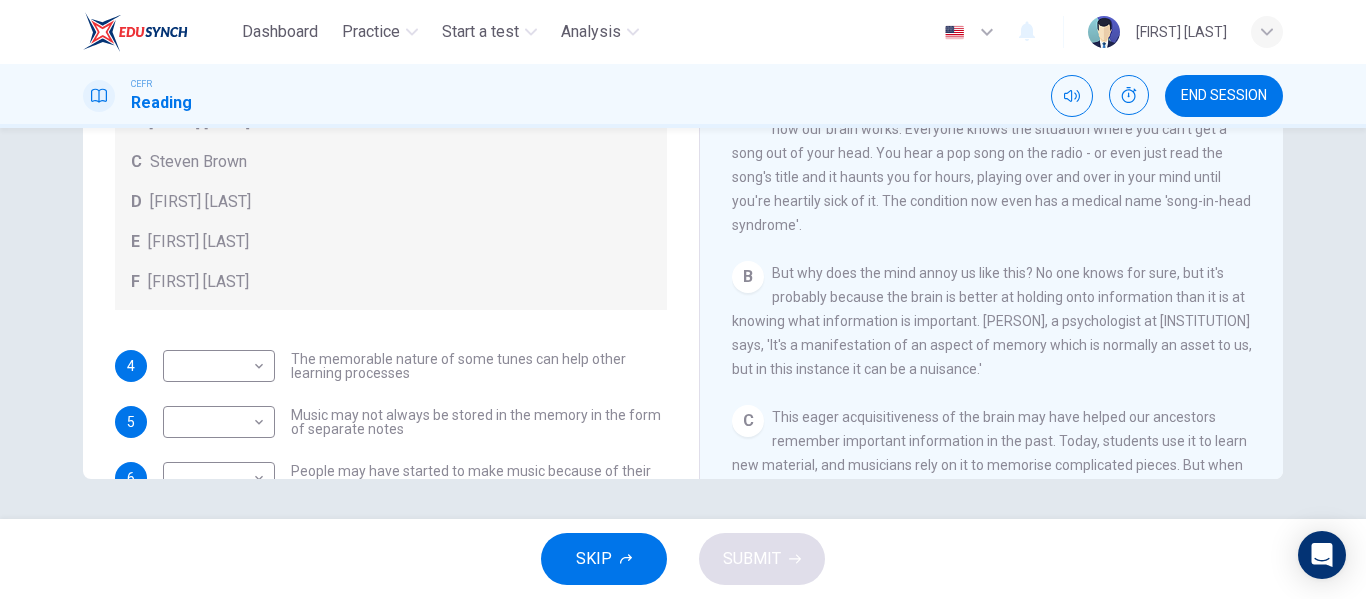 scroll, scrollTop: 0, scrollLeft: 0, axis: both 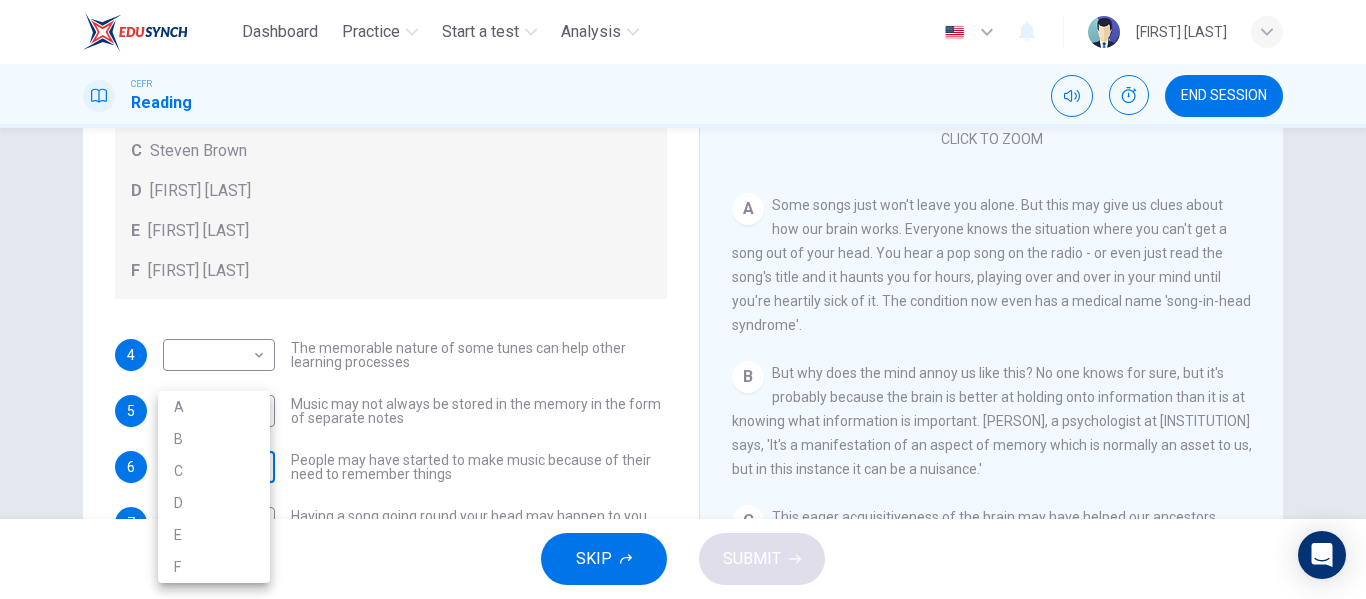 click on "Dashboard Practice Start a test Analysis English en ​ NUR IZZAH AFIFA BINTI MOHD ASRI CEFR Reading END SESSION Questions 4 - 7 Look at the following theories and the list of people below.
Match each theory with the person it is credited to.
Write the correct letter  A-F  in the boxes below. A Roger Chaffin B Susan Ball C Steven Brown D Caroline Palmer E Sandra Calvert F Leon James 4 ​ ​ The memorable nature of some tunes can help other learning processes 5 ​ ​ Music may not always be stored in the memory in the form of separate notes 6 ​ ​ People may have started to make music because of their need to remember things 7 ​ ​ Having a song going round your head may happen to you more often when one part of the brain is tired A Song on the Brain CLICK TO ZOOM Click to Zoom A B C D E F G H I SKIP SUBMIT EduSynch - Online Language Proficiency Testing
Dashboard Practice Start a test Analysis Notifications © Copyright  2025 A B C D E F" at bounding box center (683, 299) 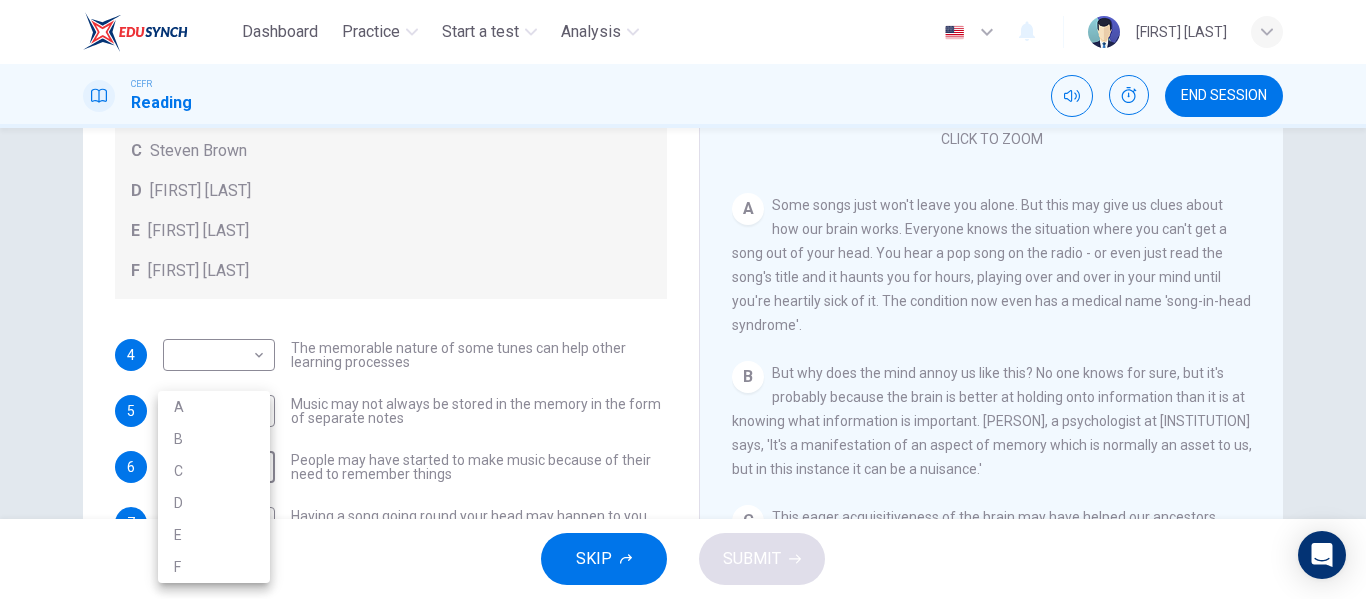 click on "A" at bounding box center [214, 407] 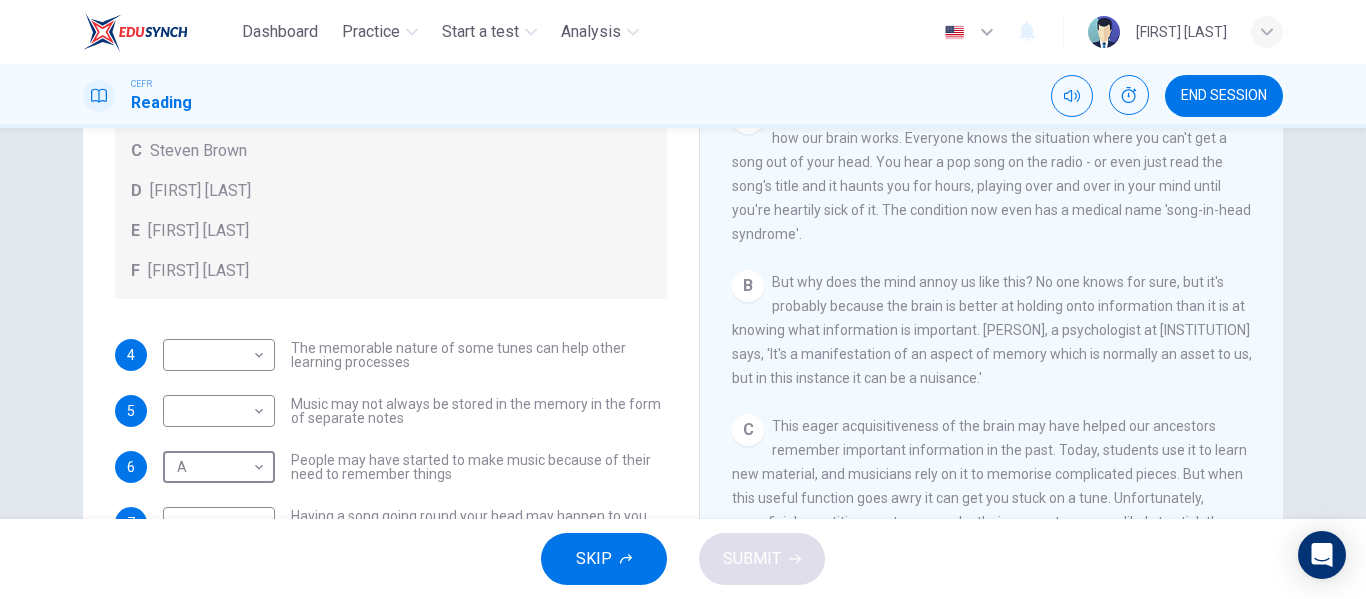 scroll, scrollTop: 400, scrollLeft: 0, axis: vertical 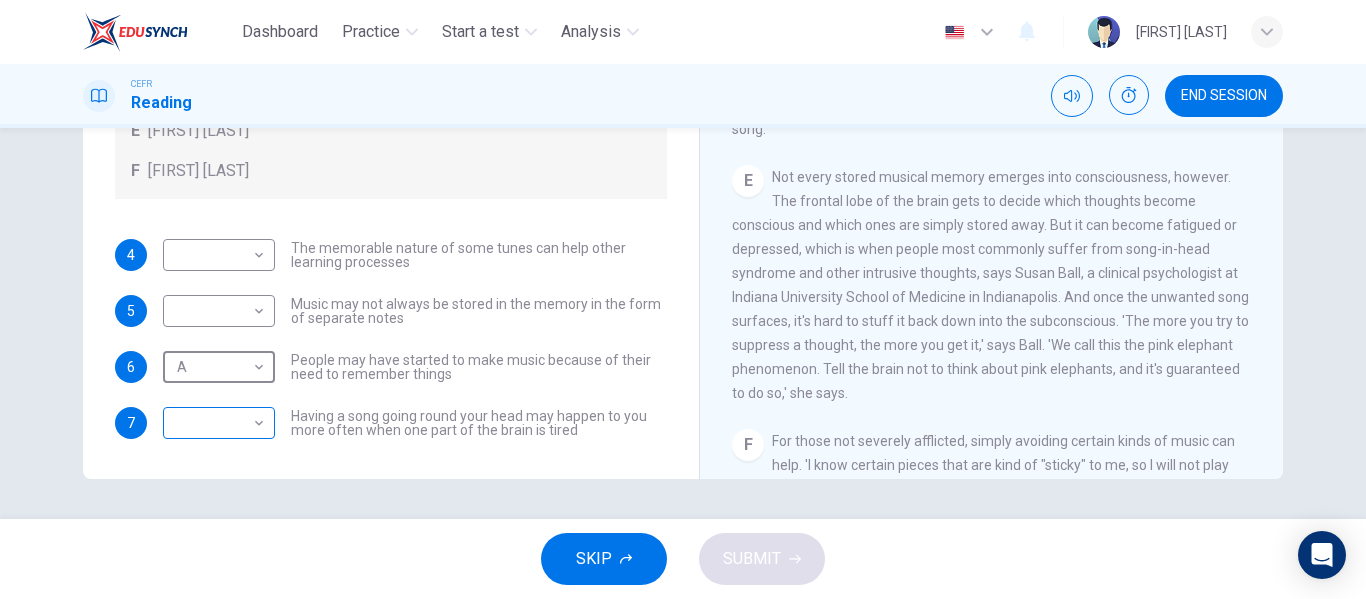 click on "Dashboard Practice Start a test Analysis English en ​ NUR IZZAH AFIFA BINTI MOHD ASRI CEFR Reading END SESSION Questions 4 - 7 Look at the following theories and the list of people below.
Match each theory with the person it is credited to.
Write the correct letter  A-F  in the boxes below. A Roger Chaffin B Susan Ball C Steven Brown D Caroline Palmer E Sandra Calvert F Leon James 4 ​ ​ The memorable nature of some tunes can help other learning processes 5 ​ ​ Music may not always be stored in the memory in the form of separate notes 6 A A ​ People may have started to make music because of their need to remember things 7 ​ ​ Having a song going round your head may happen to you more often when one part of the brain is tired A Song on the Brain CLICK TO ZOOM Click to Zoom A B C D E F G H I SKIP SUBMIT EduSynch - Online Language Proficiency Testing
Dashboard Practice Start a test Analysis Notifications © Copyright  2025" at bounding box center (683, 299) 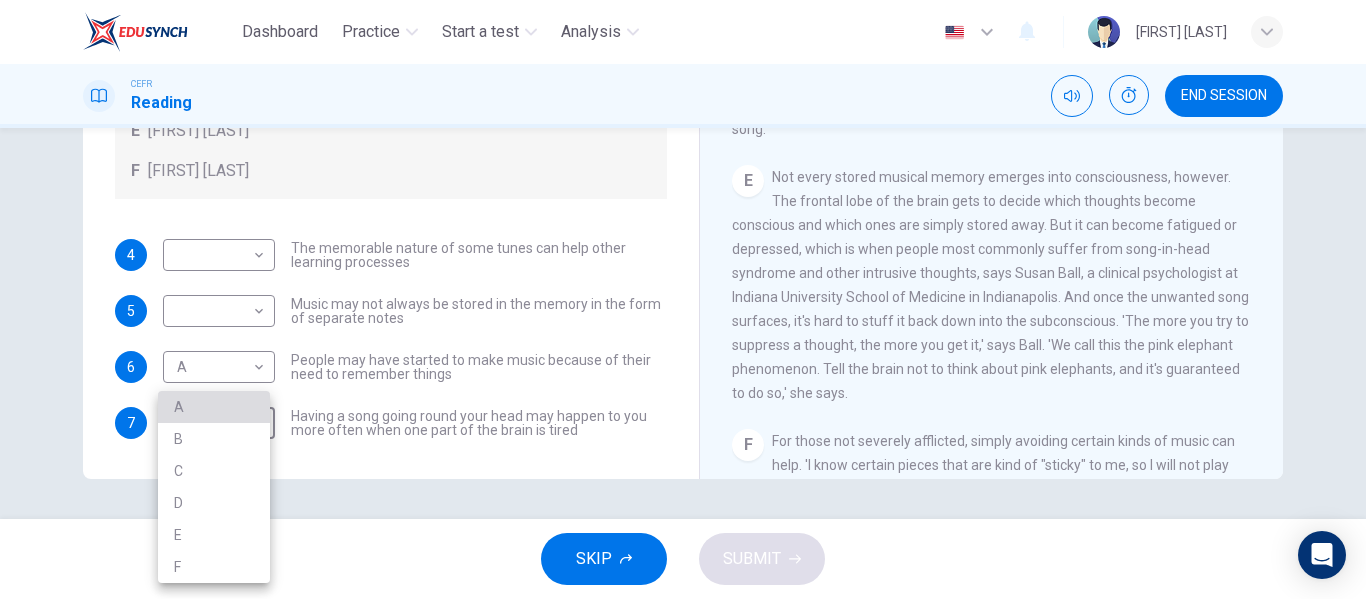 click on "A" at bounding box center [214, 407] 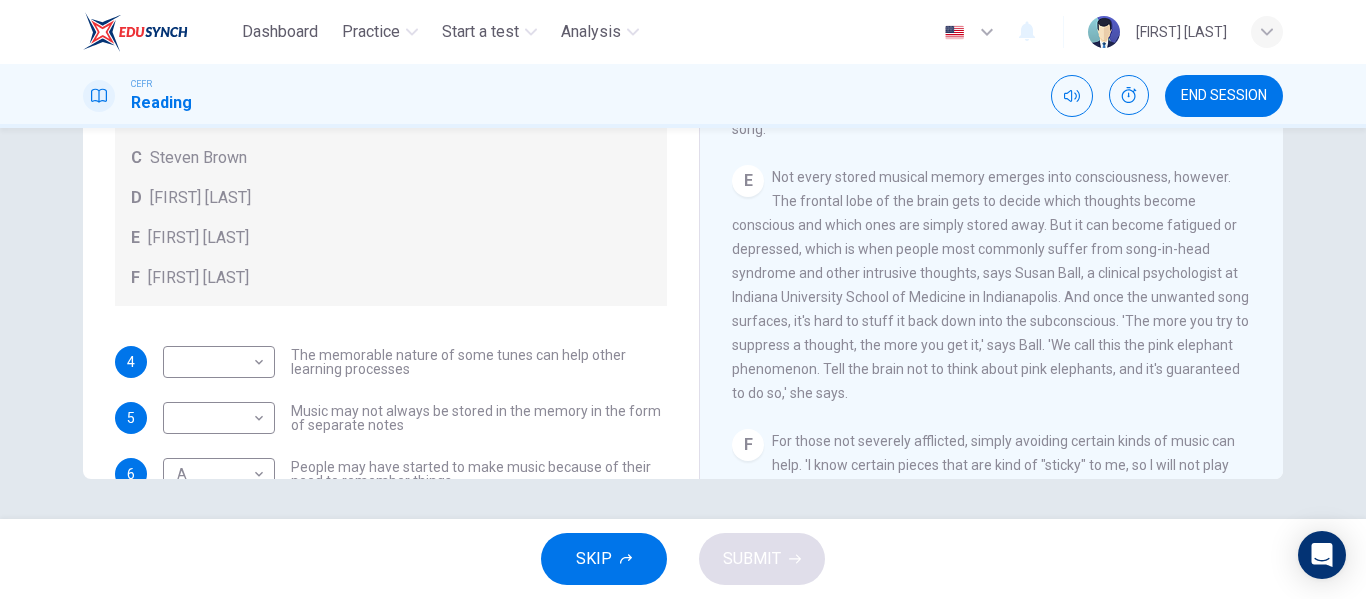 scroll, scrollTop: 0, scrollLeft: 0, axis: both 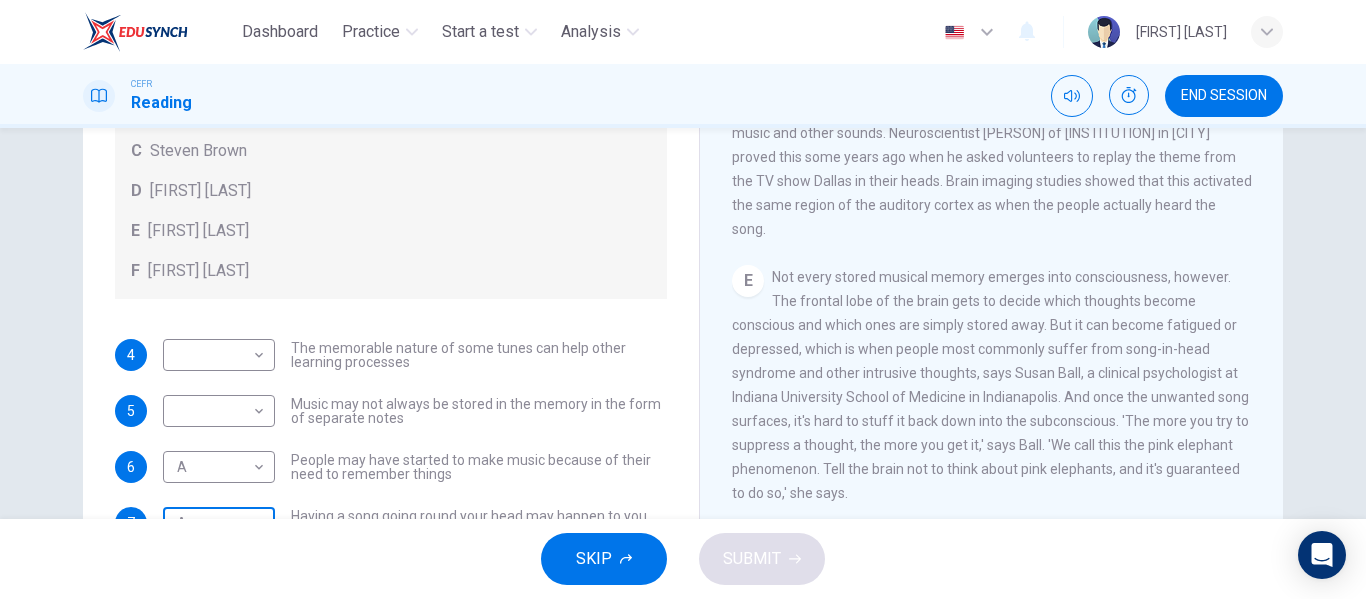 click on "Dashboard Practice Start a test Analysis English en ​ [FIRST] [LAST] CEFR Reading END SESSION Questions 4 - 7 Look at the following theories and the list of people below.
Match each theory with the person it is credited to.
Write the correct letter  A-F  in the boxes below. A [PERSON] B [PERSON] C [PERSON] D [PERSON] E [PERSON] F [PERSON] 4 ​ ​ The memorable nature of some tunes can help other learning processes 5 ​ ​ Music may not always be stored in the memory in the form of separate notes 6 A A ​ People may have started to make music because of their need to remember things 7 A A ​ Having a song going round your head may happen to you more often when one part of the brain is tired A Song on the Brain CLICK TO ZOOM Click to Zoom A B C D E F G H I SKIP SUBMIT EduSynch - Online Language Proficiency Testing
Dashboard Practice Start a test Analysis Notifications © Copyright  2025" at bounding box center [683, 299] 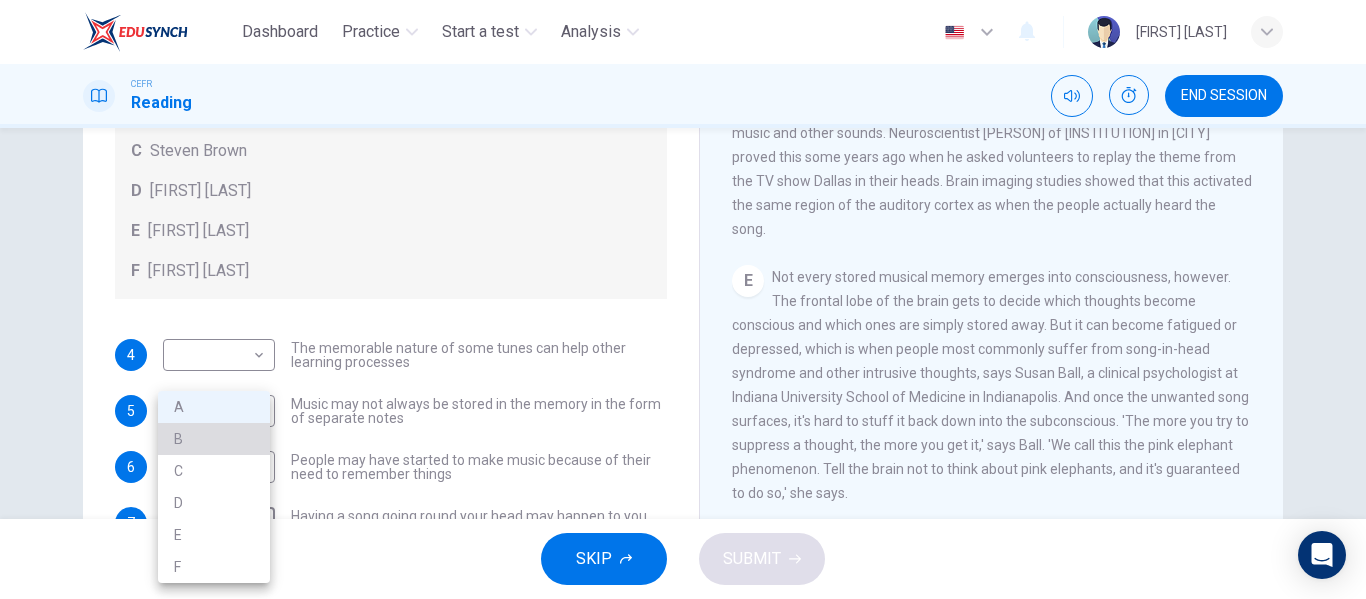 click on "B" at bounding box center (214, 439) 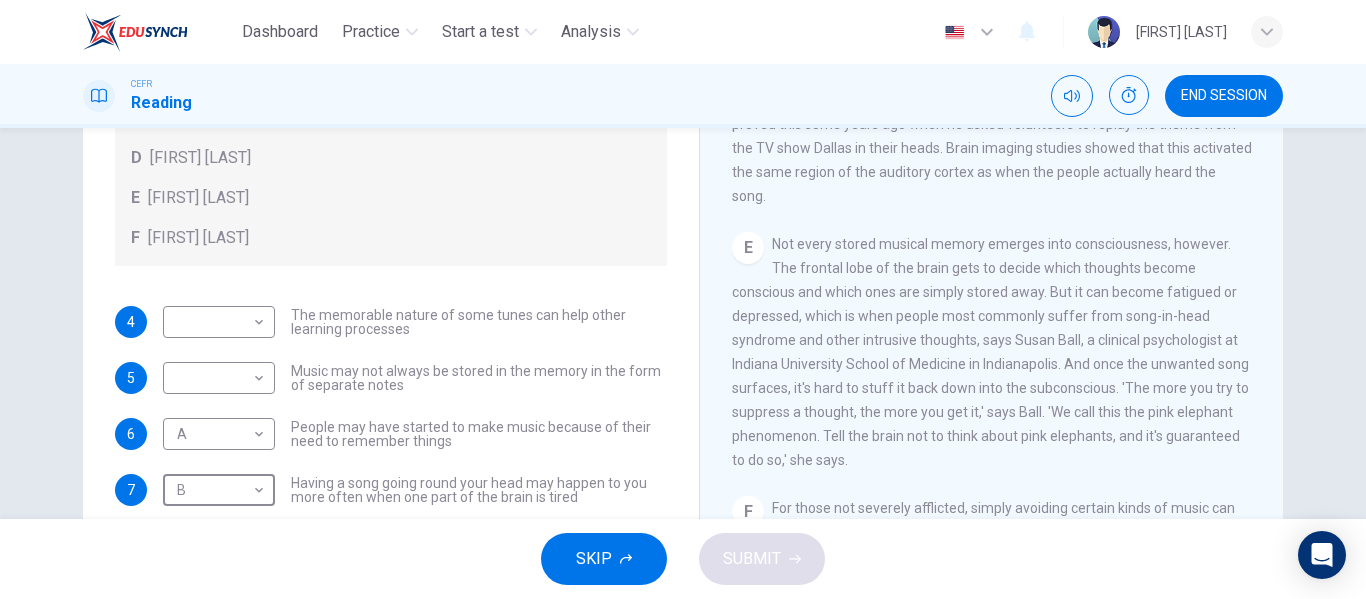 scroll, scrollTop: 13, scrollLeft: 0, axis: vertical 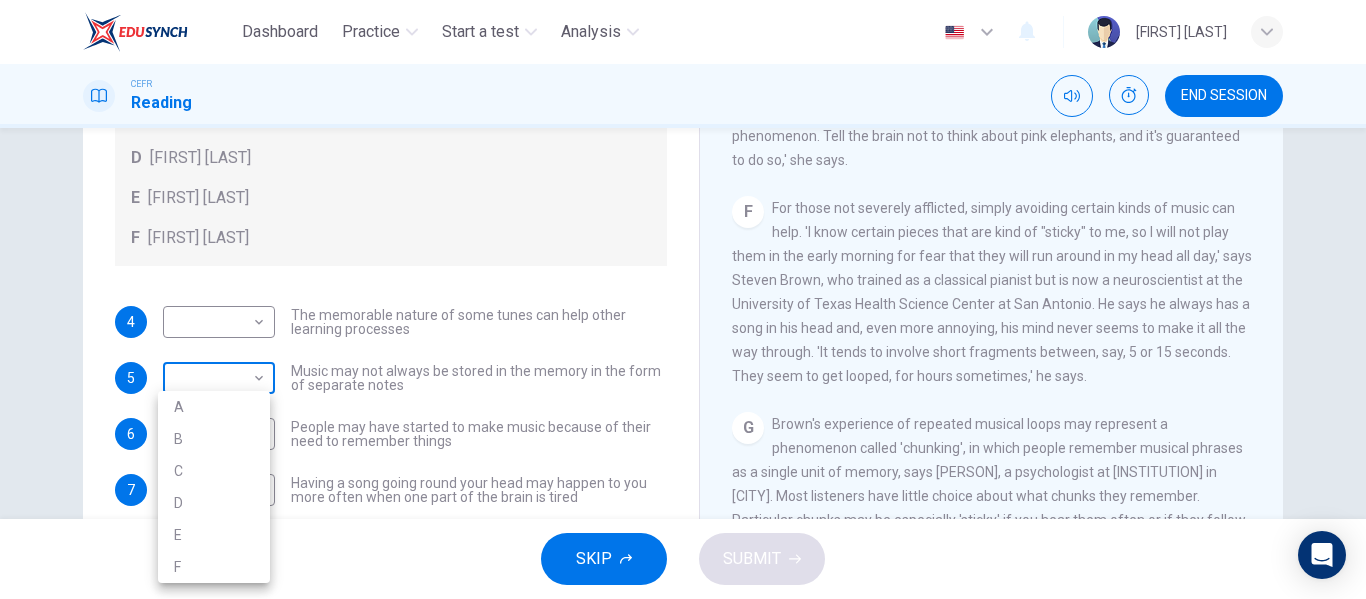 click on "Dashboard Practice Start a test Analysis English en ​ [FIRST] [LAST] CEFR Reading END SESSION Questions 4 - 7 Look at the following theories and the list of people below.
Match each theory with the person it is credited to.
Write the correct letter  A-F  in the boxes below. A [PERSON] B [PERSON] C [PERSON] D [PERSON] E [PERSON] F [PERSON] 4 ​ ​ The memorable nature of some tunes can help other learning processes 5 ​ ​ Music may not always be stored in the memory in the form of separate notes 6 A A ​ People may have started to make music because of their need to remember things 7 B B ​ Having a song going round your head may happen to you more often when one part of the brain is tired A Song on the Brain CLICK TO ZOOM Click to Zoom A B C D E F G H I SKIP SUBMIT EduSynch - Online Language Proficiency Testing
Dashboard Practice Start a test Analysis Notifications © Copyright  2025 A B C D E F" at bounding box center (683, 299) 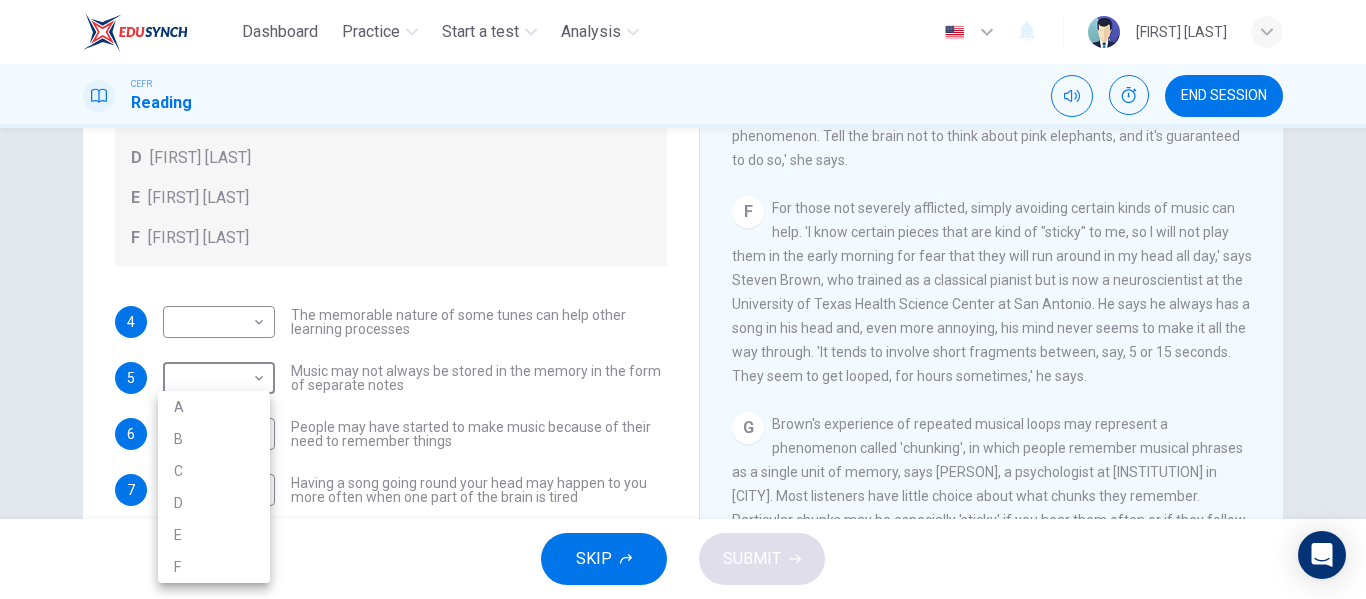 click at bounding box center (683, 299) 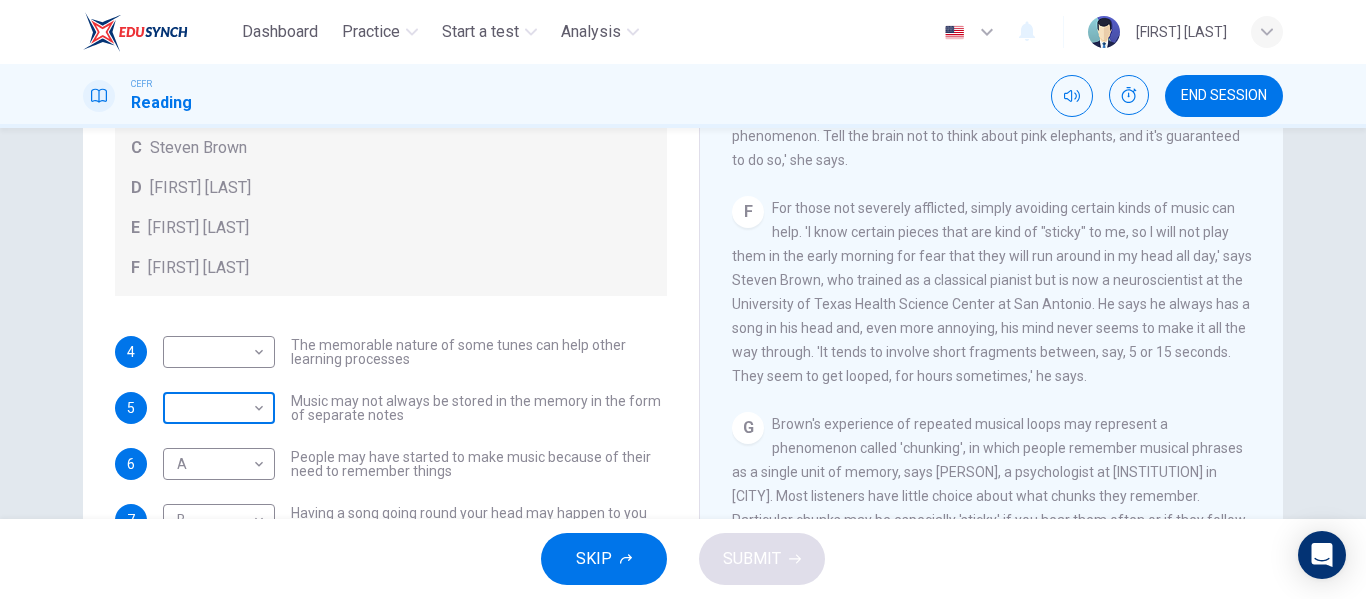 scroll, scrollTop: 113, scrollLeft: 0, axis: vertical 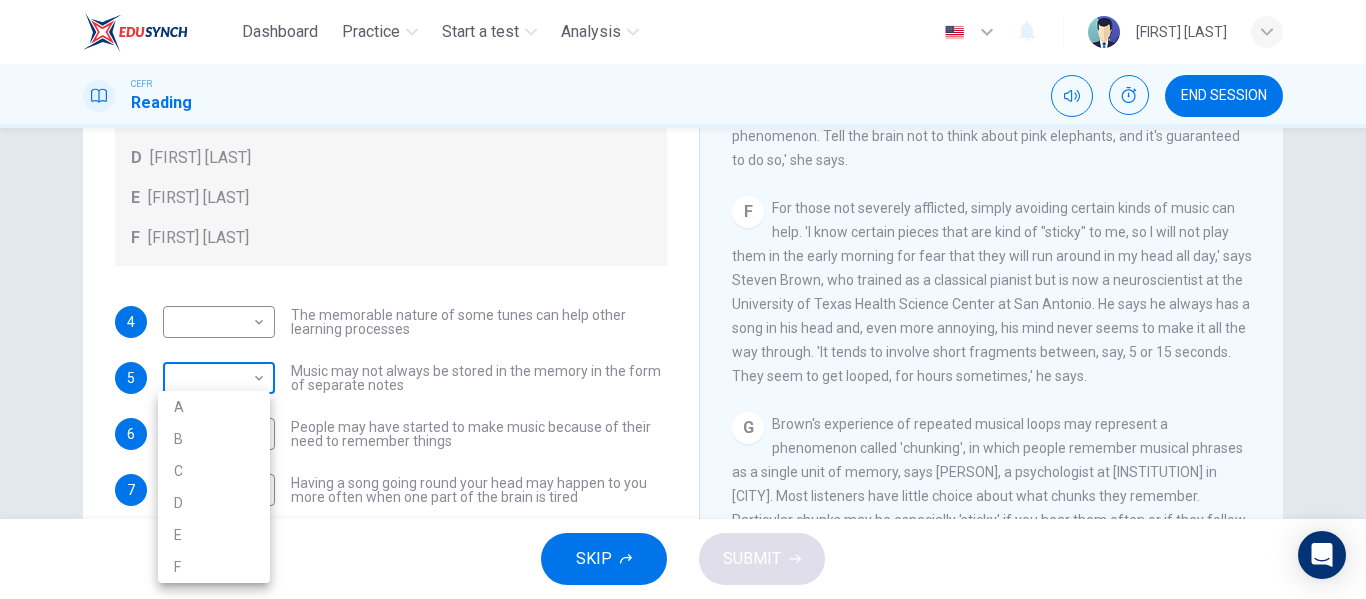 click on "Dashboard Practice Start a test Analysis English en ​ [FIRST] [LAST] CEFR Reading END SESSION Questions 4 - 7 Look at the following theories and the list of people below.
Match each theory with the person it is credited to.
Write the correct letter  A-F  in the boxes below. A [PERSON] B [PERSON] C [PERSON] D [PERSON] E [PERSON] F [PERSON] 4 ​ ​ The memorable nature of some tunes can help other learning processes 5 ​ ​ Music may not always be stored in the memory in the form of separate notes 6 A A ​ People may have started to make music because of their need to remember things 7 B B ​ Having a song going round your head may happen to you more often when one part of the brain is tired A Song on the Brain CLICK TO ZOOM Click to Zoom A B C D E F G H I SKIP SUBMIT EduSynch - Online Language Proficiency Testing
Dashboard Practice Start a test Analysis Notifications © Copyright  2025 A B C D E F" at bounding box center [683, 299] 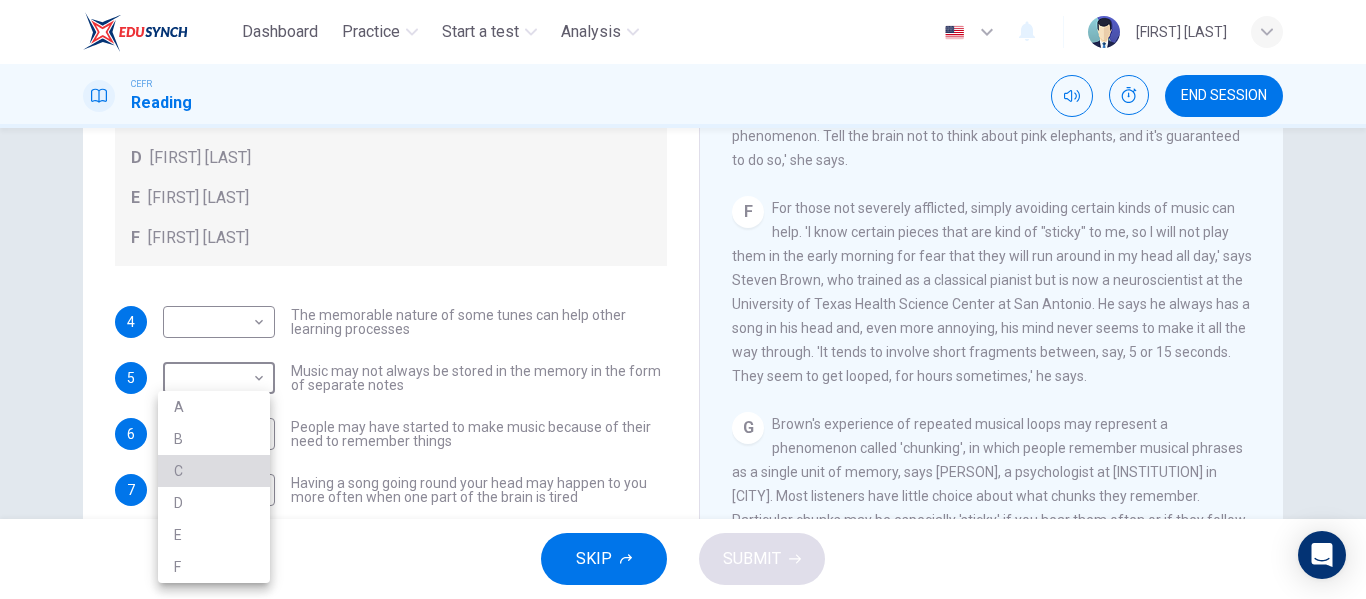 drag, startPoint x: 254, startPoint y: 467, endPoint x: 263, endPoint y: 458, distance: 12.727922 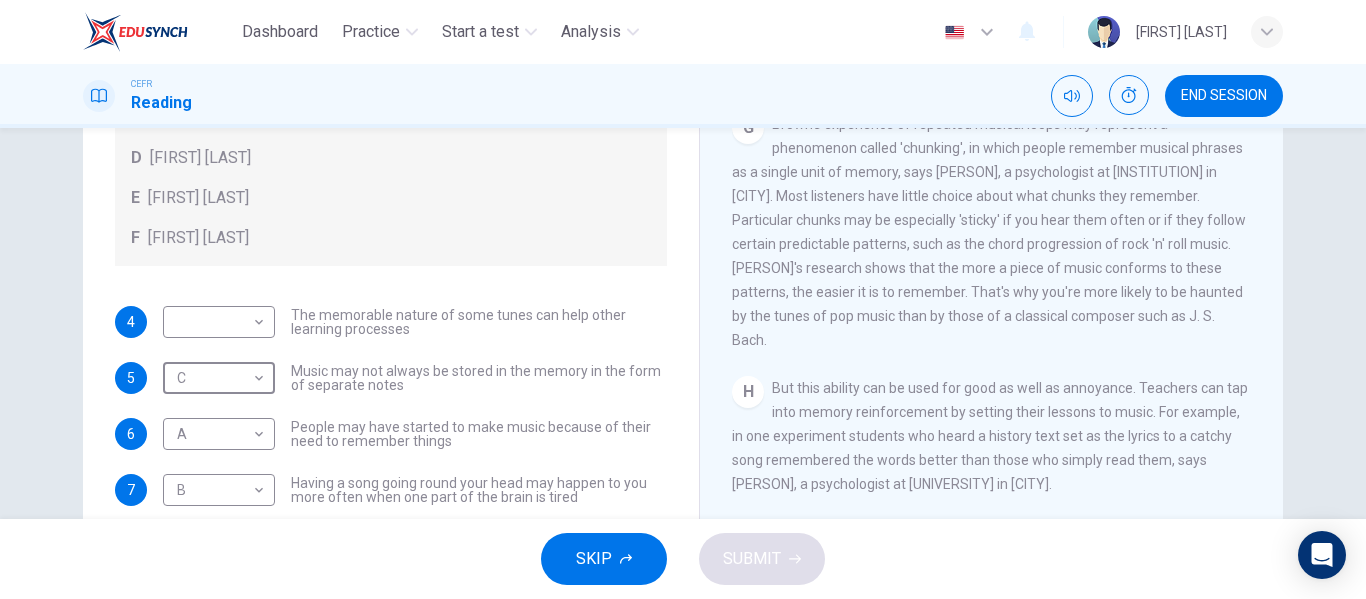 scroll, scrollTop: 1500, scrollLeft: 0, axis: vertical 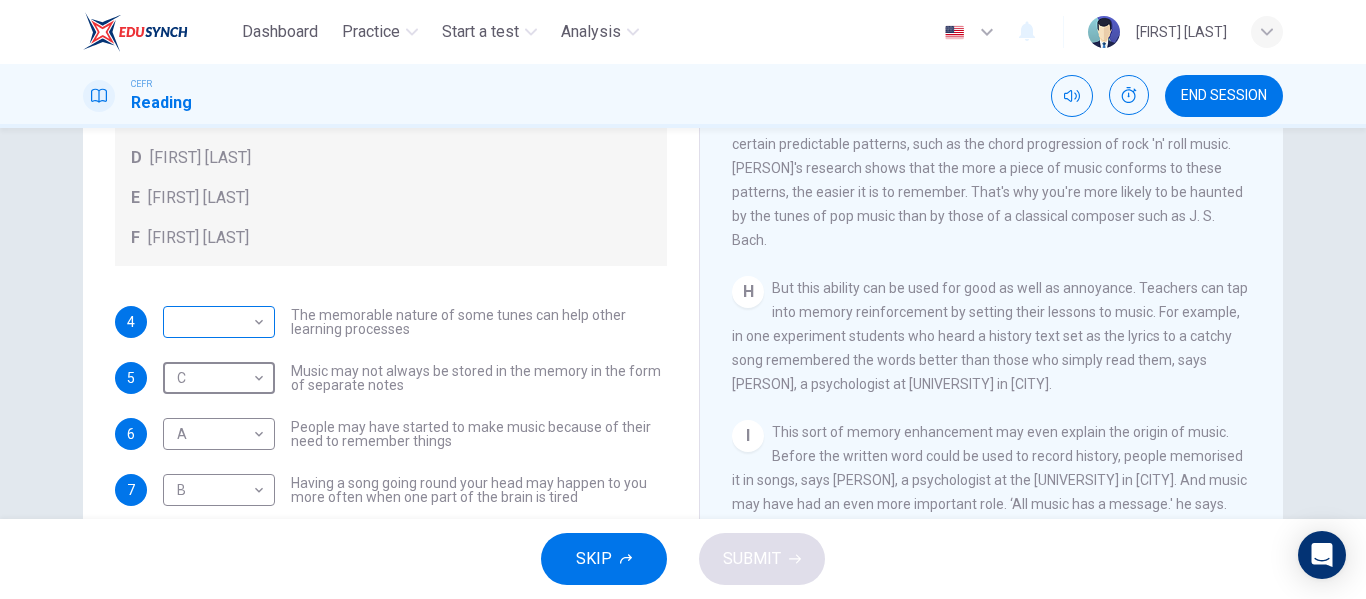 click on "Dashboard Practice Start a test Analysis English en ​ NUR IZZAH AFIFA BINTI MOHD ASRI CEFR Reading END SESSION Questions 4 - 7 Look at the following theories and the list of people below.
Match each theory with the person it is credited to.
Write the correct letter  A-F  in the boxes below. A Roger Chaffin B Susan Ball C Steven Brown D Caroline Palmer E Sandra Calvert F Leon James 4 ​ ​ The memorable nature of some tunes can help other learning processes 5 C C ​ Music may not always be stored in the memory in the form of separate notes 6 A A ​ People may have started to make music because of their need to remember things 7 B B ​ Having a song going round your head may happen to you more often when one part of the brain is tired A Song on the Brain CLICK TO ZOOM Click to Zoom A B C D E F G H I SKIP SUBMIT EduSynch - Online Language Proficiency Testing
Dashboard Practice Start a test Analysis Notifications © Copyright  2025" at bounding box center [683, 299] 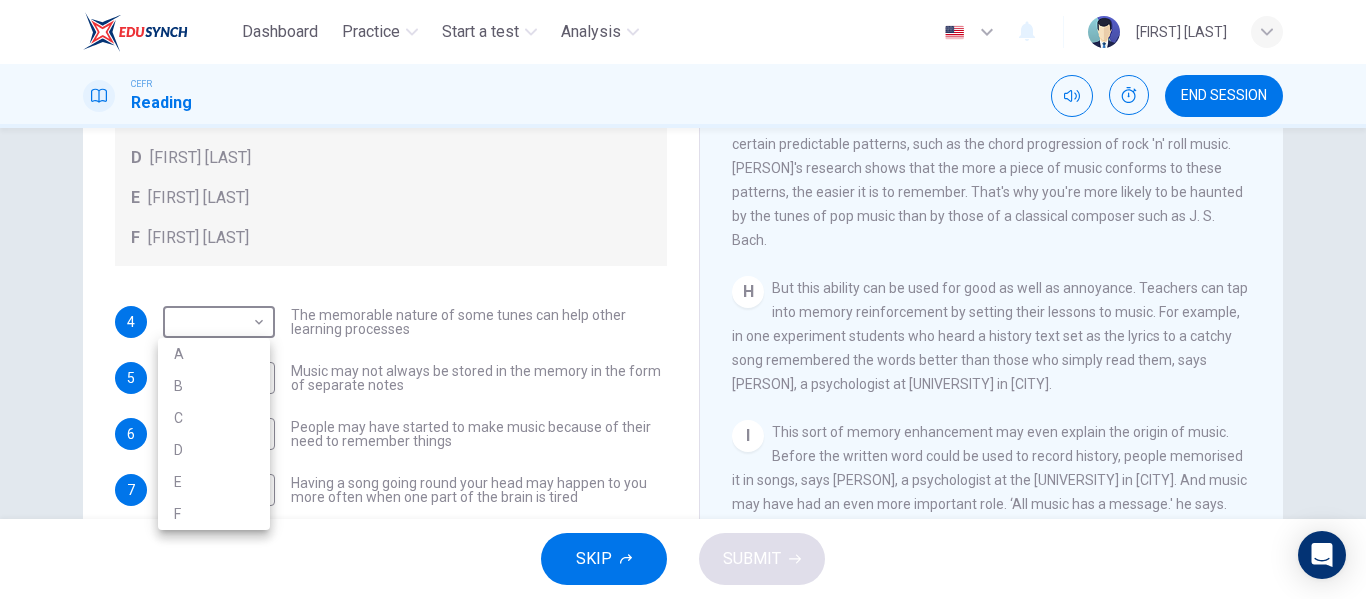 click on "E" at bounding box center [214, 482] 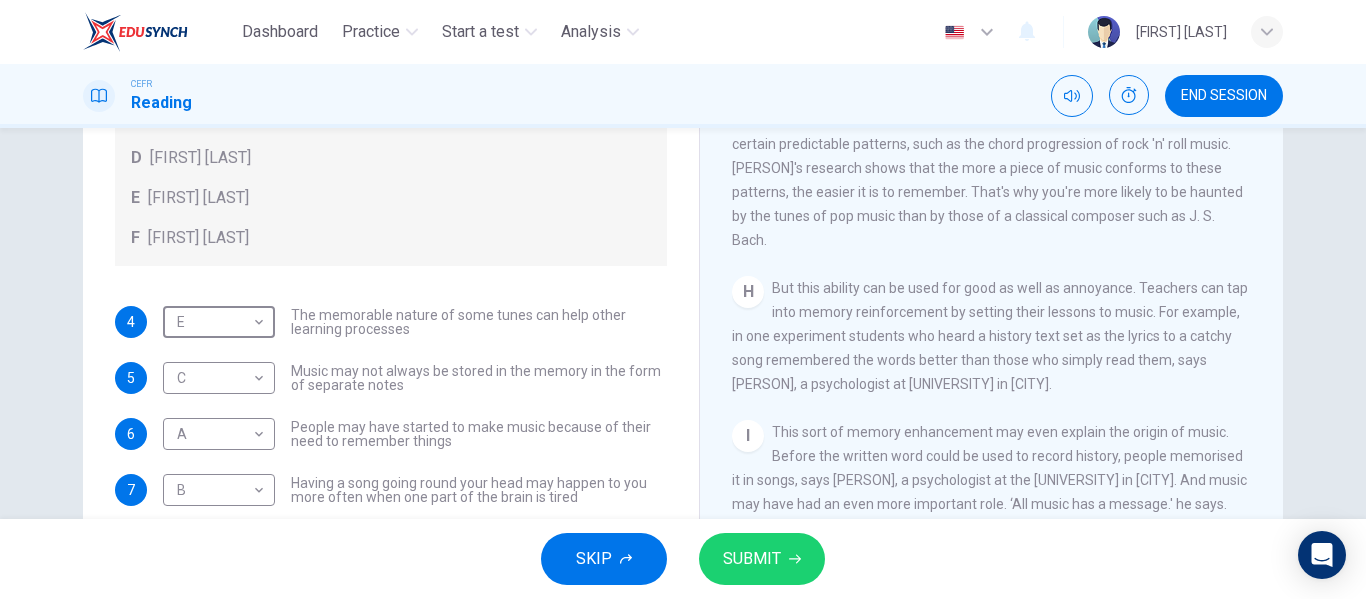 click on "SUBMIT" at bounding box center (752, 559) 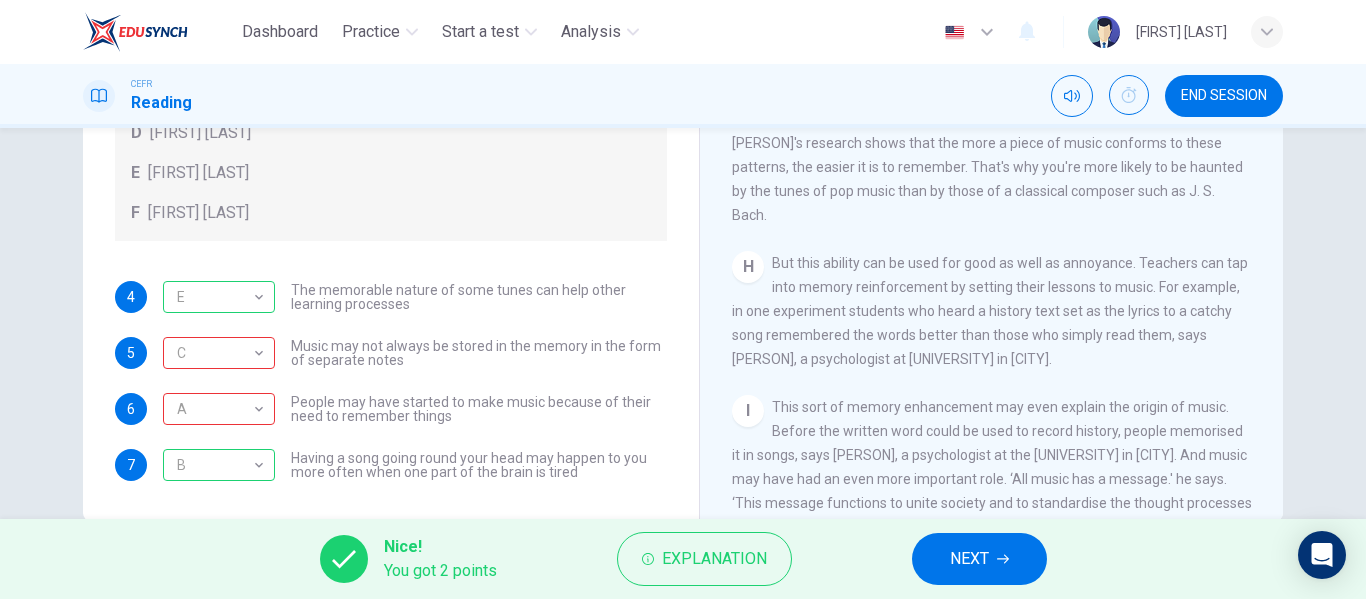 scroll, scrollTop: 384, scrollLeft: 0, axis: vertical 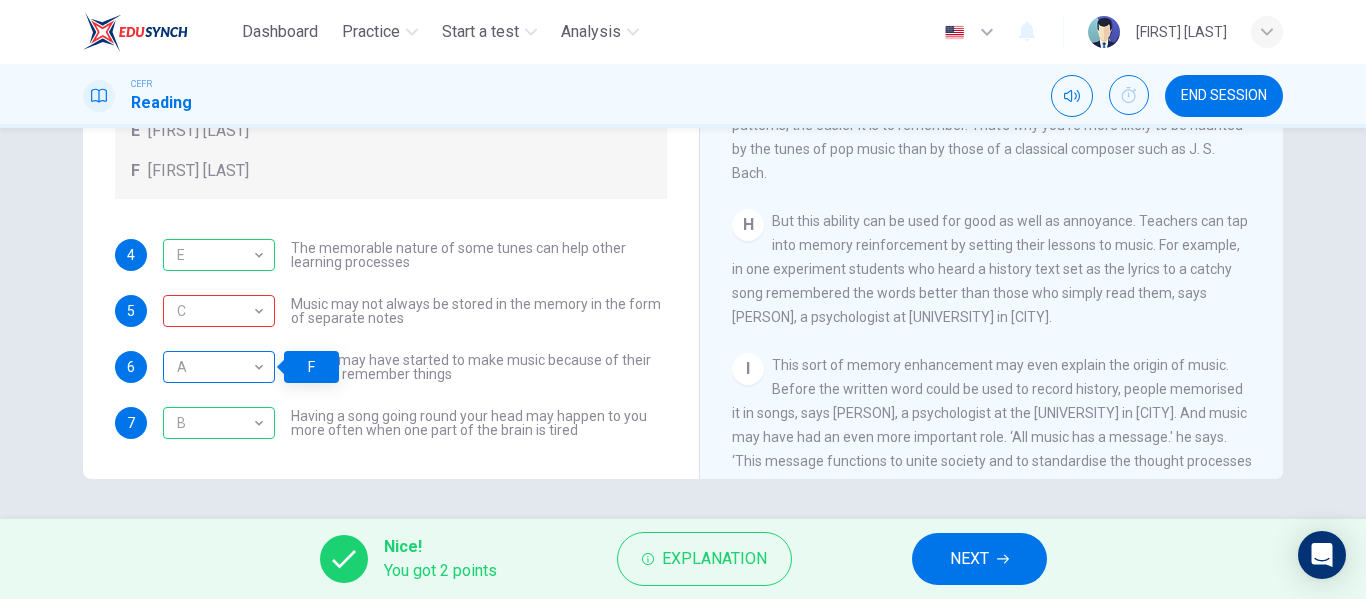 click on "A A ​" at bounding box center [219, 367] 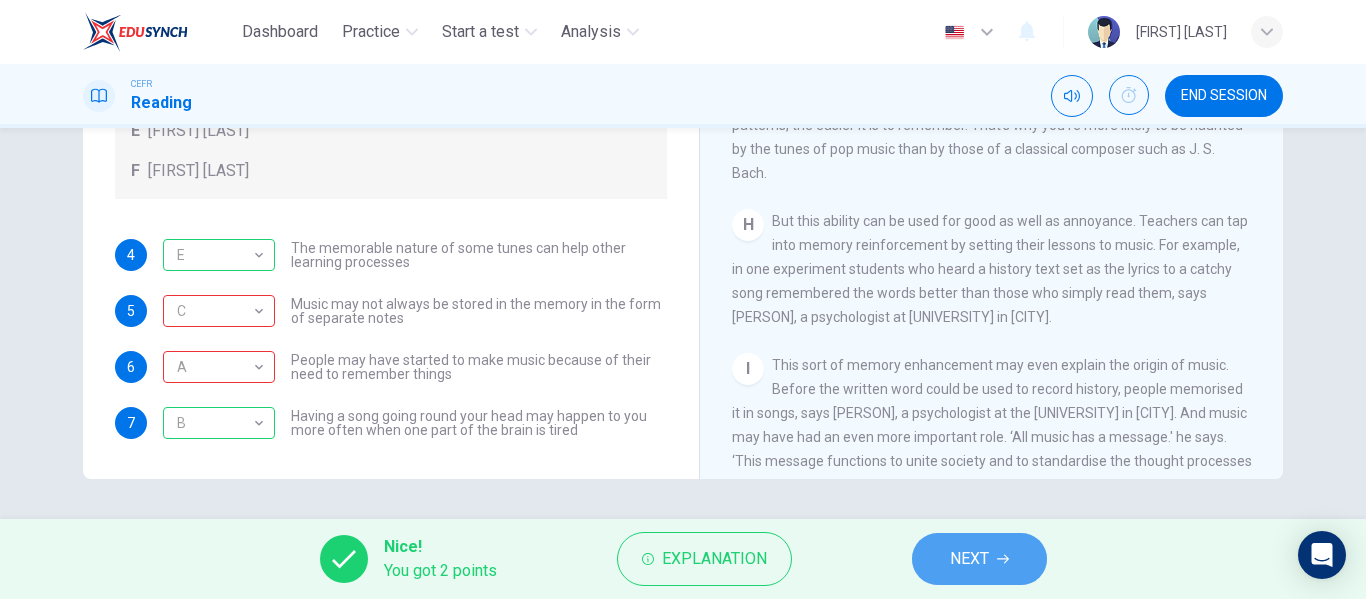 click on "NEXT" at bounding box center (979, 559) 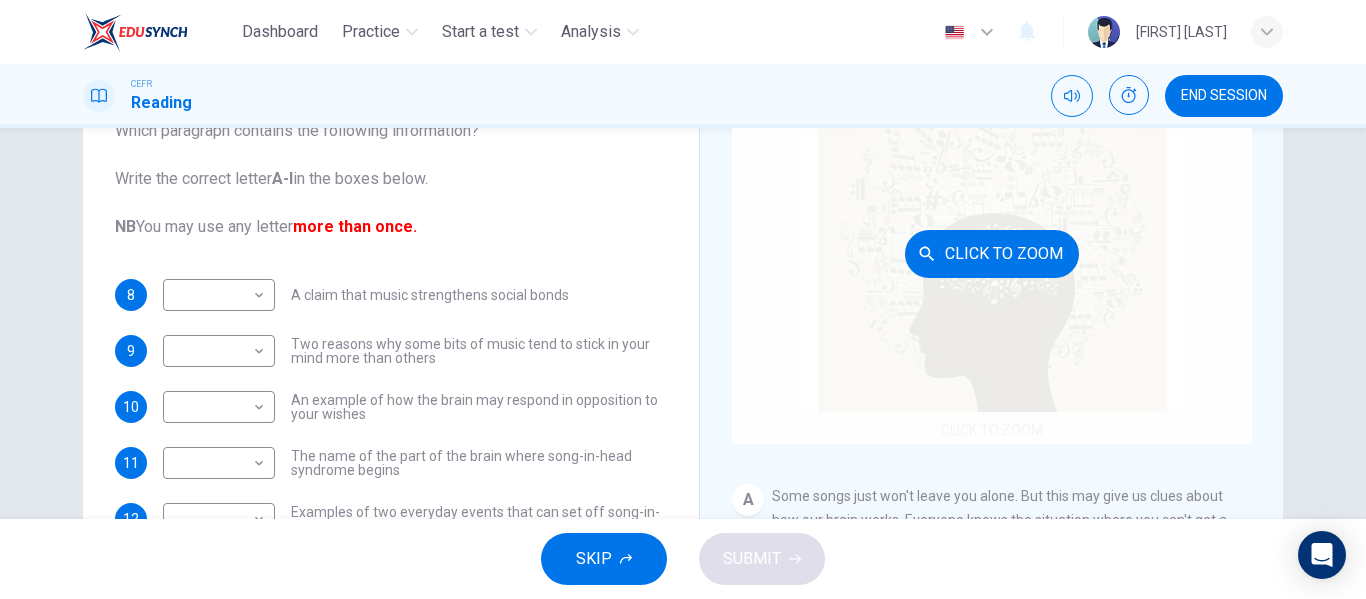 scroll, scrollTop: 0, scrollLeft: 0, axis: both 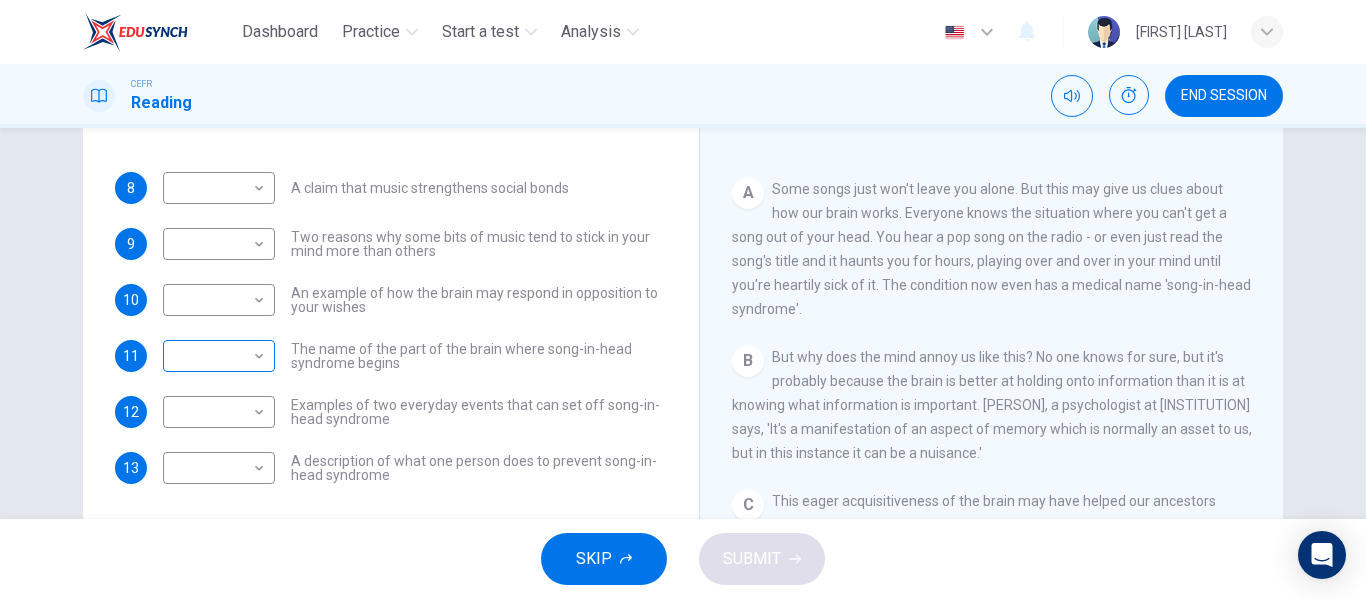click on "Dashboard Practice Start a test Analysis English en ​ NUR IZZAH AFIFA BINTI MOHD ASRI CEFR Reading END SESSION Questions 8 - 13 The Reading Passage has nine paragraphs labelled  A-l .
Which paragraph contains the following information?
Write the correct letter  A-l  in the boxes below.
NB  You may use any letter  more than once. 8 ​ ​ A claim that music strengthens social bonds 9 ​ ​ Two reasons why some bits of music tend to stick in your mind more than others 10 ​ ​ An example of how the brain may respond in opposition to your wishes 11 ​ ​ The name of the part of the brain where song-in-head syndrome begins 12 ​ ​ Examples of two everyday events that can set off song-in-head syndrome 13 ​ ​ A description of what one person does to prevent song-in-head syndrome A Song on the Brain CLICK TO ZOOM Click to Zoom A B C D E F G H I SKIP SUBMIT EduSynch - Online Language Proficiency Testing
Dashboard Practice Start a test Analysis Notifications © Copyright  2025" at bounding box center (683, 299) 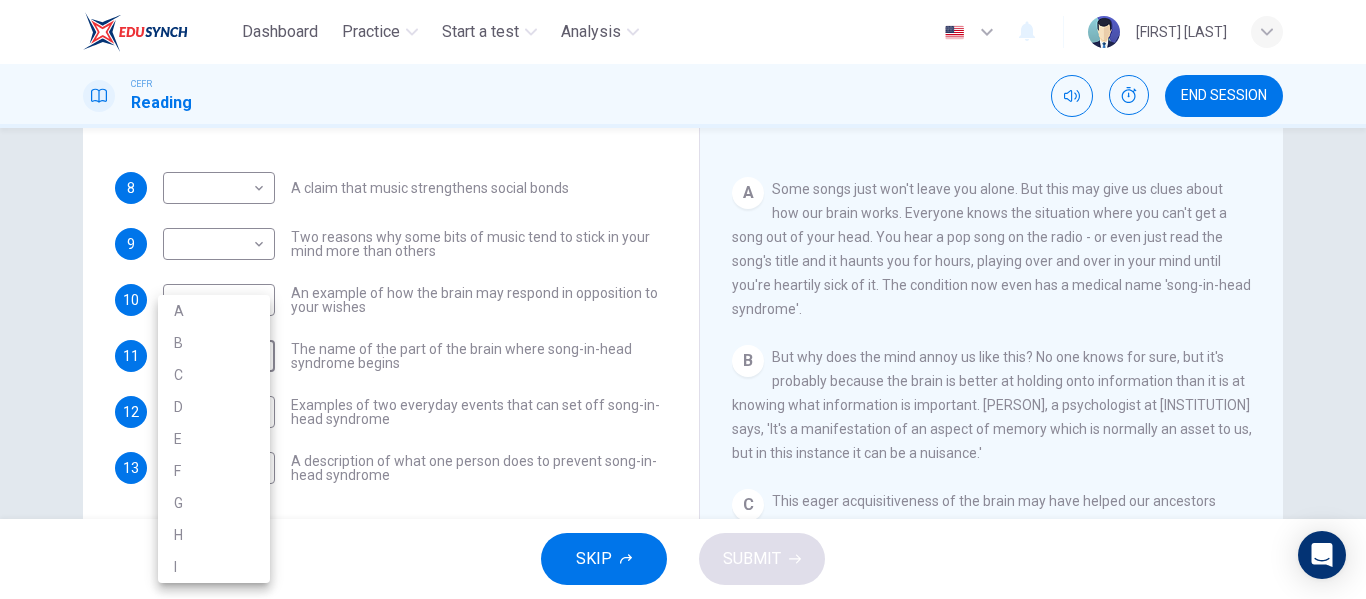 click at bounding box center [683, 299] 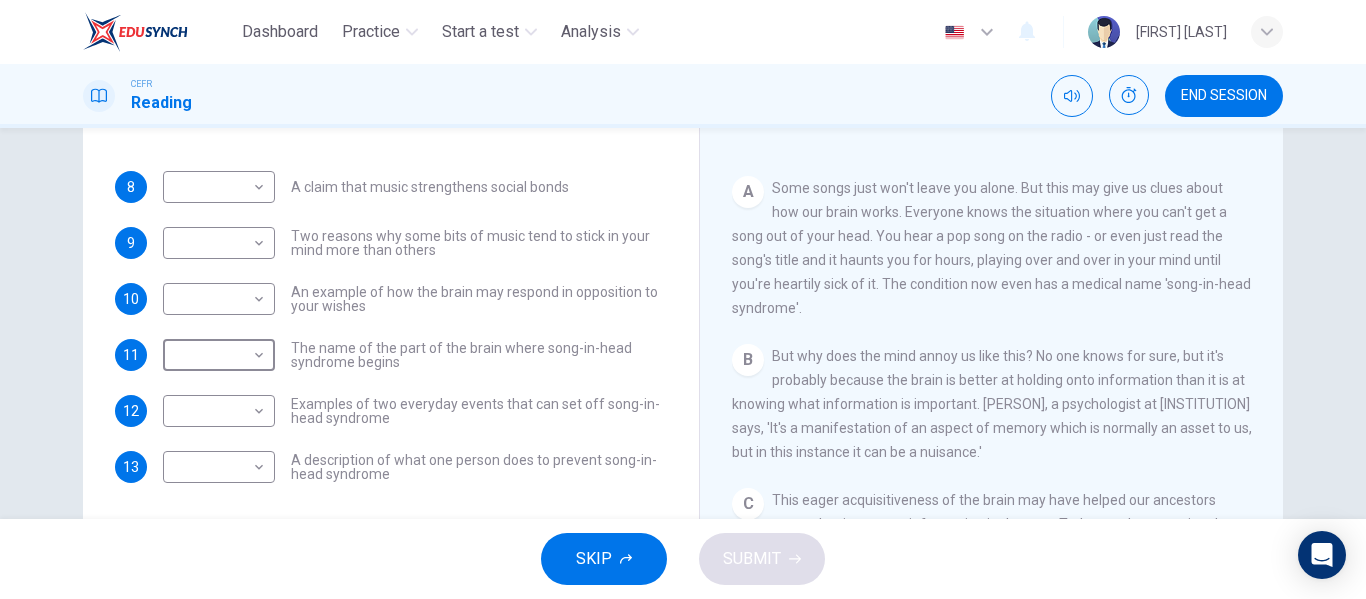 scroll, scrollTop: 284, scrollLeft: 0, axis: vertical 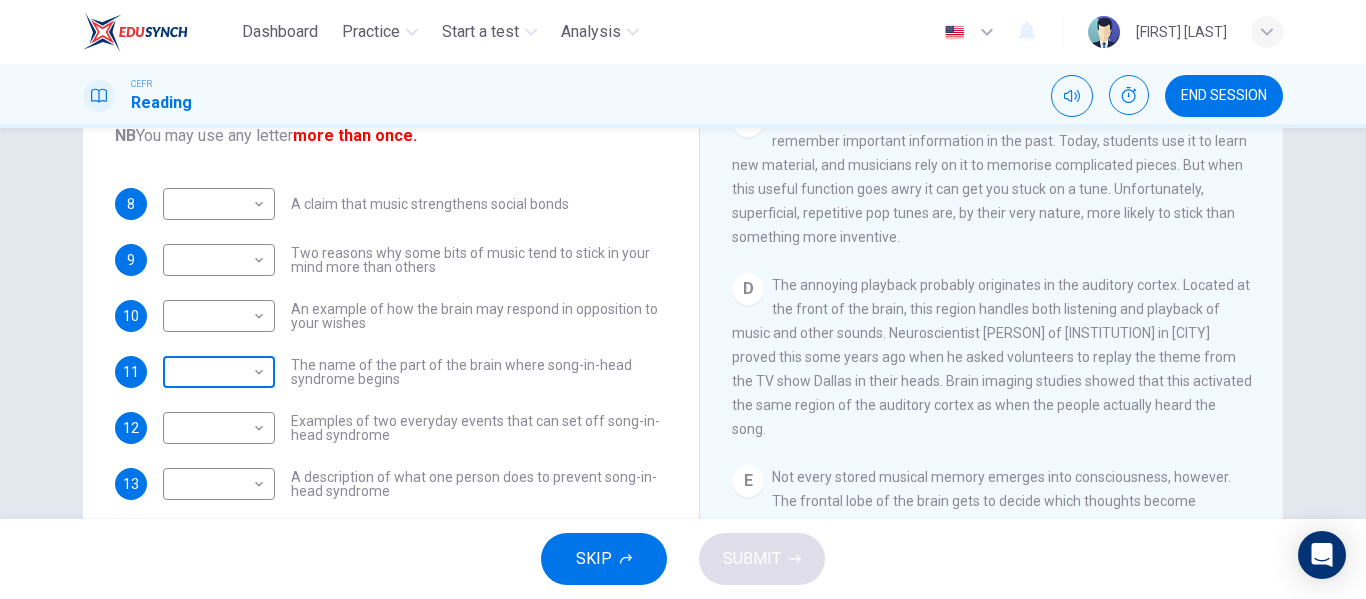 click on "Dashboard Practice Start a test Analysis English en ​ NUR IZZAH AFIFA BINTI MOHD ASRI CEFR Reading END SESSION Questions 8 - 13 The Reading Passage has nine paragraphs labelled  A-l .
Which paragraph contains the following information?
Write the correct letter  A-l  in the boxes below.
NB  You may use any letter  more than once. 8 ​ ​ A claim that music strengthens social bonds 9 ​ ​ Two reasons why some bits of music tend to stick in your mind more than others 10 ​ ​ An example of how the brain may respond in opposition to your wishes 11 ​ ​ The name of the part of the brain where song-in-head syndrome begins 12 ​ ​ Examples of two everyday events that can set off song-in-head syndrome 13 ​ ​ A description of what one person does to prevent song-in-head syndrome A Song on the Brain CLICK TO ZOOM Click to Zoom A B C D E F G H I SKIP SUBMIT EduSynch - Online Language Proficiency Testing
Dashboard Practice Start a test Analysis Notifications © Copyright  2025" at bounding box center (683, 299) 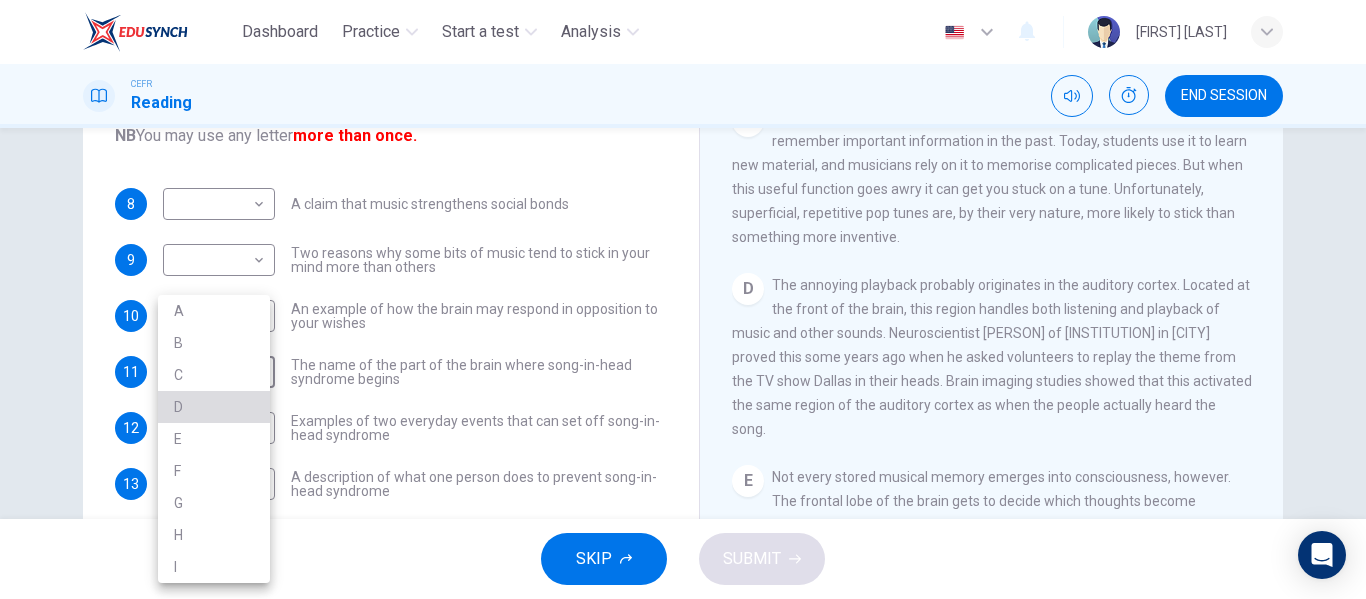 click on "D" at bounding box center (214, 407) 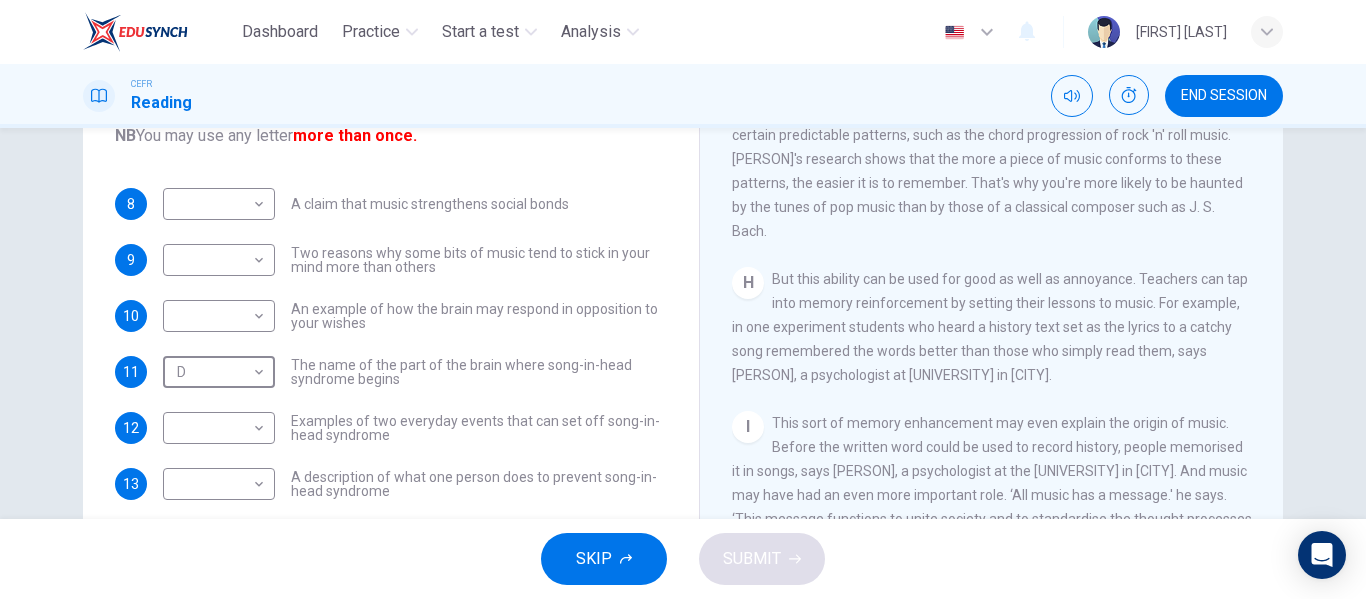 scroll, scrollTop: 1605, scrollLeft: 0, axis: vertical 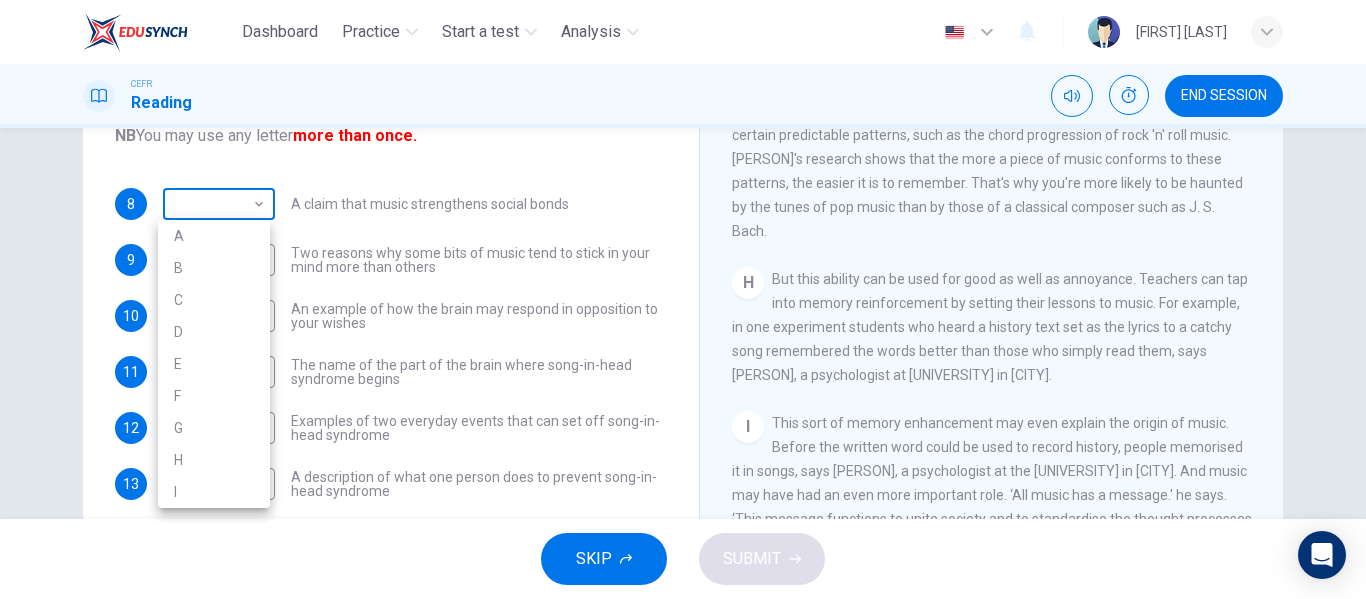 click on "Dashboard Practice Start a test Analysis English en ​ [FIRST] [LAST] CEFR Reading END SESSION Questions 8 - 13 The Reading Passage has nine paragraphs labelled  A-l .
Which paragraph contains the following information?
Write the correct letter  A-l  in the boxes below.
NB  You may use any letter  more than once. 8 ​ ​ A claim that music strengthens social bonds 9 ​ ​ Two reasons why some bits of music tend to stick in your mind more than others 10 ​ ​ An example of how the brain may respond in opposition to your wishes 11 D D ​ The name of the part of the brain where song-in-head syndrome begins 12 ​ ​ Examples of two everyday events that can set off song-in-head syndrome 13 ​ ​ A description of what one person does to prevent song-in-head syndrome A Song on the Brain CLICK TO ZOOM Click to Zoom A B C D E F G H I SKIP SUBMIT EduSynch - Online Language Proficiency Testing
Dashboard Practice Start a test Analysis Notifications © Copyright  2025 A B C D E F G" at bounding box center [683, 299] 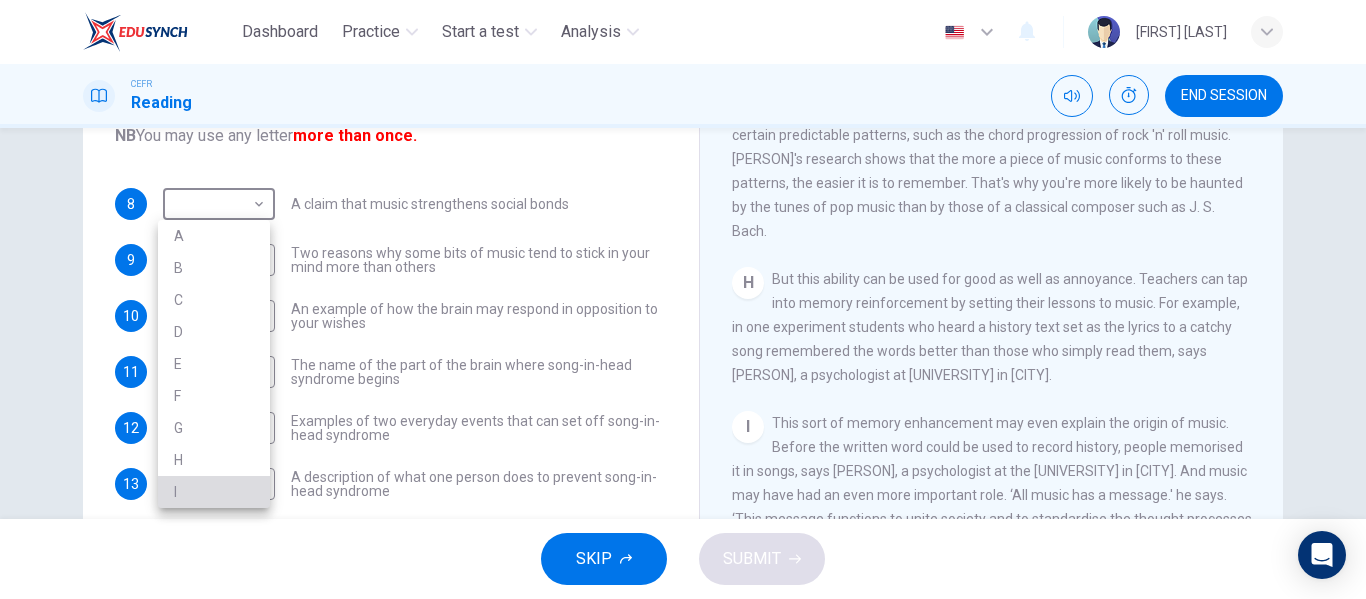 click on "I" at bounding box center [214, 492] 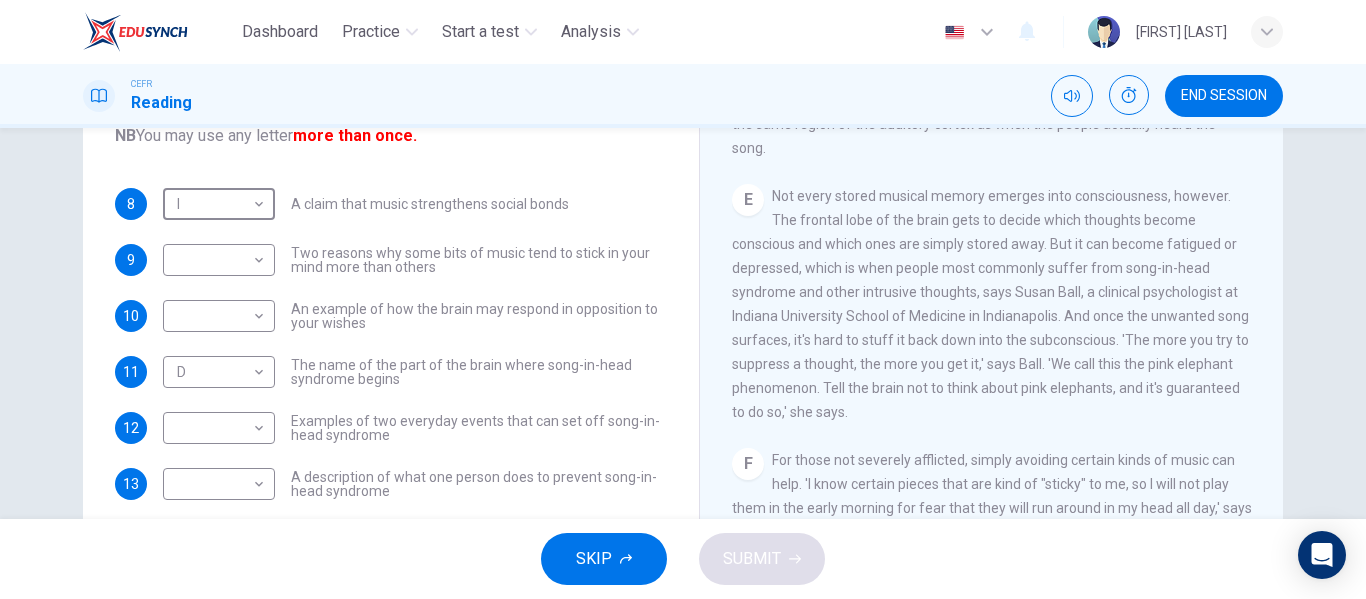 scroll, scrollTop: 905, scrollLeft: 0, axis: vertical 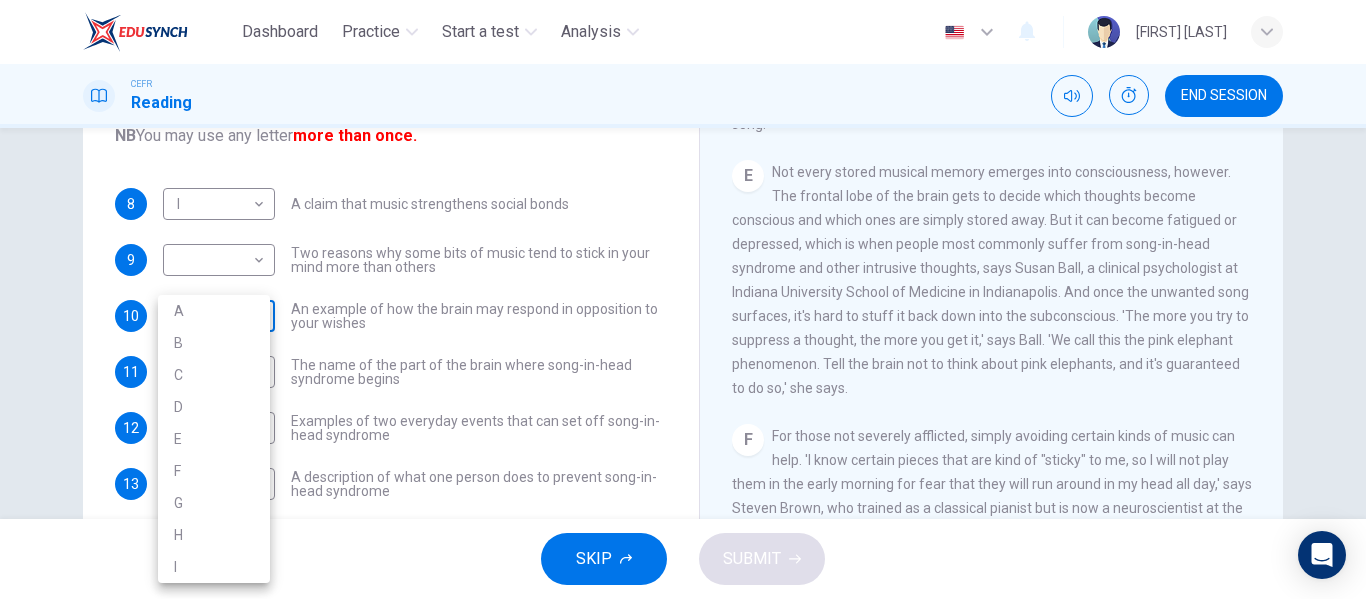 click on "Dashboard Practice Start a test Analysis English en ​ NUR IZZAH AFIFA BINTI MOHD ASRI CEFR Reading END SESSION Questions 8 - 13 The Reading Passage has nine paragraphs labelled  A-l .
Which paragraph contains the following information?
Write the correct letter  A-l  in the boxes below.
NB  You may use any letter  more than once. 8 I I ​ A claim that music strengthens social bonds 9 ​ ​ Two reasons why some bits of music tend to stick in your mind more than others 10 ​ ​ An example of how the brain may respond in opposition to your wishes 11 D D ​ The name of the part of the brain where song-in-head syndrome begins 12 ​ ​ Examples of two everyday events that can set off song-in-head syndrome 13 ​ ​ A description of what one person does to prevent song-in-head syndrome A Song on the Brain CLICK TO ZOOM Click to Zoom A B C D E F G H I SKIP SUBMIT EduSynch - Online Language Proficiency Testing
Dashboard Practice Start a test Analysis Notifications © Copyright  2025 A B C D E F G" at bounding box center [683, 299] 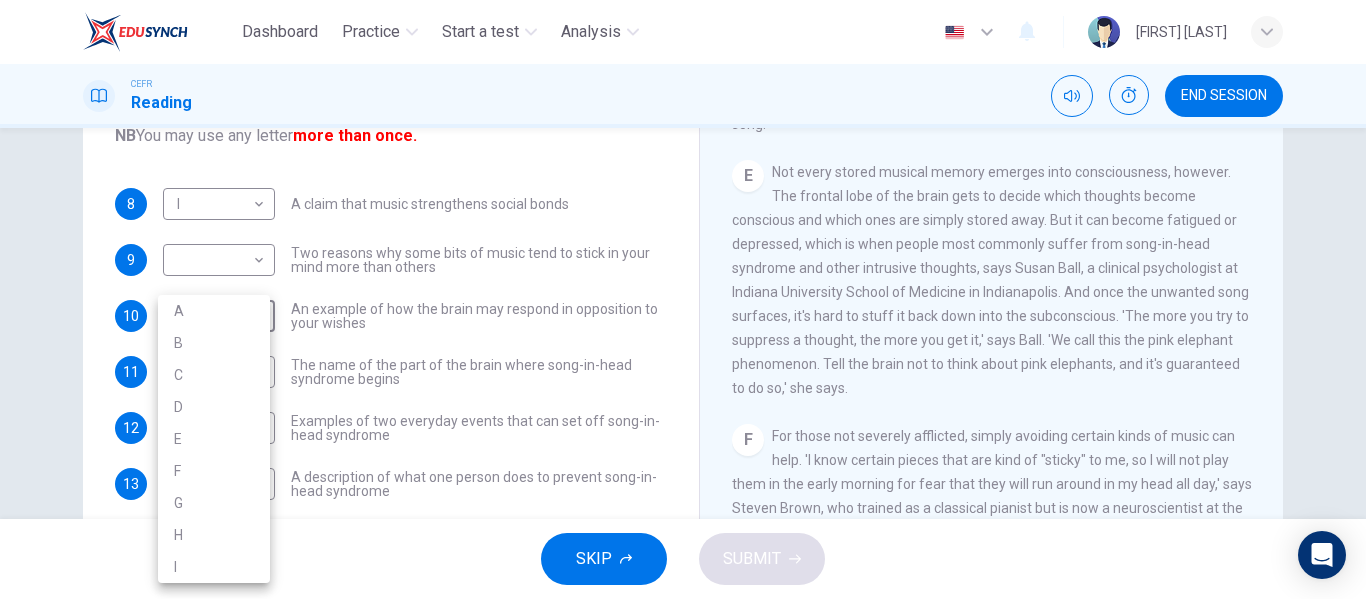 click on "E" at bounding box center [214, 439] 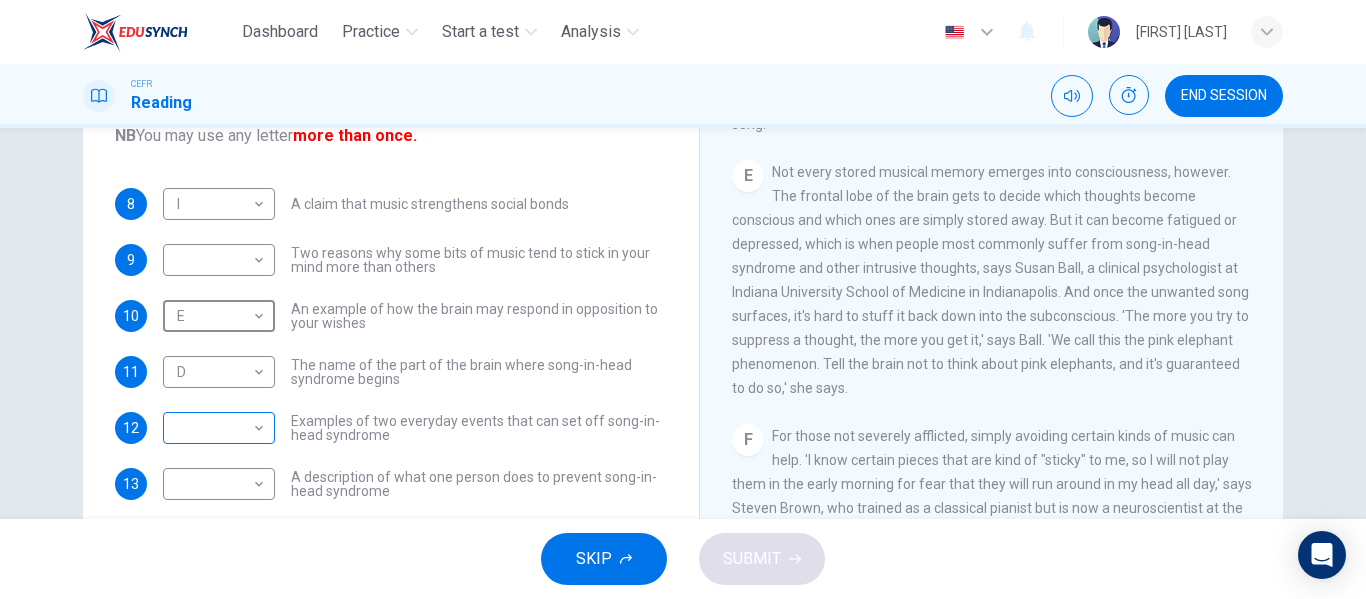 click on "Dashboard Practice Start a test Analysis English en ​ [FIRST] [LAST] CEFR Reading END SESSION Questions 8 - 13 The Reading Passage has nine paragraphs labelled  A-l .
Which paragraph contains the following information?
Write the correct letter  A-l  in the boxes below.
NB  You may use any letter  more than once. 8 ​ ​ A claim that music strengthens social bonds 9 ​ ​ Two reasons why some bits of music tend to stick in your mind more than others 10 ​ ​ An example of how the brain may respond in opposition to your wishes 11 D D ​ The name of the part of the brain where song-in-head syndrome begins 12 ​ ​ Examples of two everyday events that can set off song-in-head syndrome 13 ​ ​ A description of what one person does to prevent song-in-head syndrome A Song on the Brain CLICK TO ZOOM Click to Zoom A B C D E F G H I SKIP SUBMIT EduSynch - Online Language Proficiency Testing
Dashboard Practice Start a test Analysis Notifications © Copyright  2025 A B C D E F G" at bounding box center [683, 299] 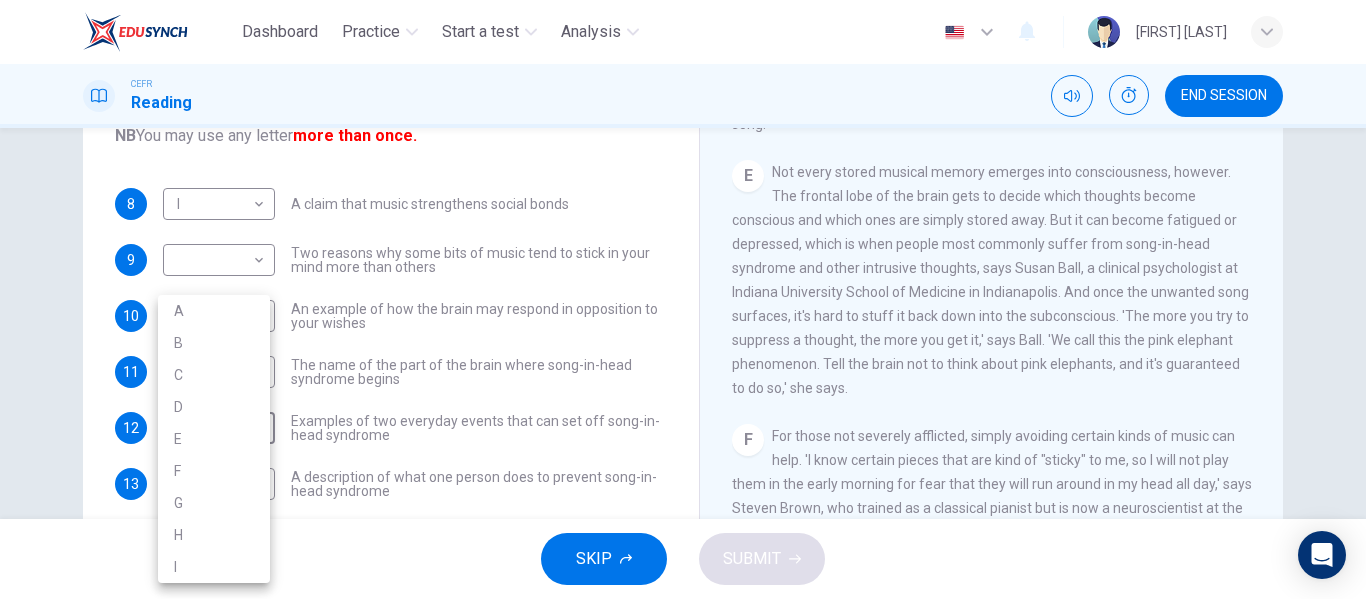 click at bounding box center [683, 299] 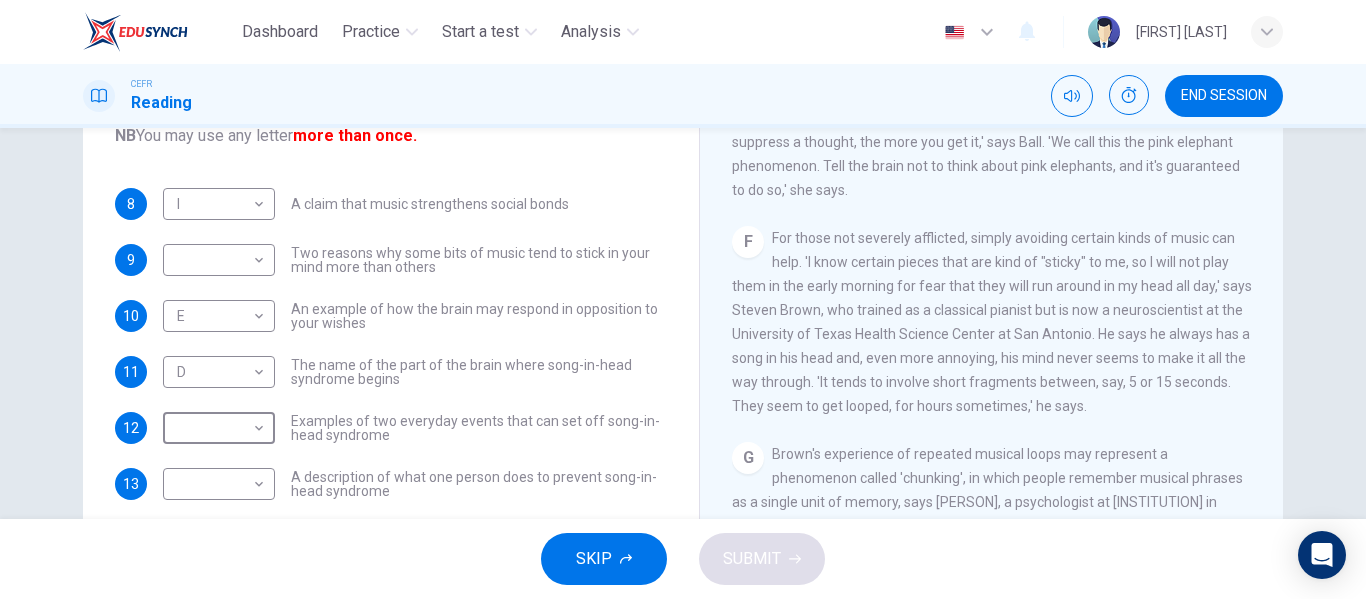 scroll, scrollTop: 1105, scrollLeft: 0, axis: vertical 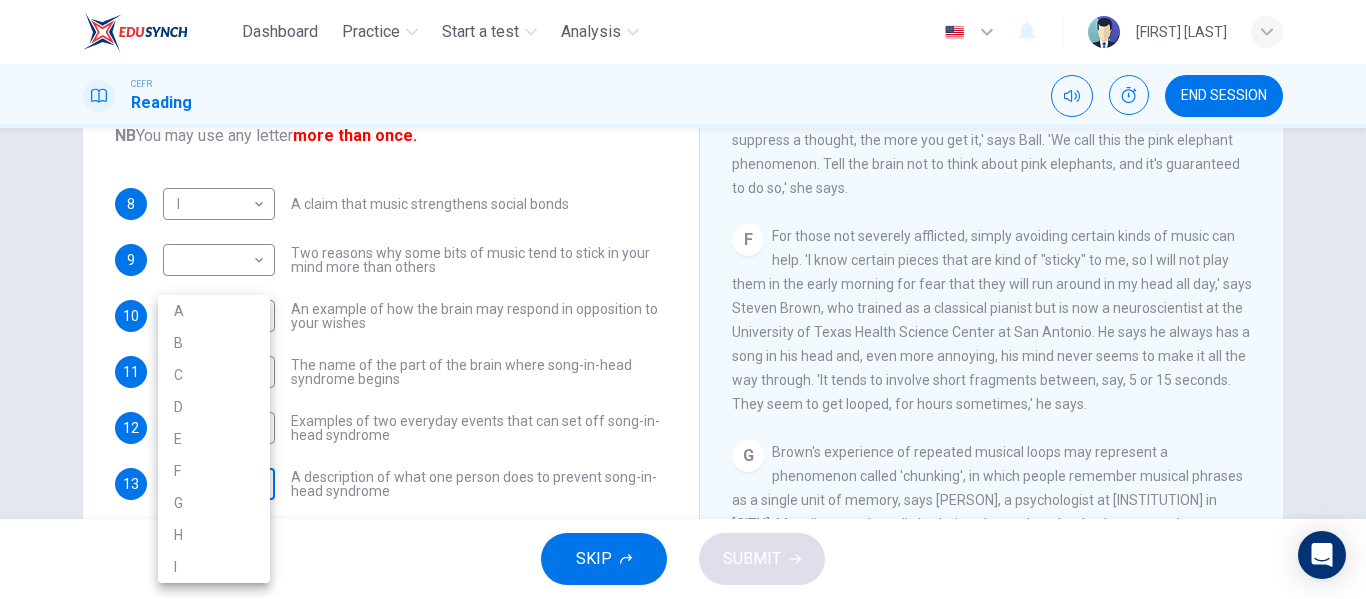 click on "Dashboard Practice Start a test Analysis English en ​ NUR IZZAH AFIFA BINTI MOHD ASRI CEFR Reading END SESSION Questions 8 - 13 The Reading Passage has nine paragraphs labelled  A-l .
Which paragraph contains the following information?
Write the correct letter  A-l  in the boxes below.
NB  You may use any letter  more than once. 8 I I ​ A claim that music strengthens social bonds 9 ​ ​ Two reasons why some bits of music tend to stick in your mind more than others 10 E E ​ An example of how the brain may respond in opposition to your wishes 11 D D ​ The name of the part of the brain where song-in-head syndrome begins 12 ​ ​ Examples of two everyday events that can set off song-in-head syndrome 13 ​ ​ A description of what one person does to prevent song-in-head syndrome A Song on the Brain CLICK TO ZOOM Click to Zoom A B C D E F G H I SKIP SUBMIT EduSynch - Online Language Proficiency Testing
Dashboard Practice Start a test Analysis Notifications © Copyright  2025 A B C D E F G" at bounding box center [683, 299] 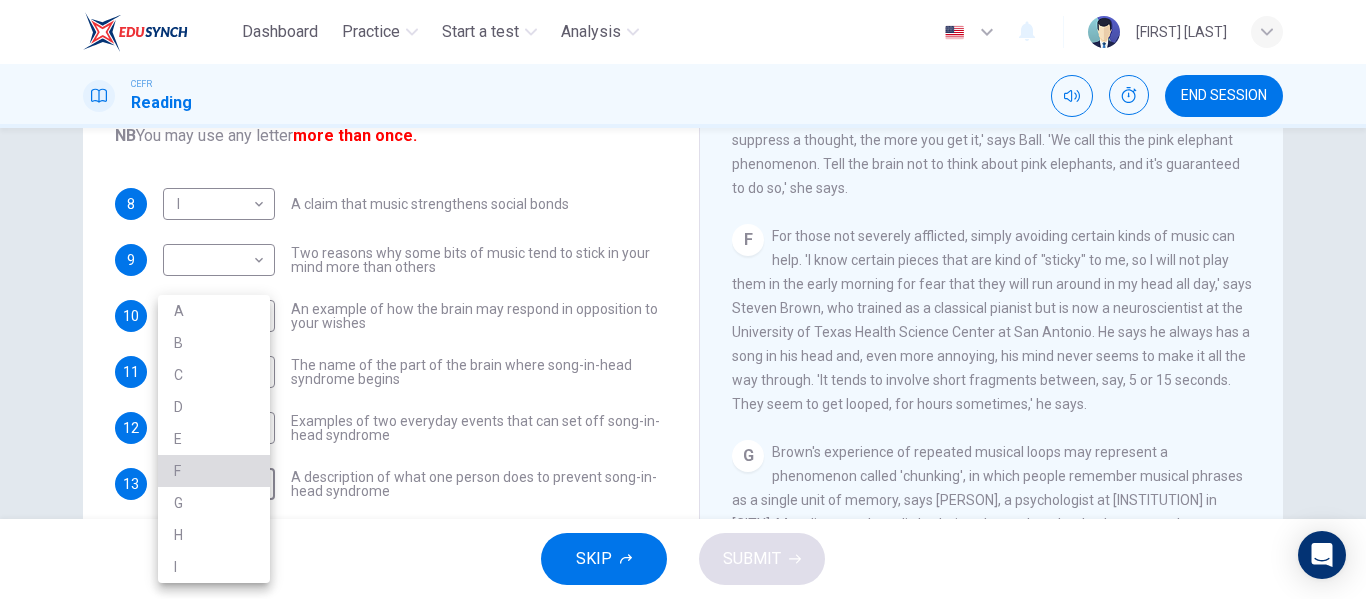 click on "F" at bounding box center [214, 471] 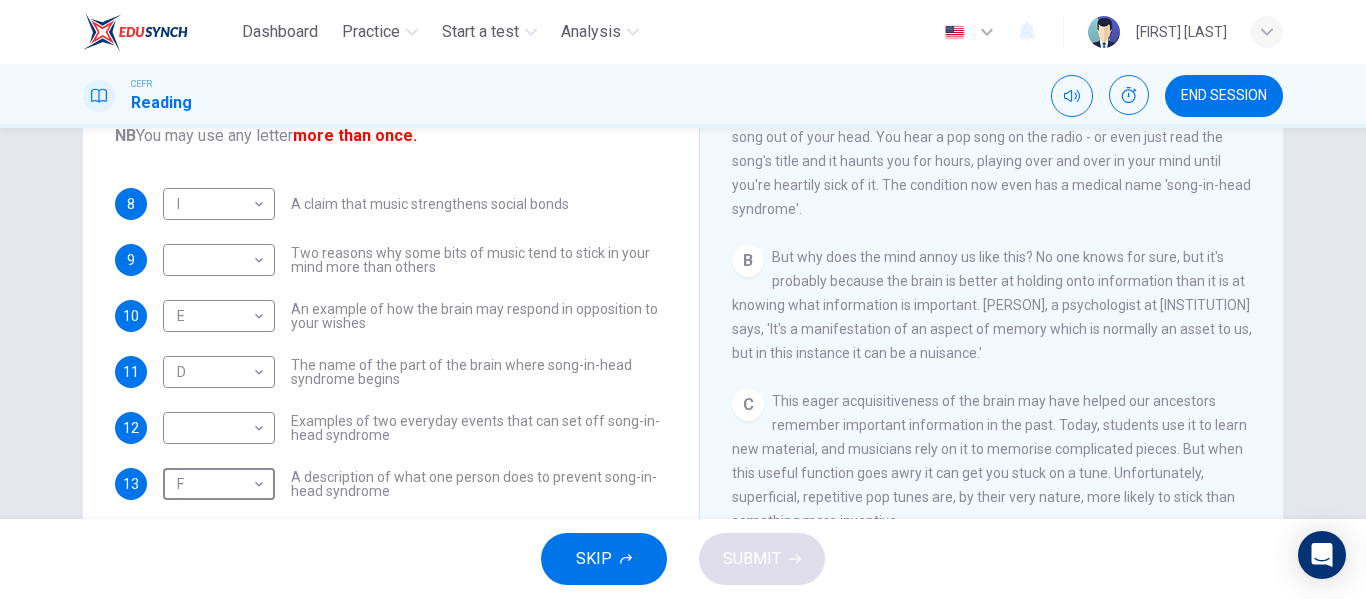scroll, scrollTop: 305, scrollLeft: 0, axis: vertical 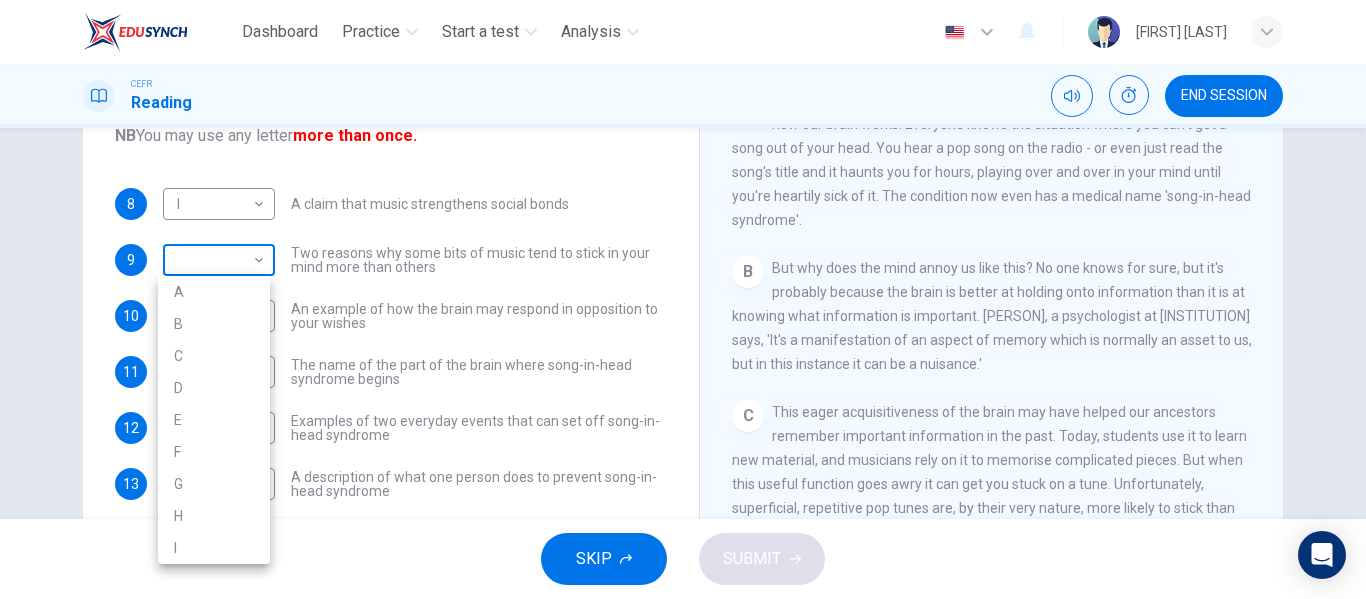 click on "Dashboard Practice Start a test Analysis English en ​ NUR IZZAH AFIFA BINTI MOHD ASRI CEFR Reading END SESSION Questions 8 - 13 The Reading Passage has nine paragraphs labelled  A-l .
Which paragraph contains the following information?
Write the correct letter  A-l  in the boxes below.
NB  You may use any letter  more than once. 8 I I ​ A claim that music strengthens social bonds 9 ​ ​ Two reasons why some bits of music tend to stick in your mind more than others 10 E E ​ An example of how the brain may respond in opposition to your wishes 11 D D ​ The name of the part of the brain where song-in-head syndrome begins 12 ​ ​ Examples of two everyday events that can set off song-in-head syndrome 13 F F ​ A description of what one person does to prevent song-in-head syndrome A Song on the Brain CLICK TO ZOOM Click to Zoom A B C D E F G H I SKIP SUBMIT EduSynch - Online Language Proficiency Testing
Dashboard Practice Start a test Analysis Notifications © Copyright  2025 A B C D E F G" at bounding box center (683, 299) 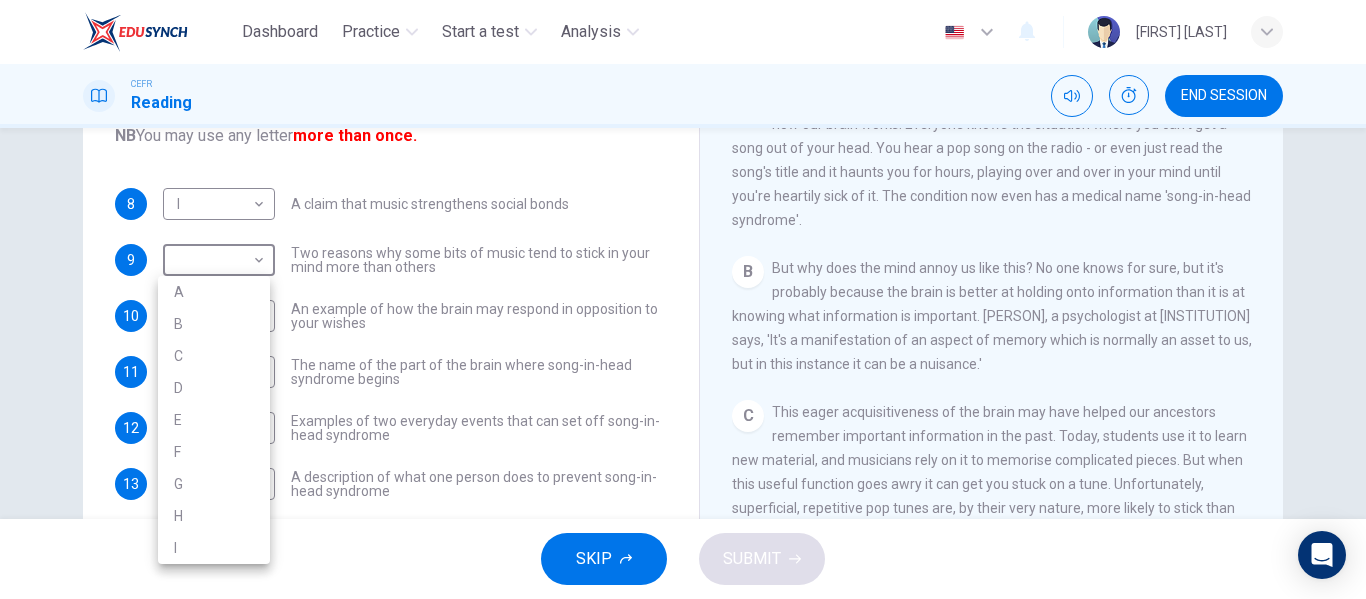 click on "B" at bounding box center [214, 324] 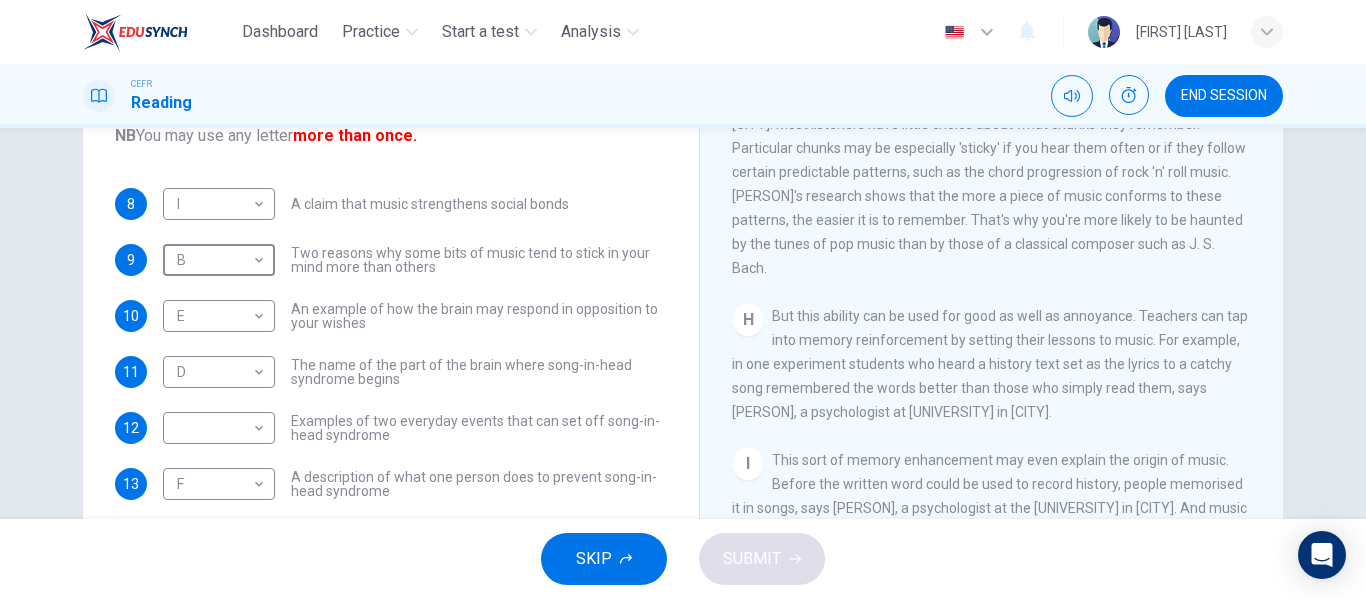 scroll, scrollTop: 1305, scrollLeft: 0, axis: vertical 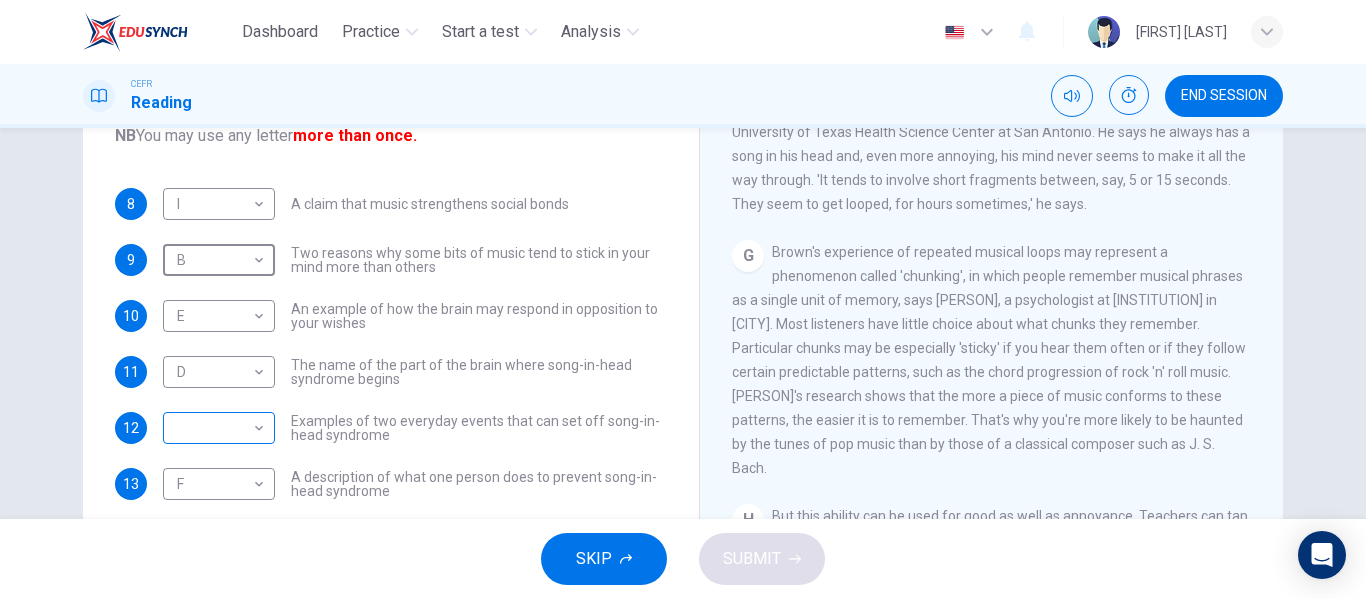 click on "Dashboard Practice Start a test Analysis English en ​ [FIRST] [LAST] CEFR Reading END SESSION Questions 8 - 13 The Reading Passage has nine paragraphs labelled  A-l .
Which paragraph contains the following information?
Write the correct letter  A-l  in the boxes below.
NB  You may use any letter  more than once. 8 I I ​ A claim that music strengthens social bonds 9 B B ​ Two reasons why some bits of music tend to stick in your mind more than others 10 E E ​ An example of how the brain may respond in opposition to your wishes 11 D D ​ The name of the part of the brain where song-in-head syndrome begins 12 ​ ​ Examples of two everyday events that can set off song-in-head syndrome 13 F F ​ A description of what one person does to prevent song-in-head syndrome A Song on the Brain CLICK TO ZOOM Click to Zoom A B C D E F G H I SKIP SUBMIT EduSynch - Online Language Proficiency Testing
Dashboard Practice Start a test Analysis Notifications © Copyright  2025 A B C D E F G" at bounding box center [683, 299] 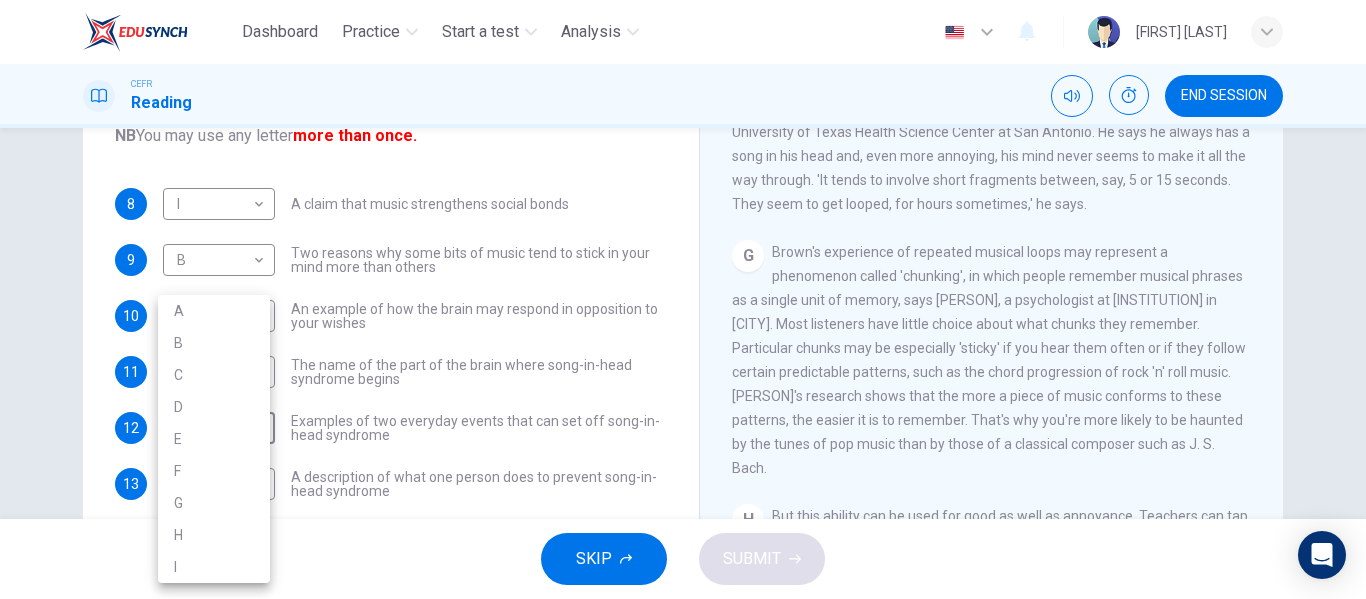 click on "G" at bounding box center [214, 503] 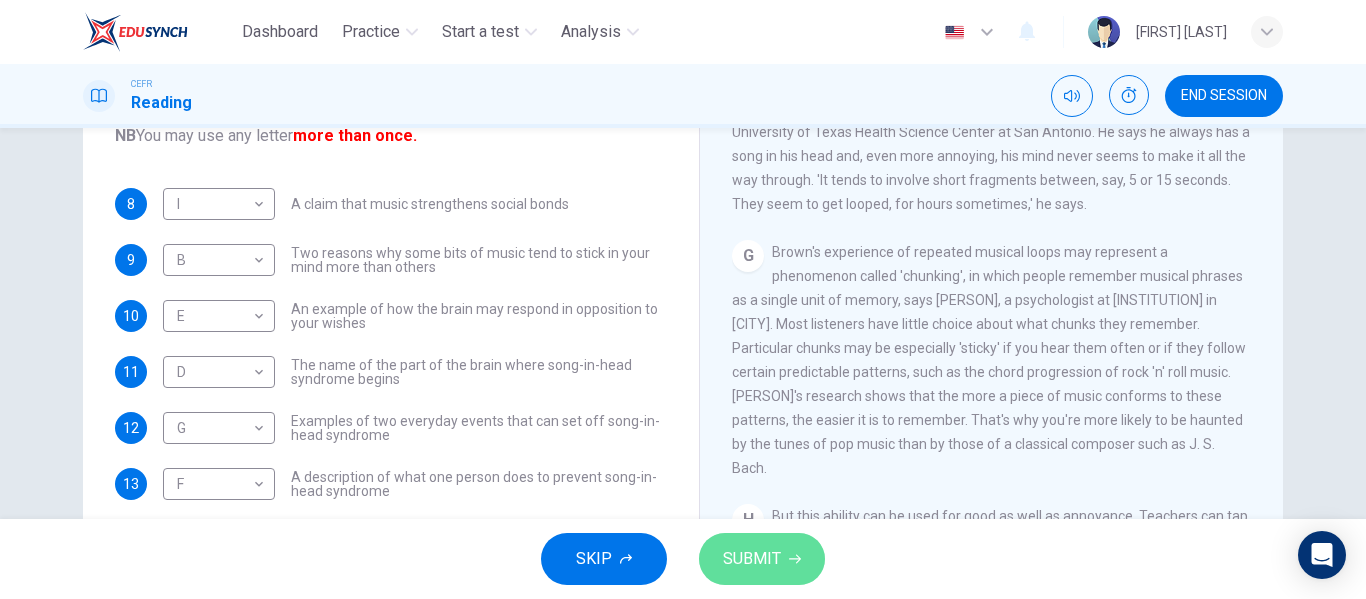 click on "SUBMIT" at bounding box center (752, 559) 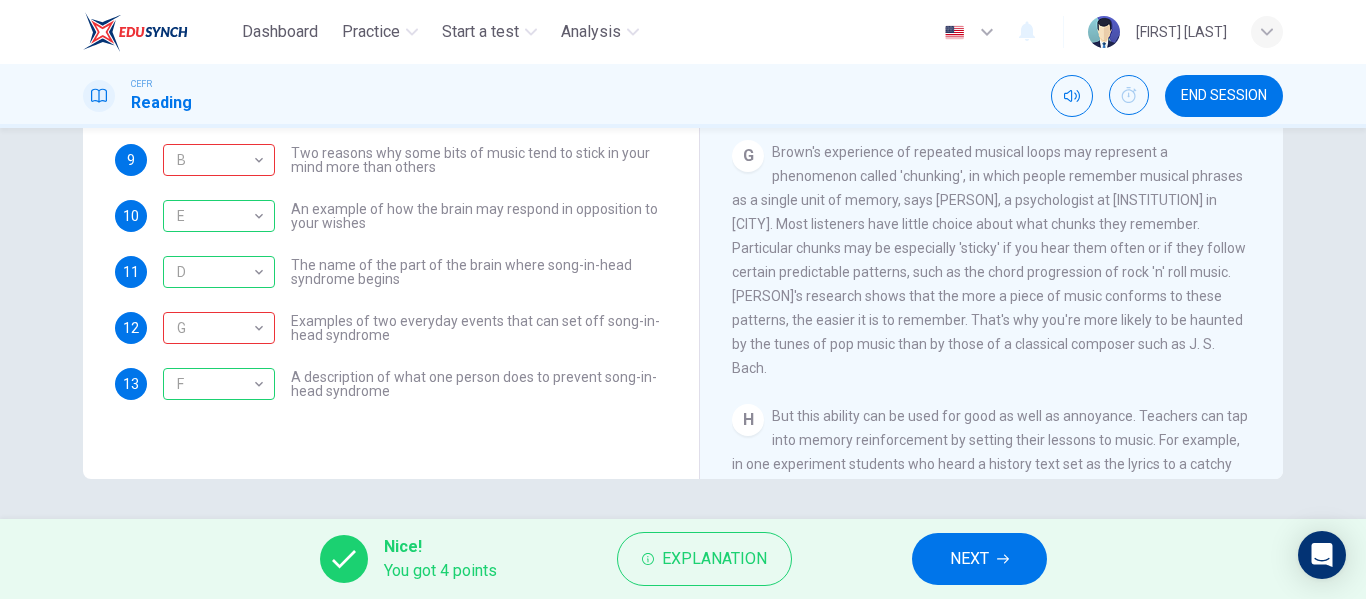 scroll, scrollTop: 284, scrollLeft: 0, axis: vertical 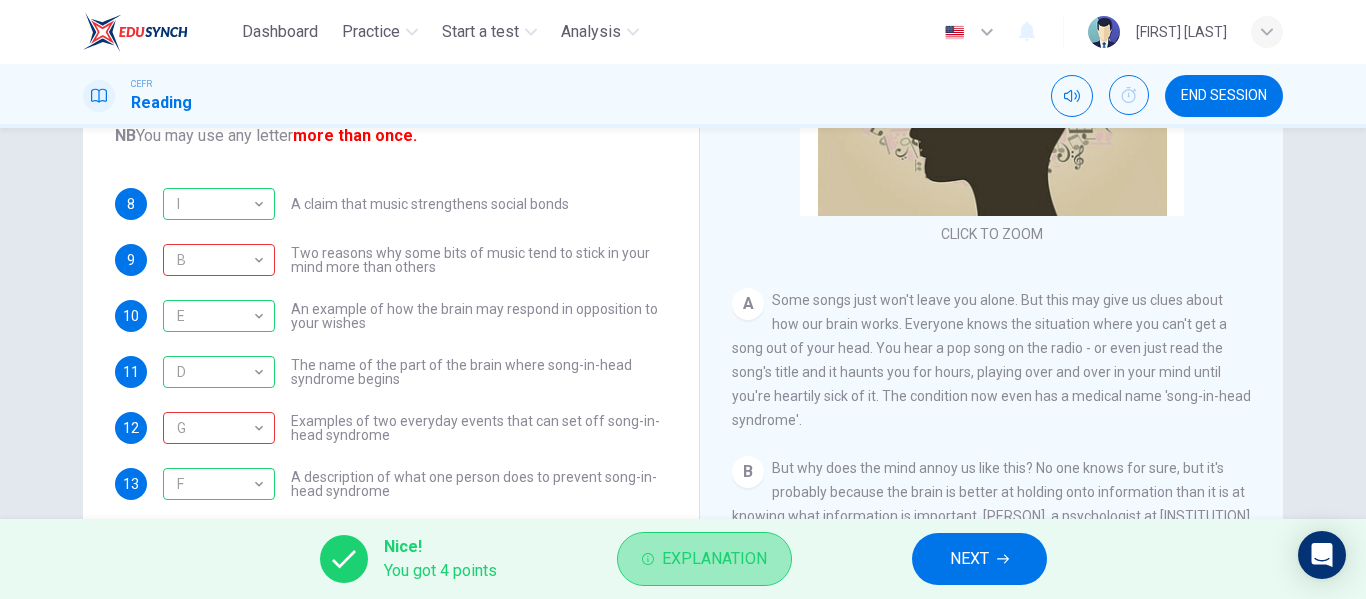 click on "Explanation" at bounding box center [704, 559] 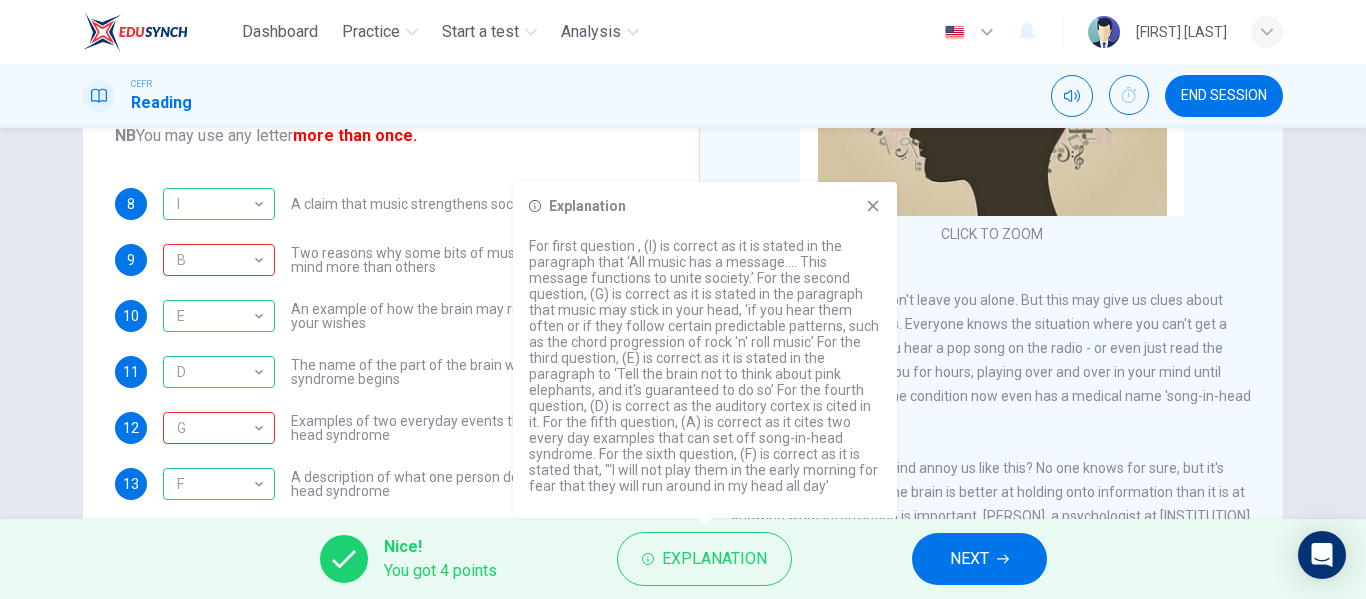 click on "NEXT" at bounding box center [969, 559] 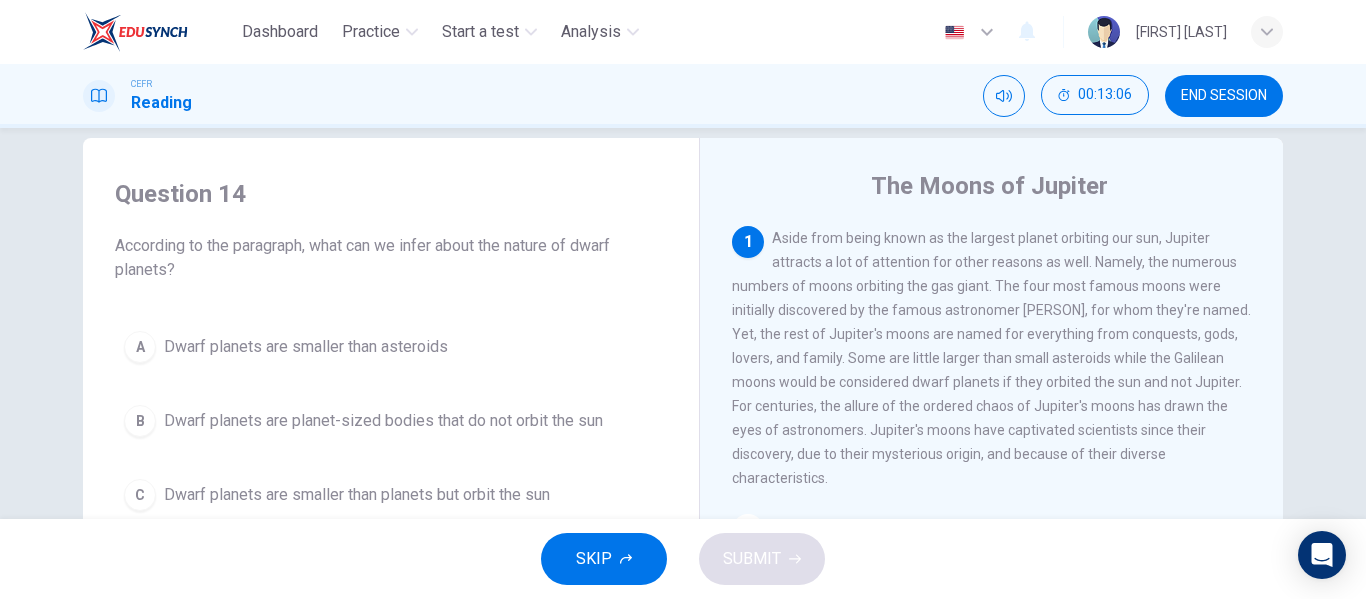 scroll, scrollTop: 0, scrollLeft: 0, axis: both 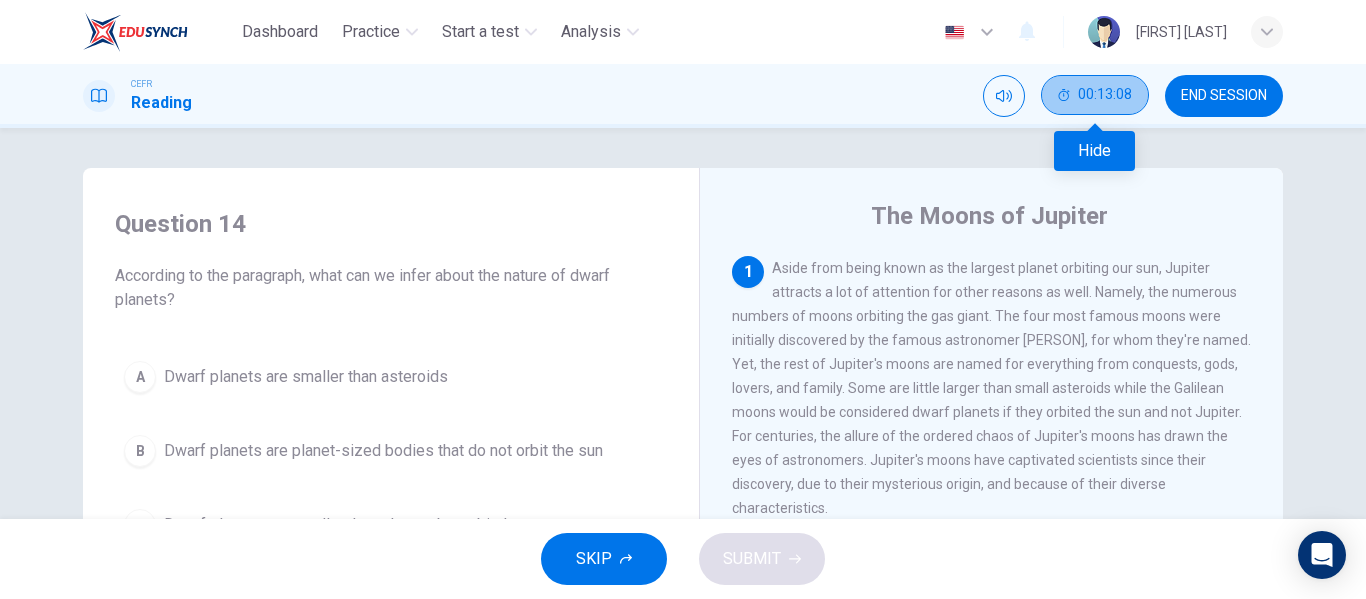 click on "00:13:08" at bounding box center (1105, 95) 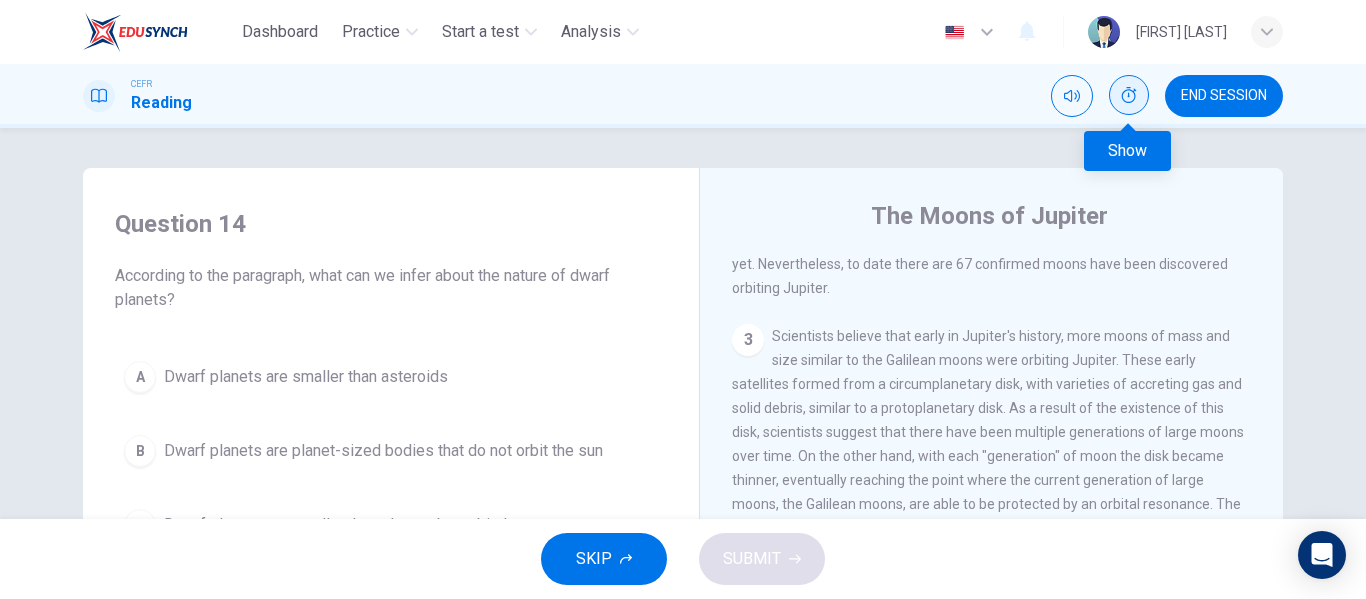 scroll, scrollTop: 600, scrollLeft: 0, axis: vertical 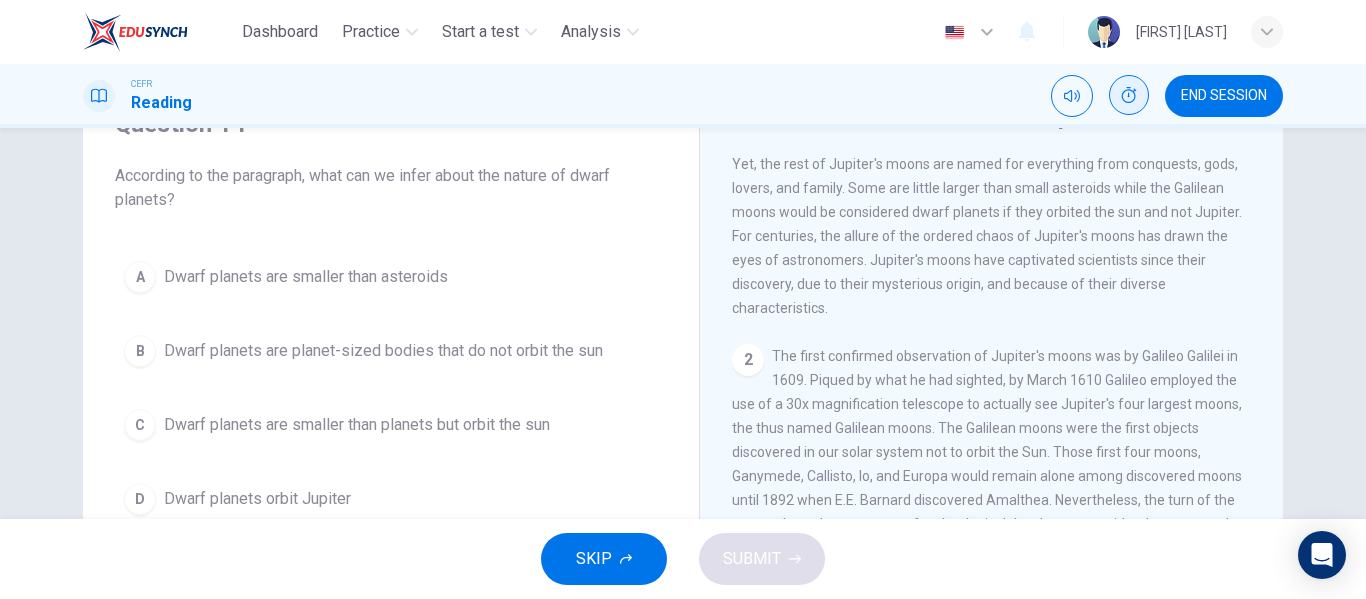 click on "C Dwarf planets are smaller than planets but orbit the sun" at bounding box center [391, 425] 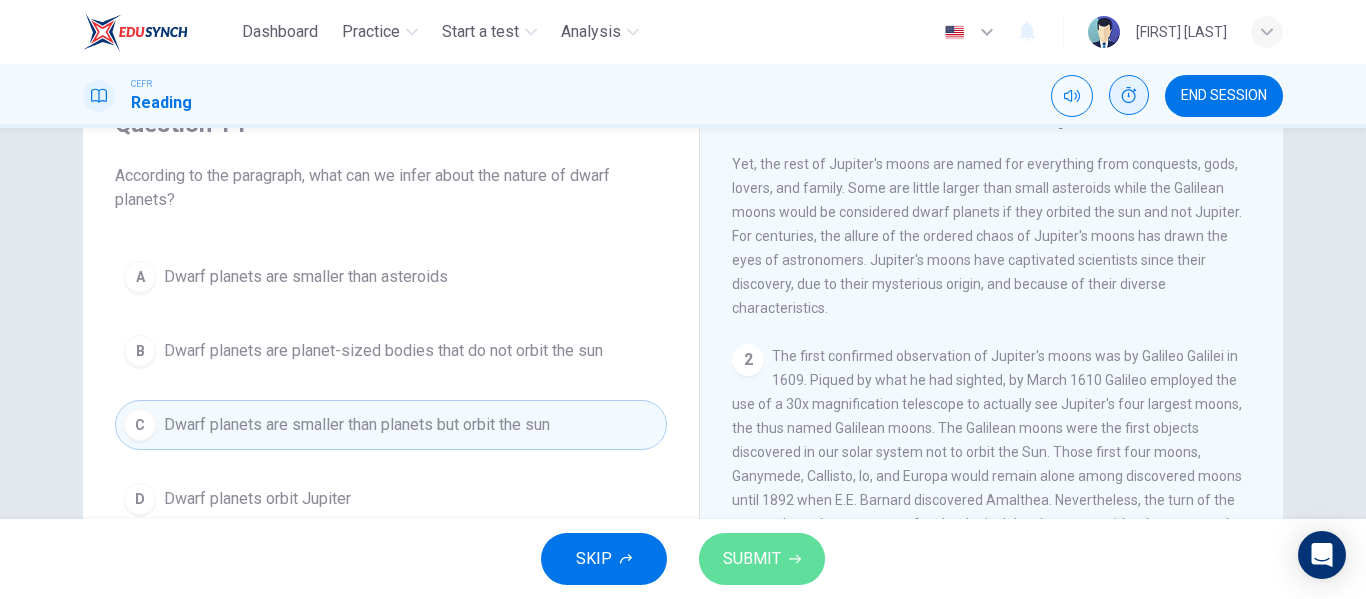click on "SUBMIT" at bounding box center [752, 559] 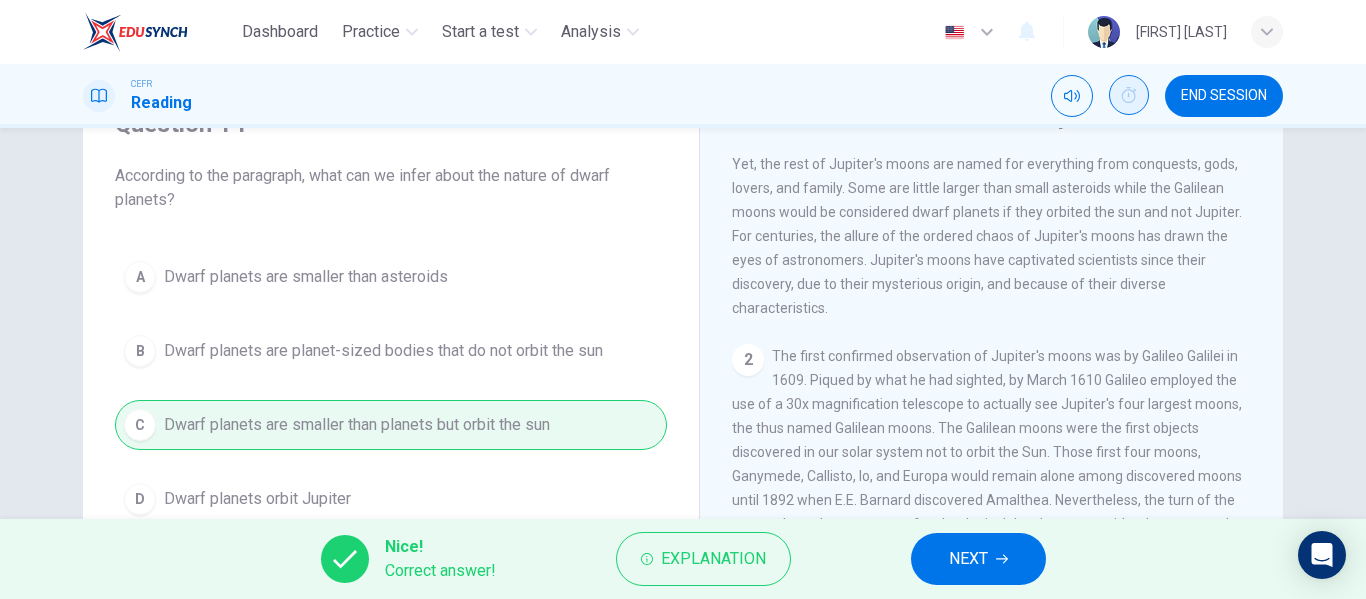 click on "NEXT" at bounding box center (968, 559) 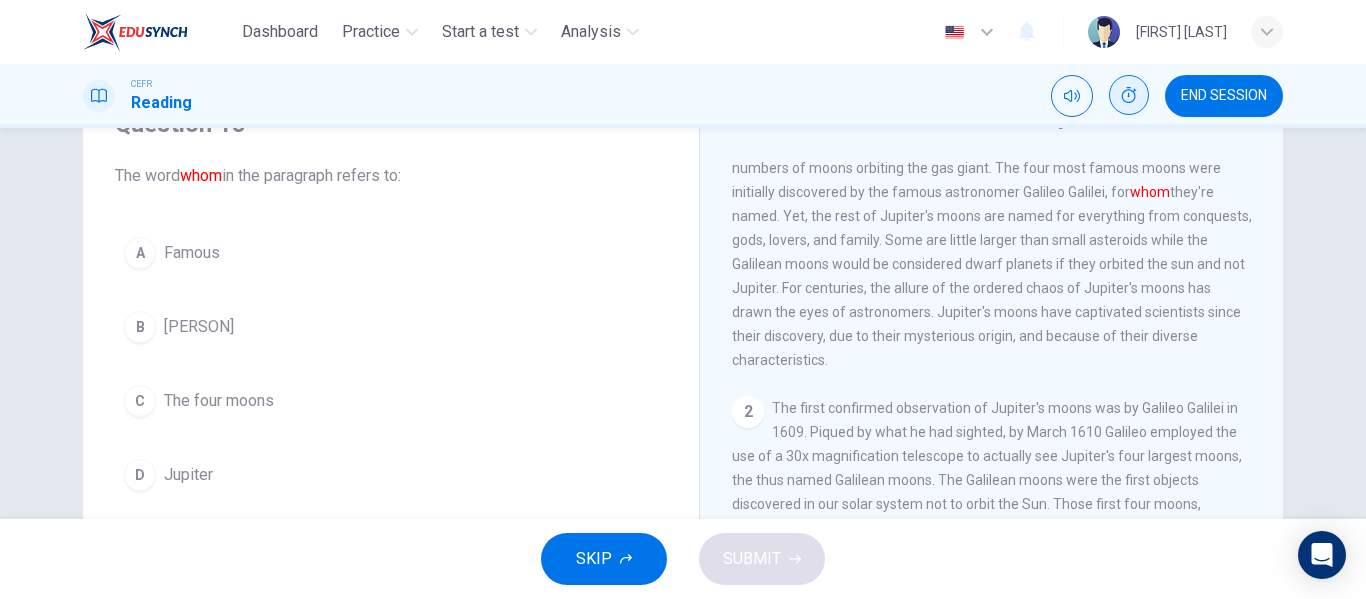scroll, scrollTop: 0, scrollLeft: 0, axis: both 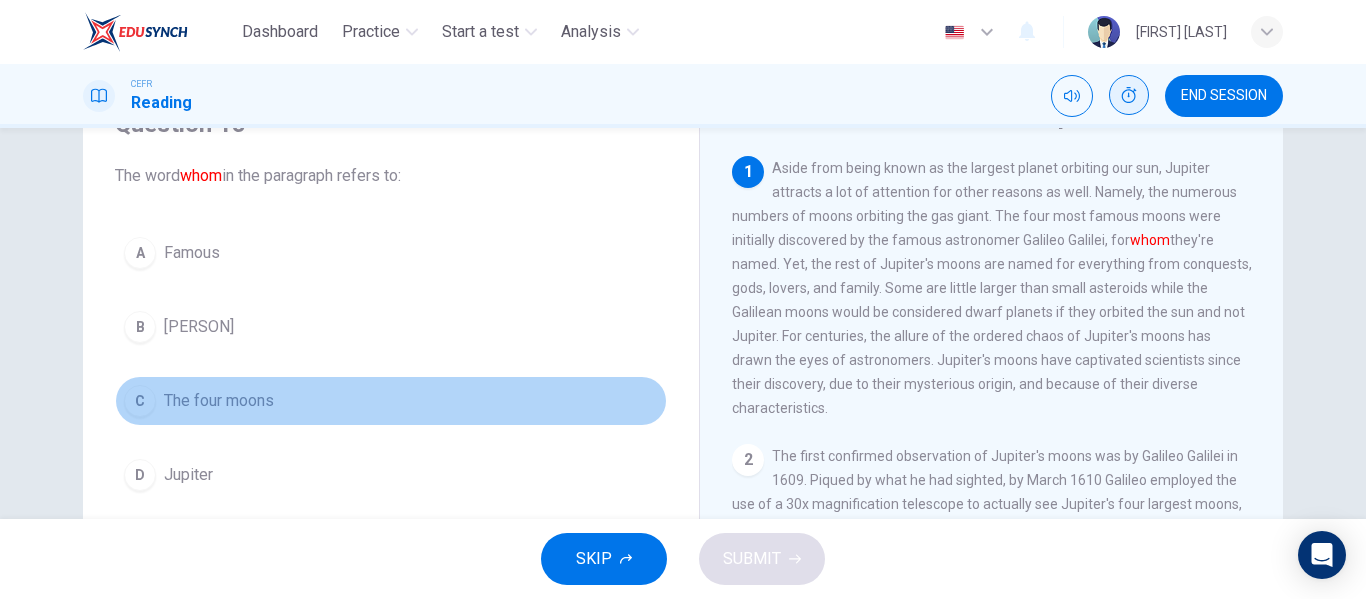 click on "The four moons" at bounding box center (192, 253) 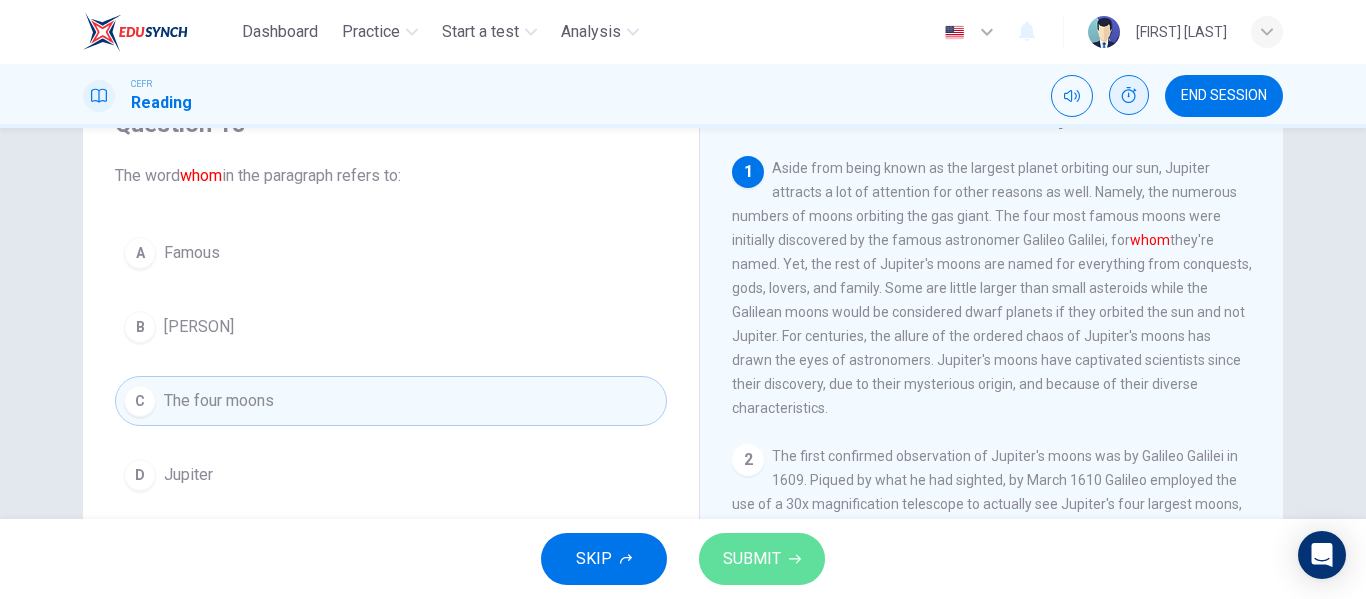 click on "SUBMIT" at bounding box center (762, 559) 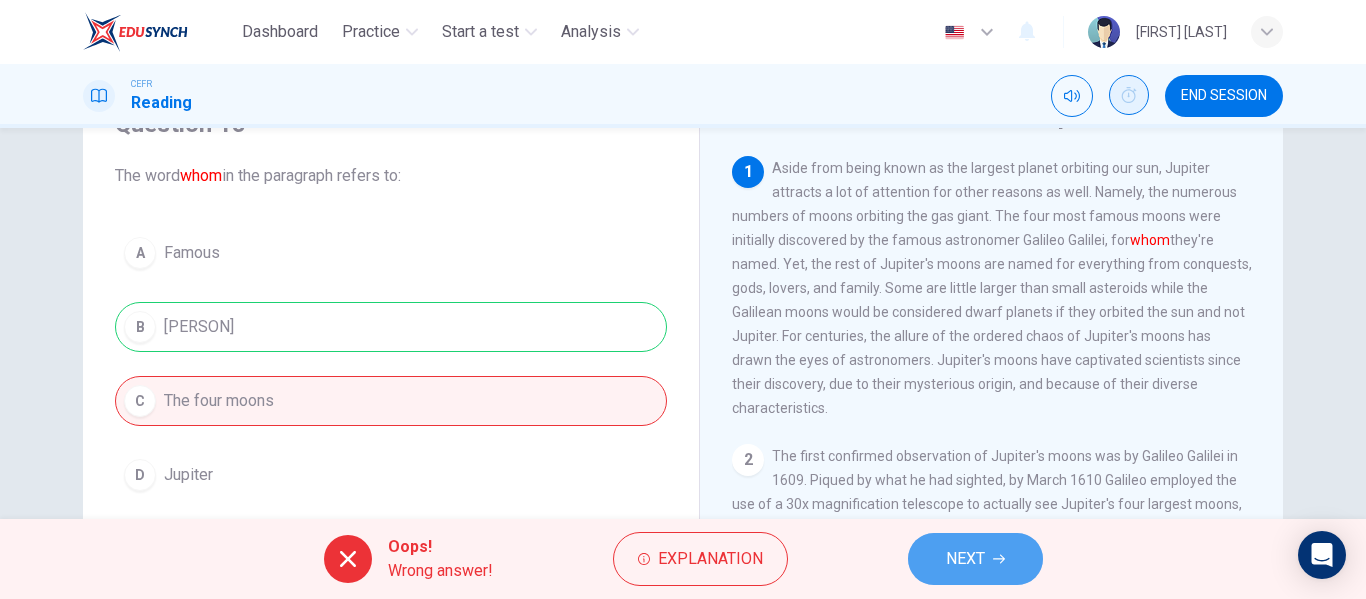 click on "NEXT" at bounding box center [975, 559] 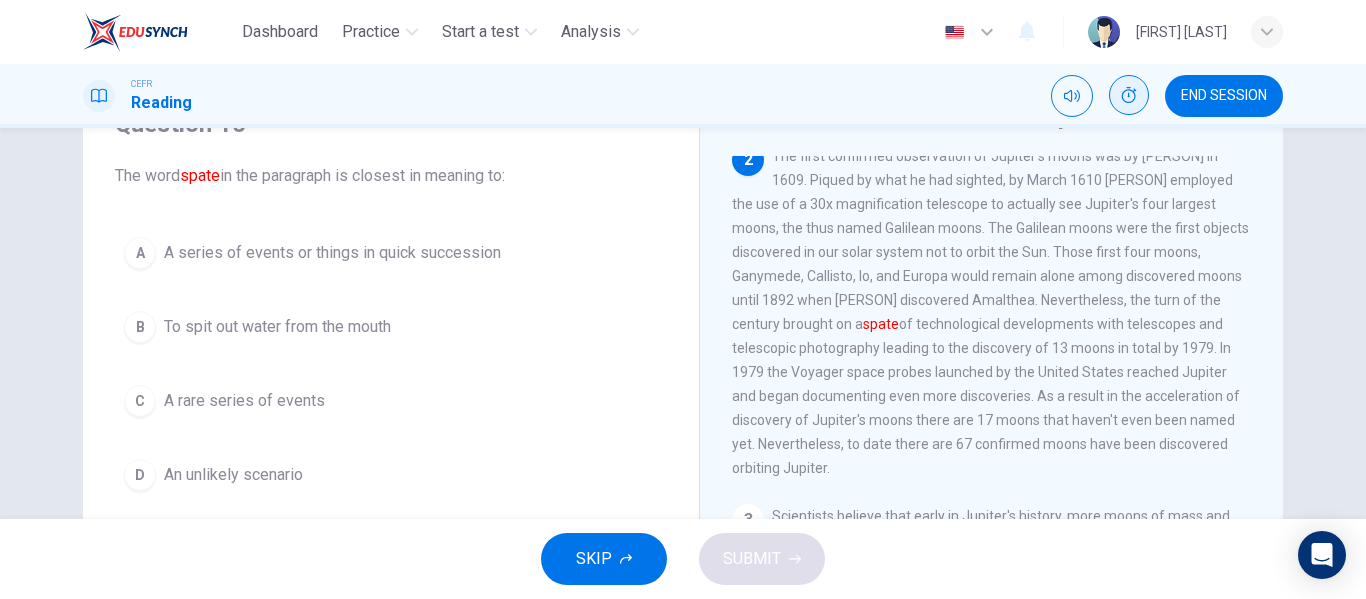 scroll, scrollTop: 400, scrollLeft: 0, axis: vertical 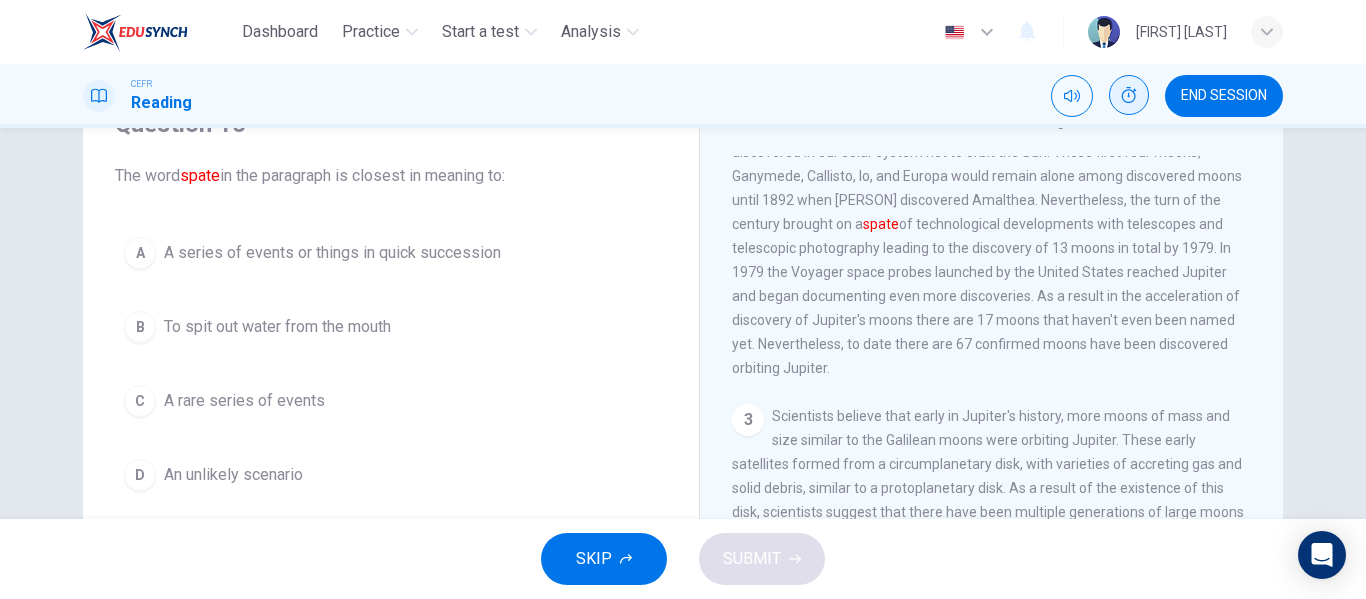 click on "C A rare series of events" at bounding box center (391, 401) 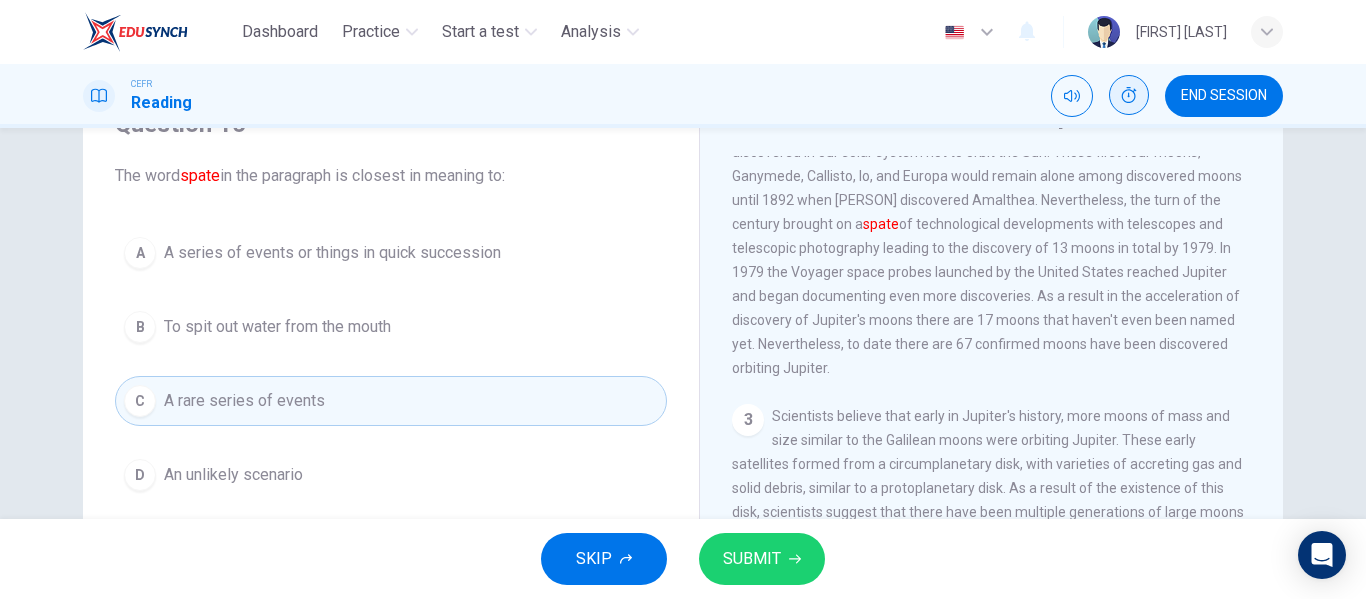 click on "A A series of events or things in quick succession" at bounding box center [391, 253] 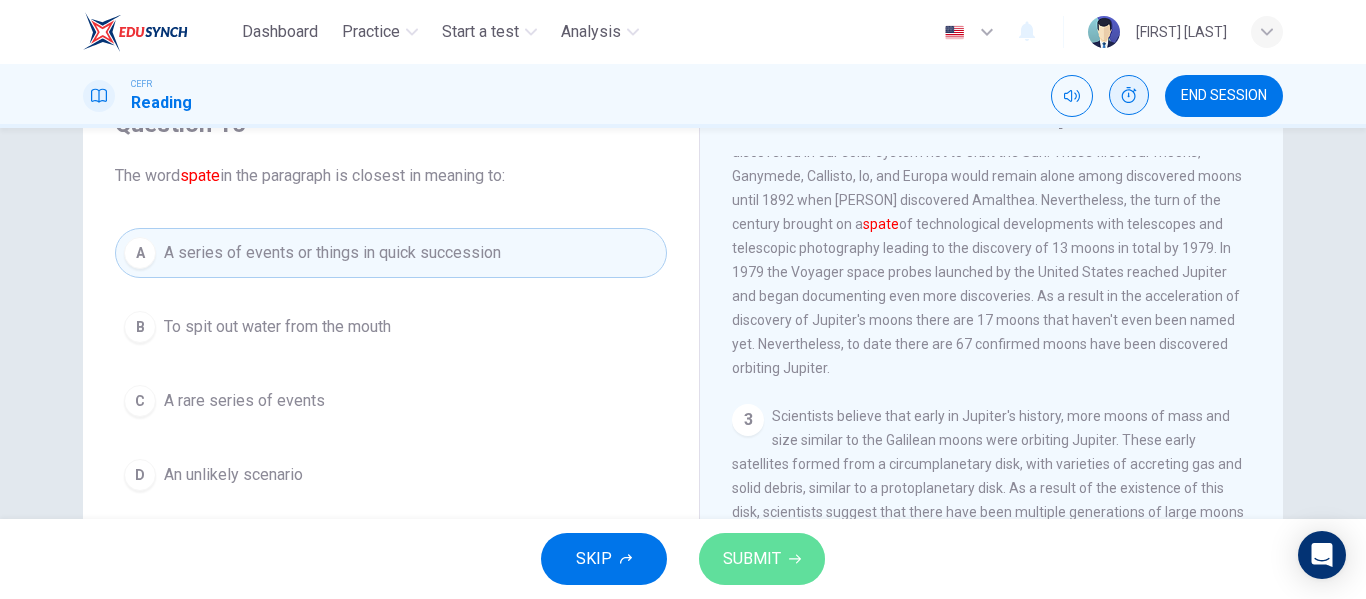 click on "SUBMIT" at bounding box center [762, 559] 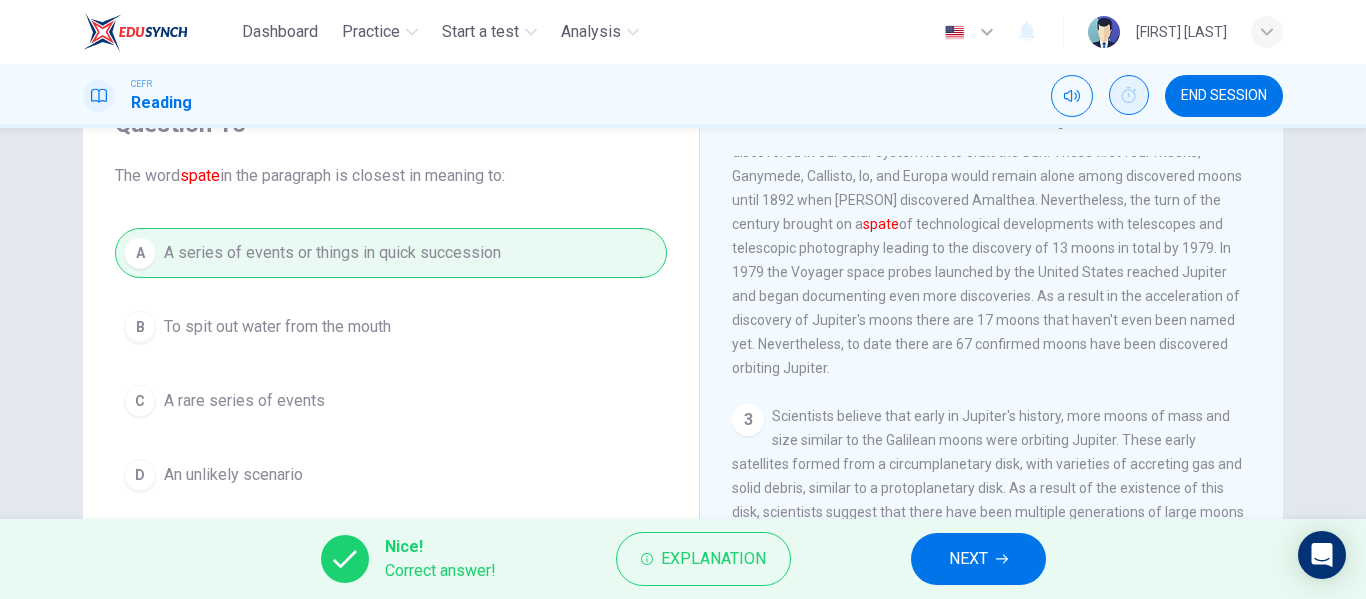 click on "NEXT" at bounding box center (978, 559) 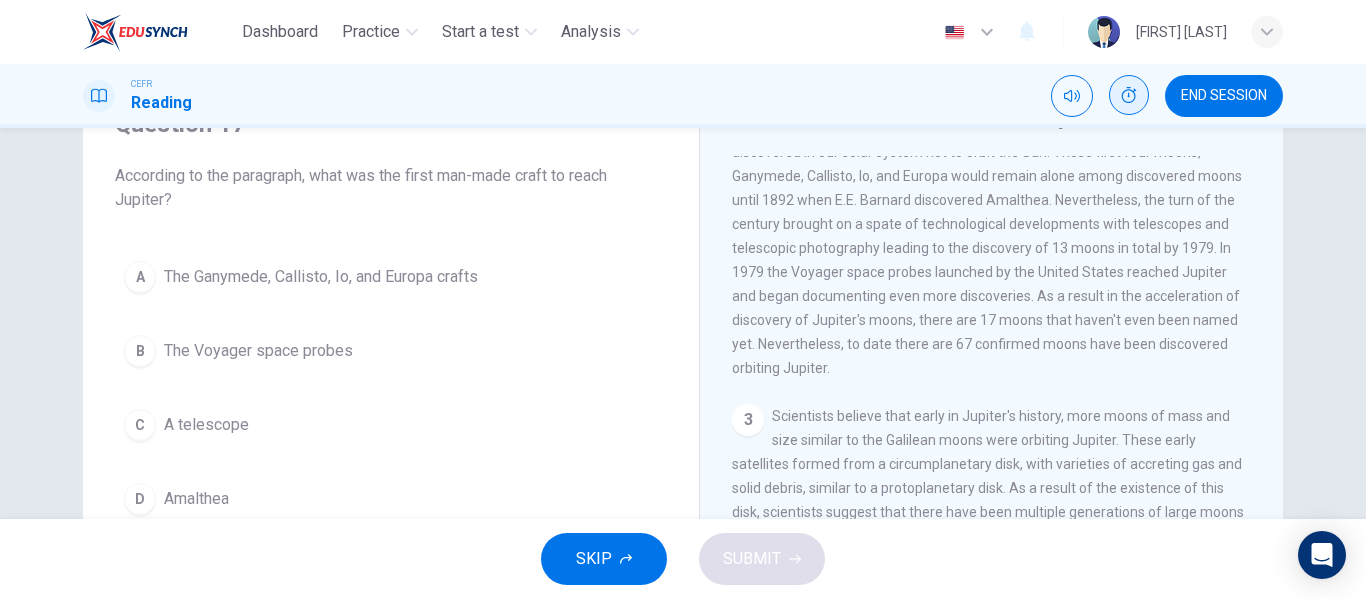 scroll, scrollTop: 300, scrollLeft: 0, axis: vertical 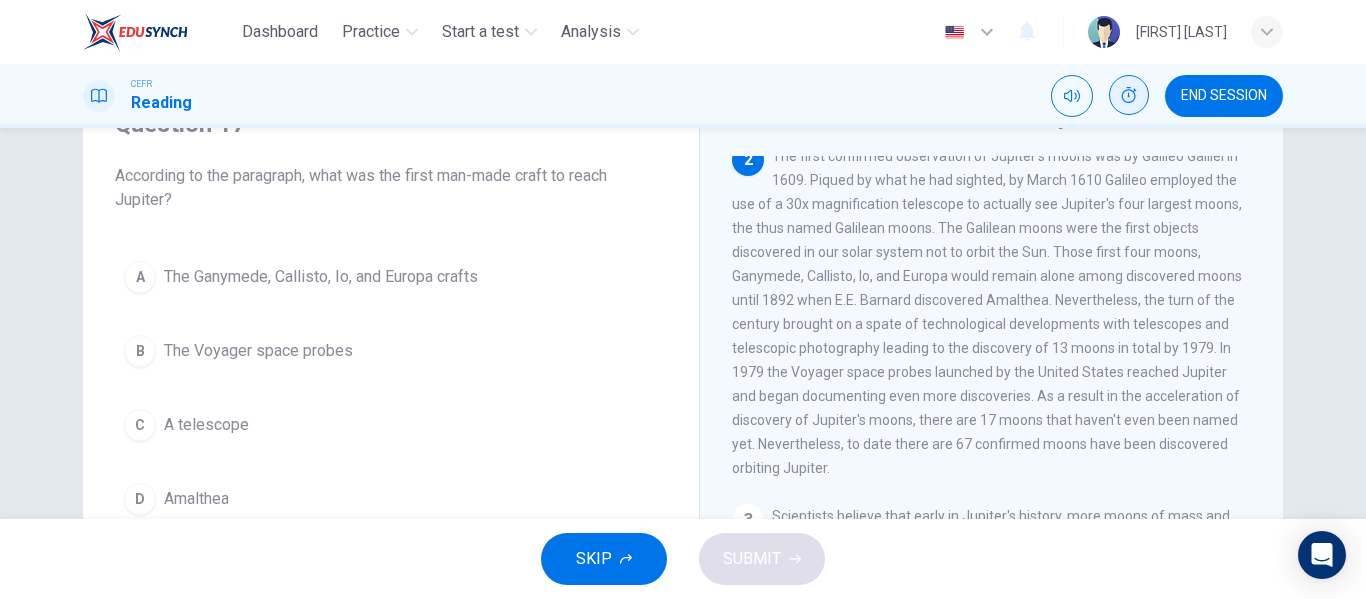 click on "C" at bounding box center [140, 277] 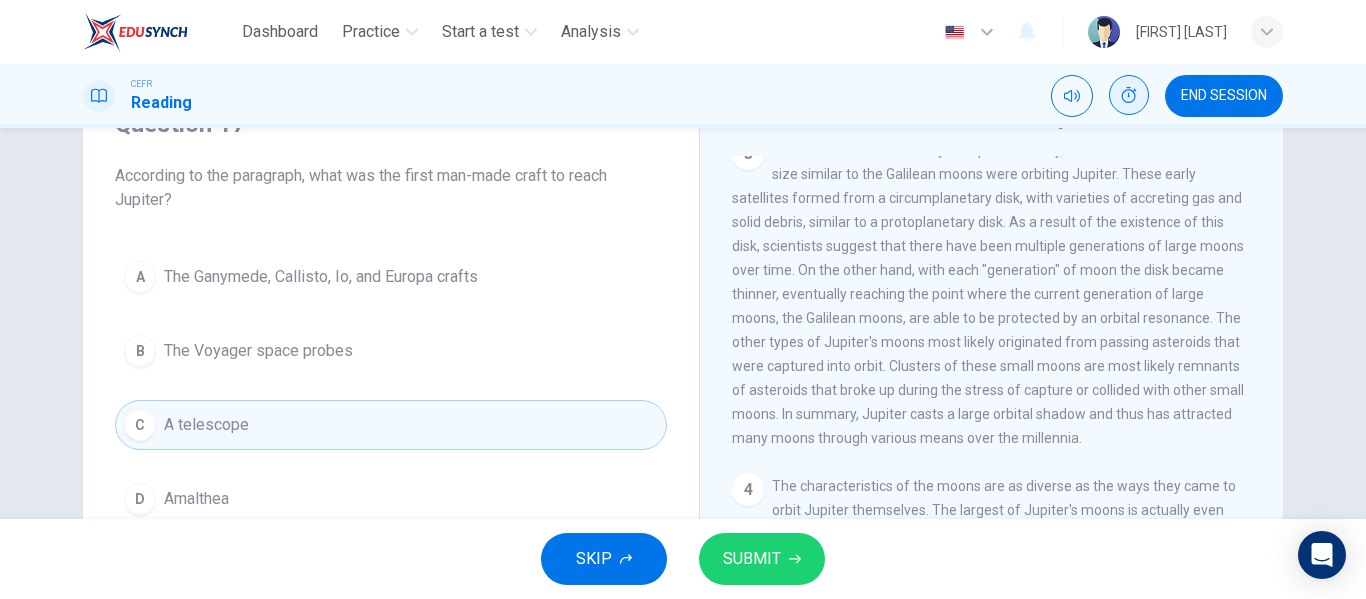 scroll, scrollTop: 700, scrollLeft: 0, axis: vertical 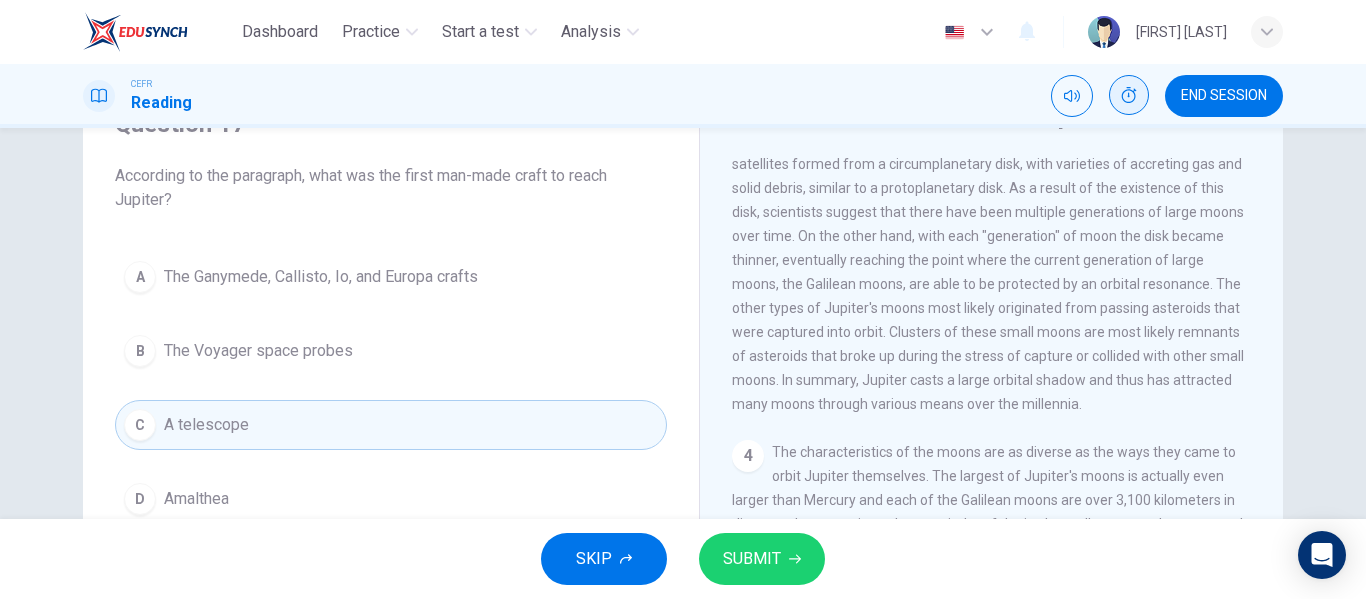 click on "B The Voyager space probes" at bounding box center (391, 351) 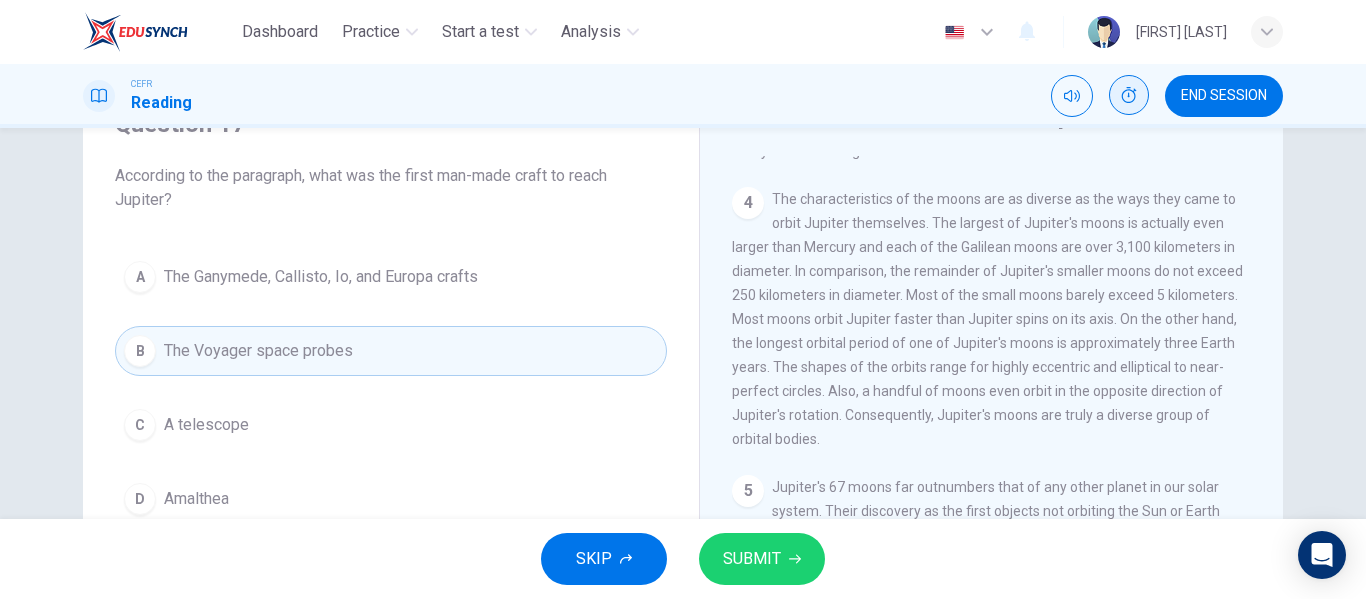 scroll, scrollTop: 1013, scrollLeft: 0, axis: vertical 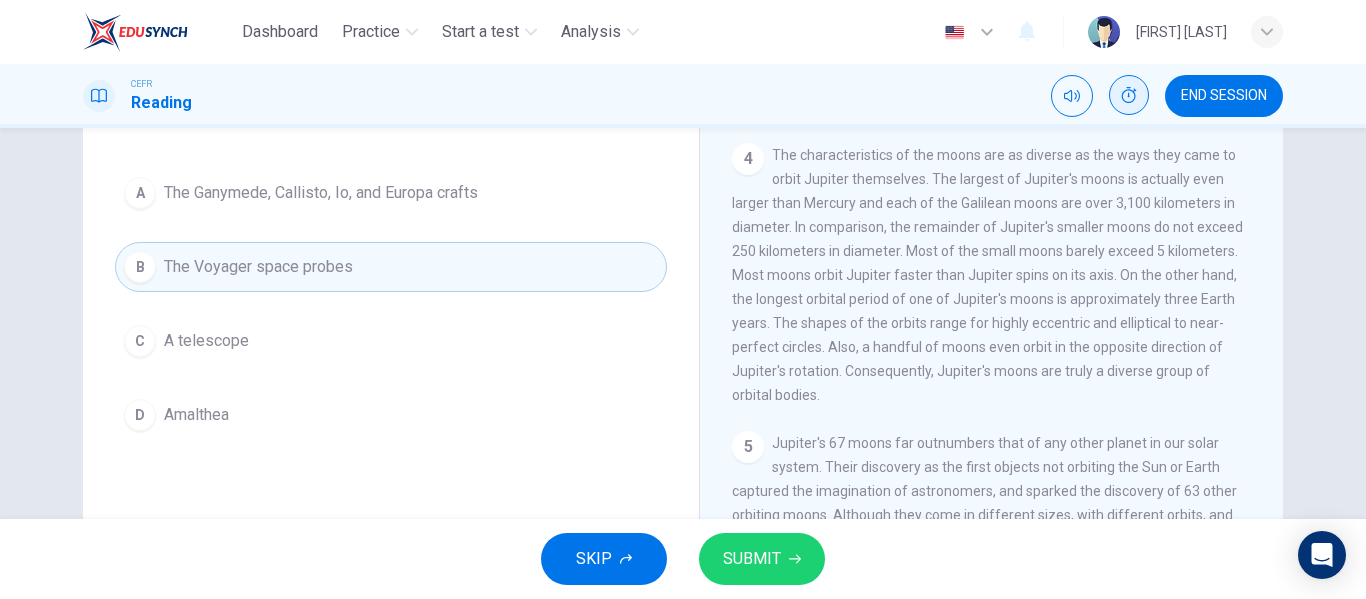 click on "SUBMIT" at bounding box center [752, 559] 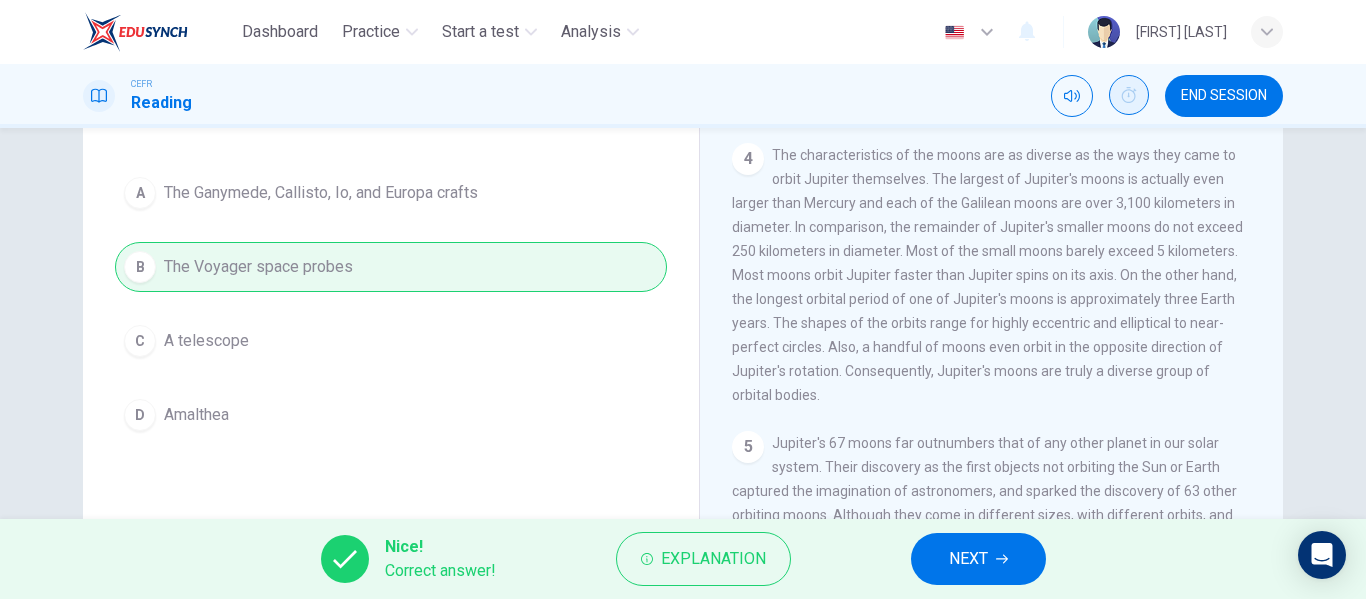 click on "NEXT" at bounding box center [978, 559] 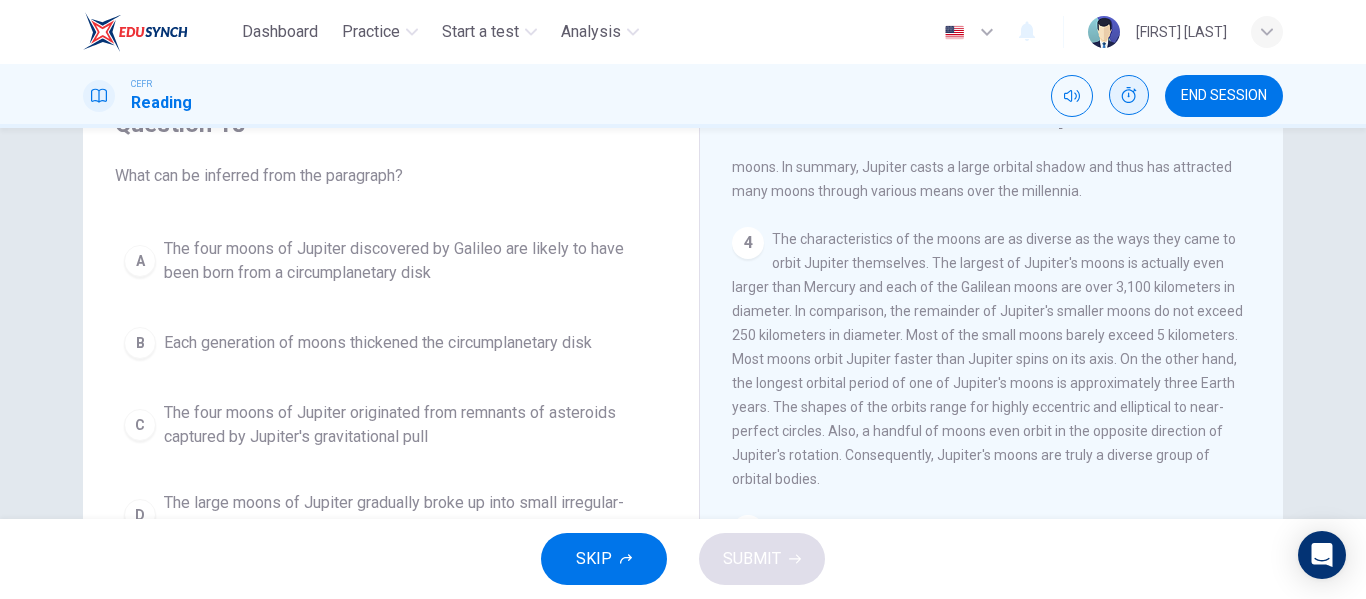 scroll, scrollTop: 200, scrollLeft: 0, axis: vertical 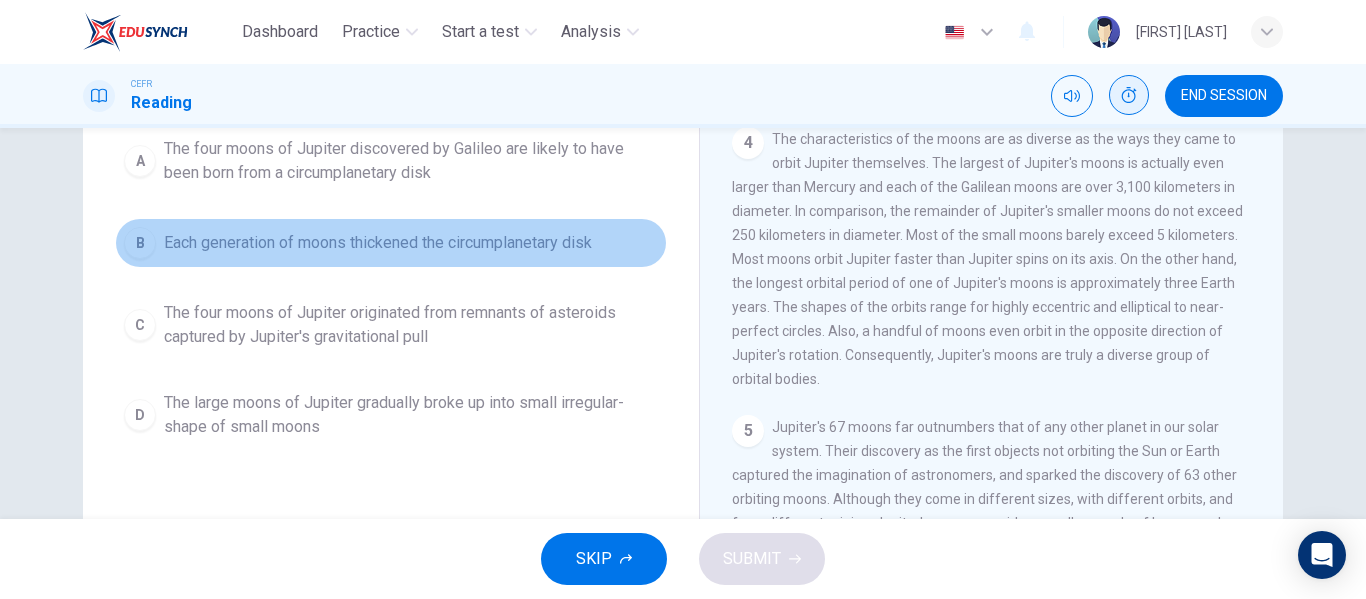 click on "B Each generation of moons thickened the circumplanetary disk" at bounding box center [391, 243] 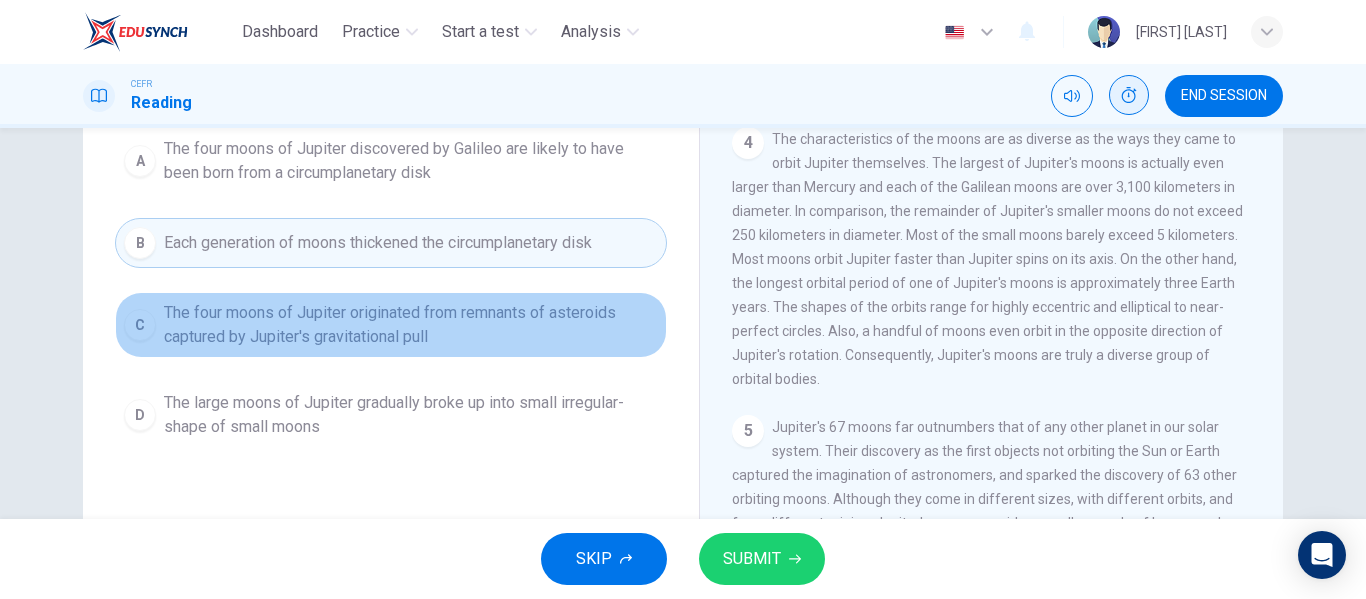 click on "The four moons of Jupiter originated from remnants of asteroids captured by Jupiter's gravitational pull" at bounding box center [411, 161] 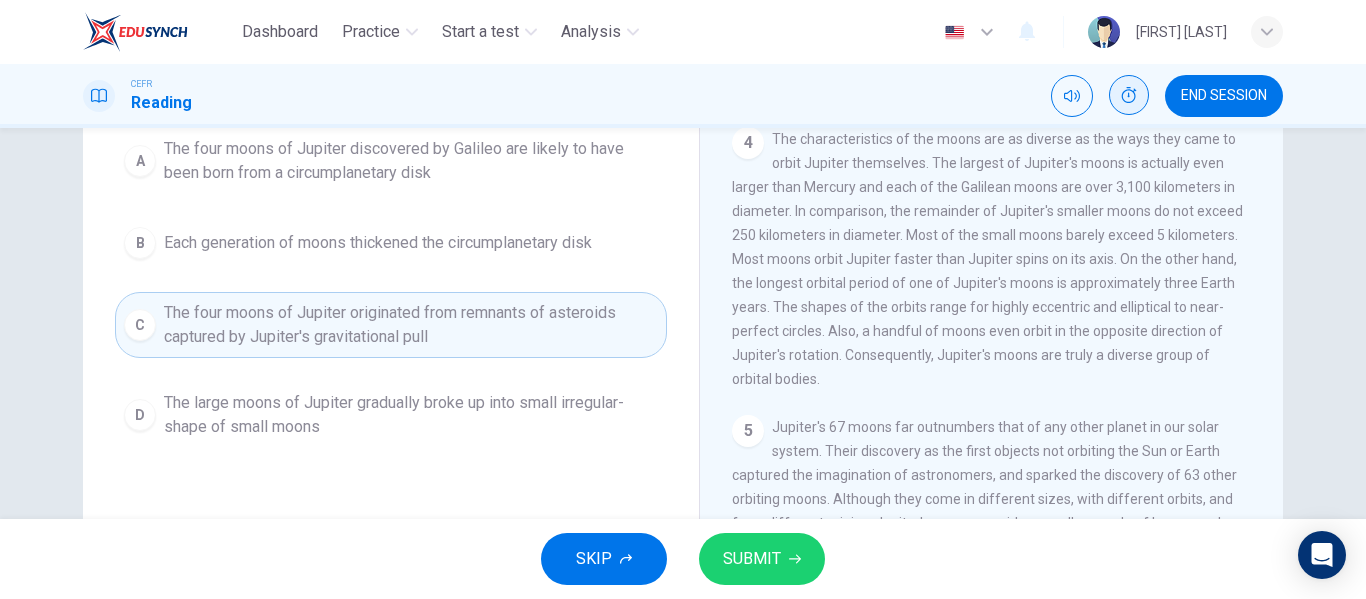 scroll, scrollTop: 1013, scrollLeft: 0, axis: vertical 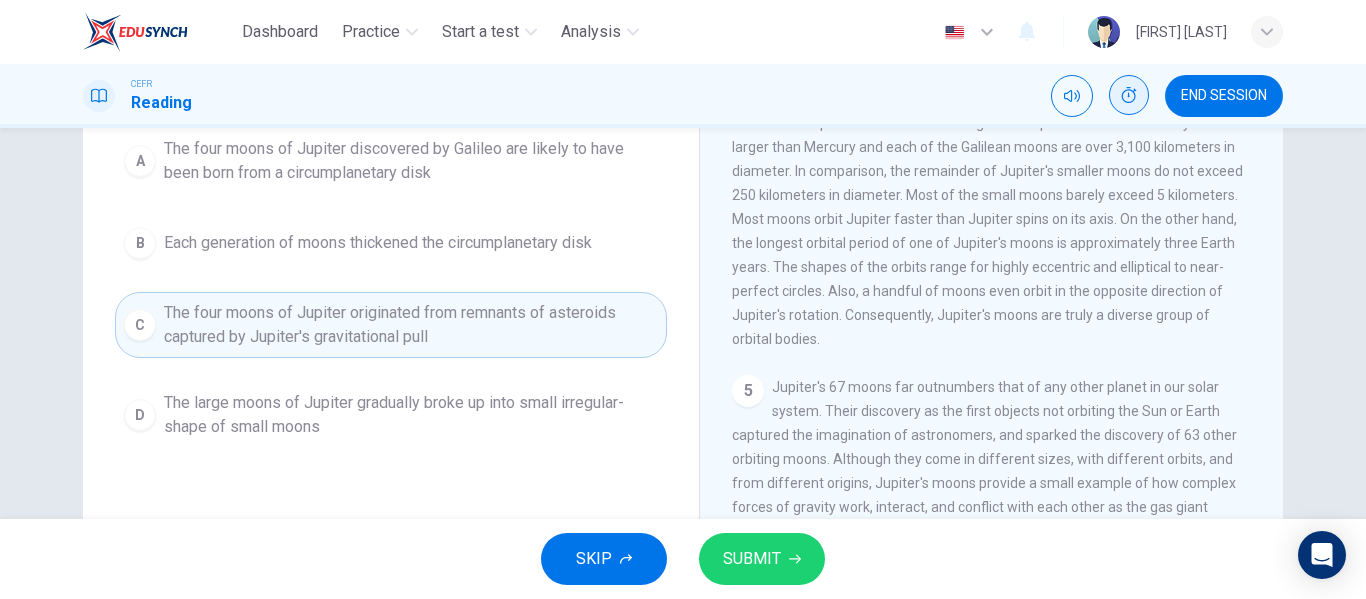 click on "SUBMIT" at bounding box center [752, 559] 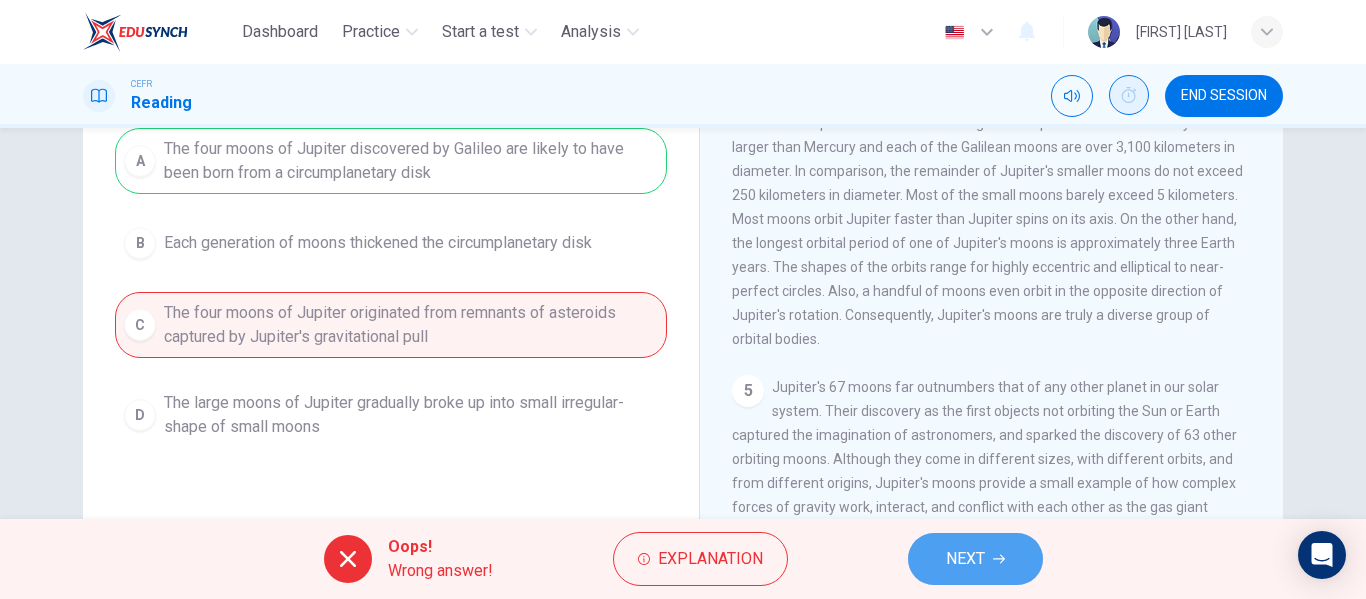 click on "NEXT" at bounding box center [975, 559] 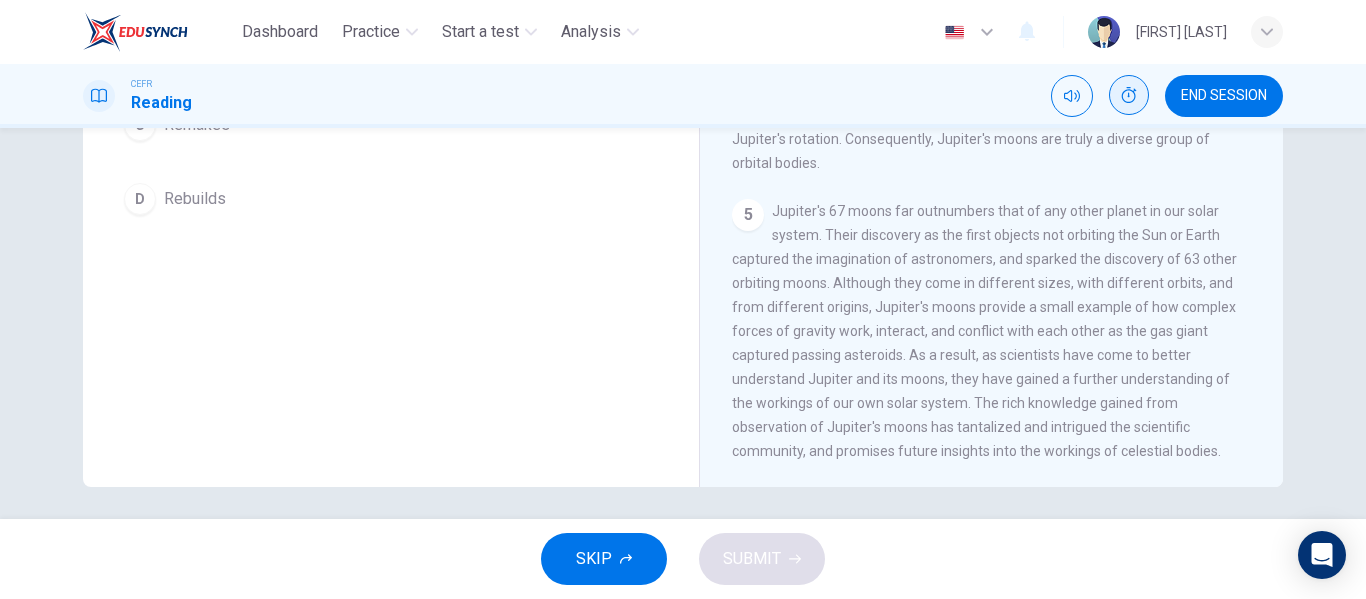 scroll, scrollTop: 384, scrollLeft: 0, axis: vertical 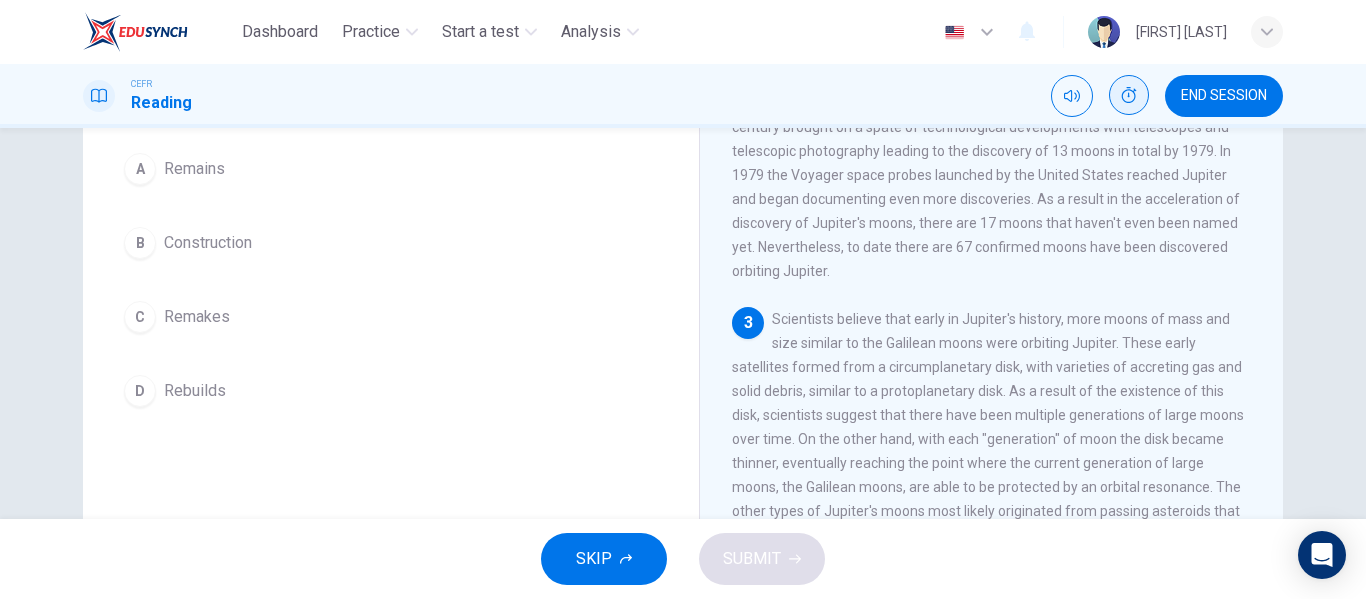 click on "A Remains B Construction C Remakes D Rebuilds" at bounding box center (391, 280) 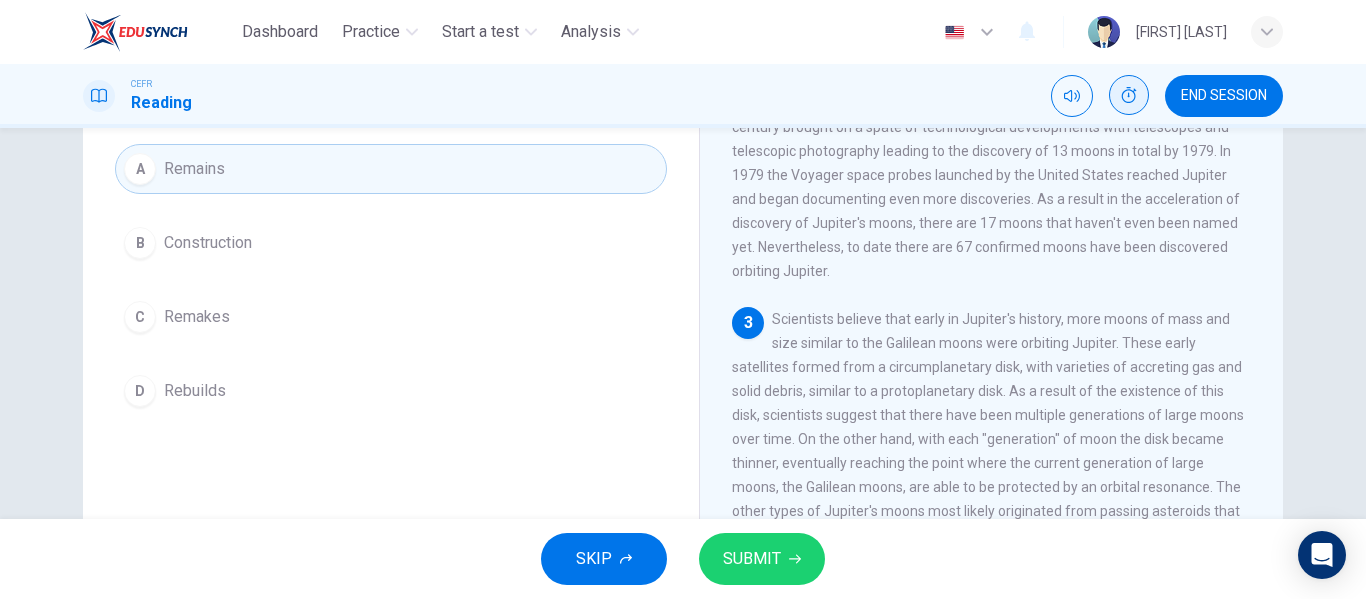 click on "SUBMIT" at bounding box center [752, 559] 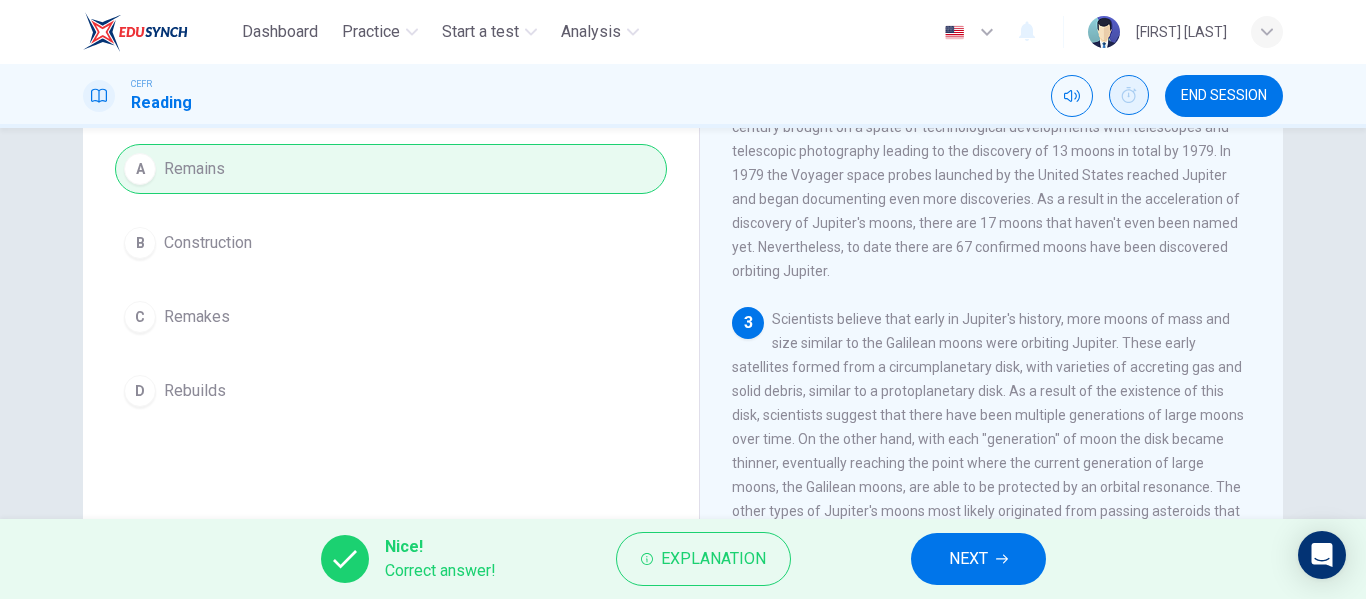 click on "NEXT" at bounding box center (978, 559) 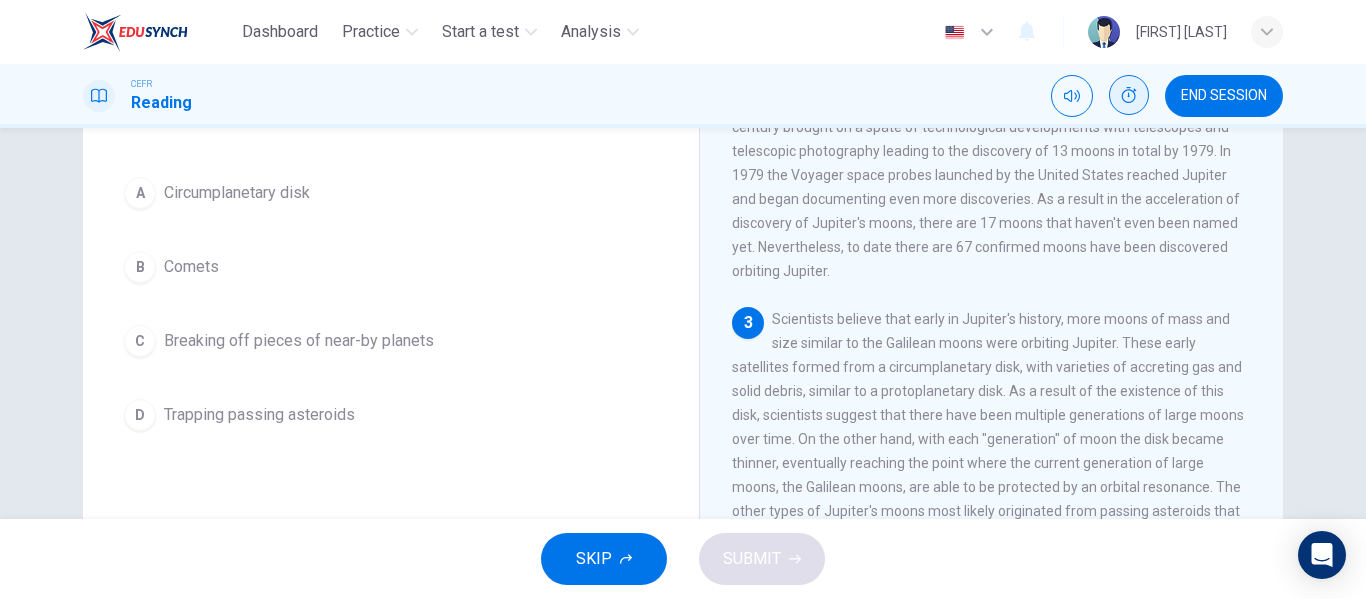 scroll, scrollTop: 208, scrollLeft: 0, axis: vertical 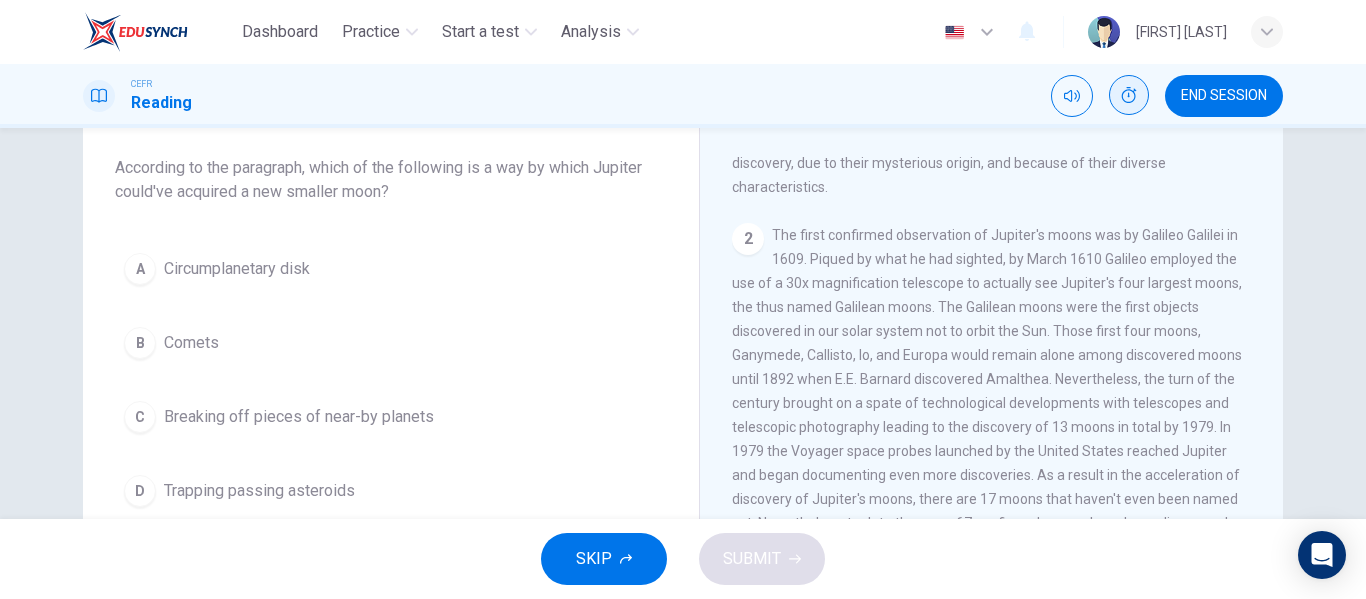 click on "D Trapping passing asteroids" at bounding box center [391, 491] 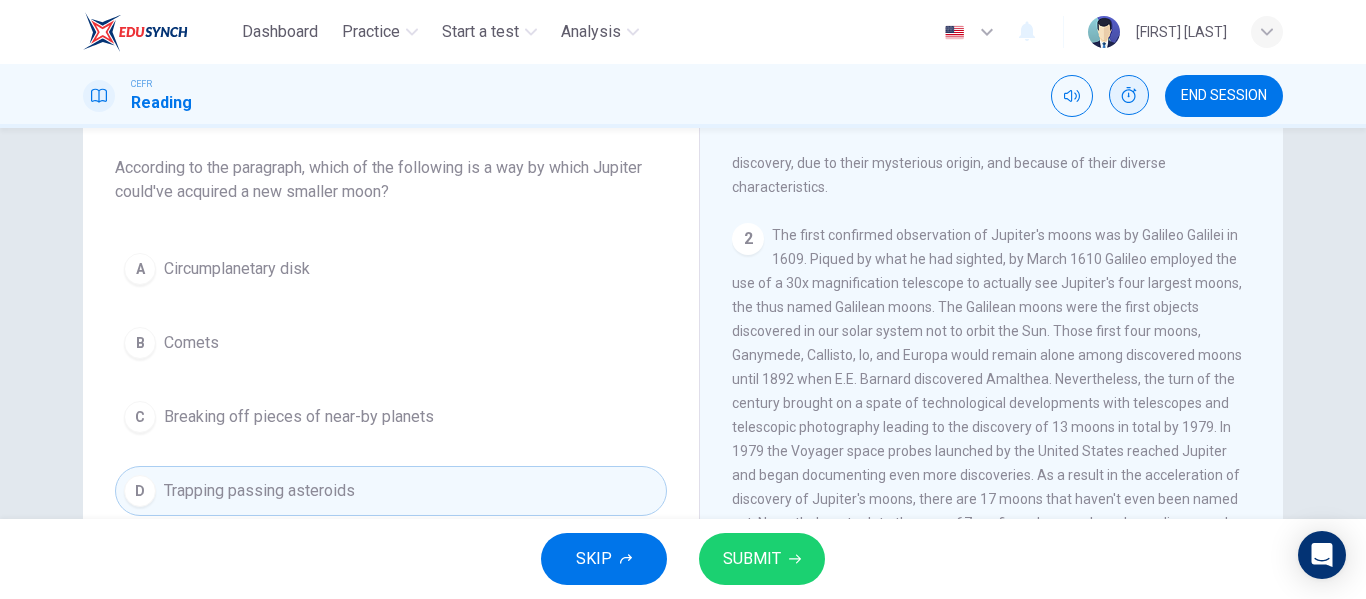 click on "SUBMIT" at bounding box center (752, 559) 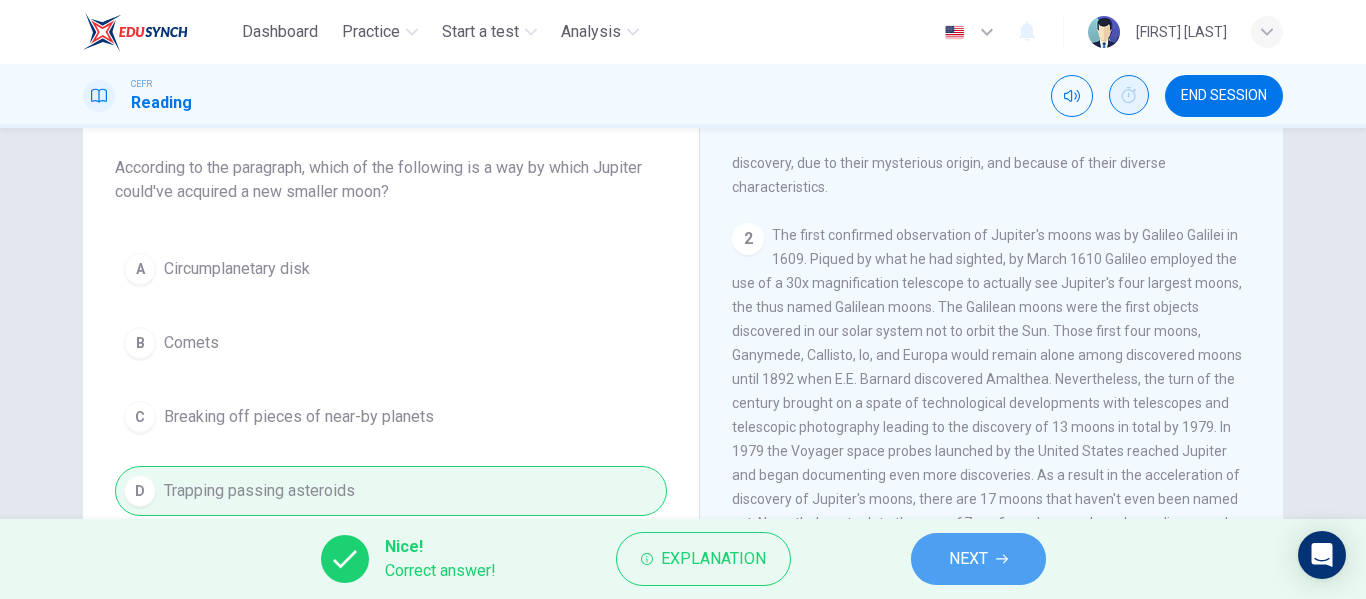 click on "NEXT" at bounding box center [968, 559] 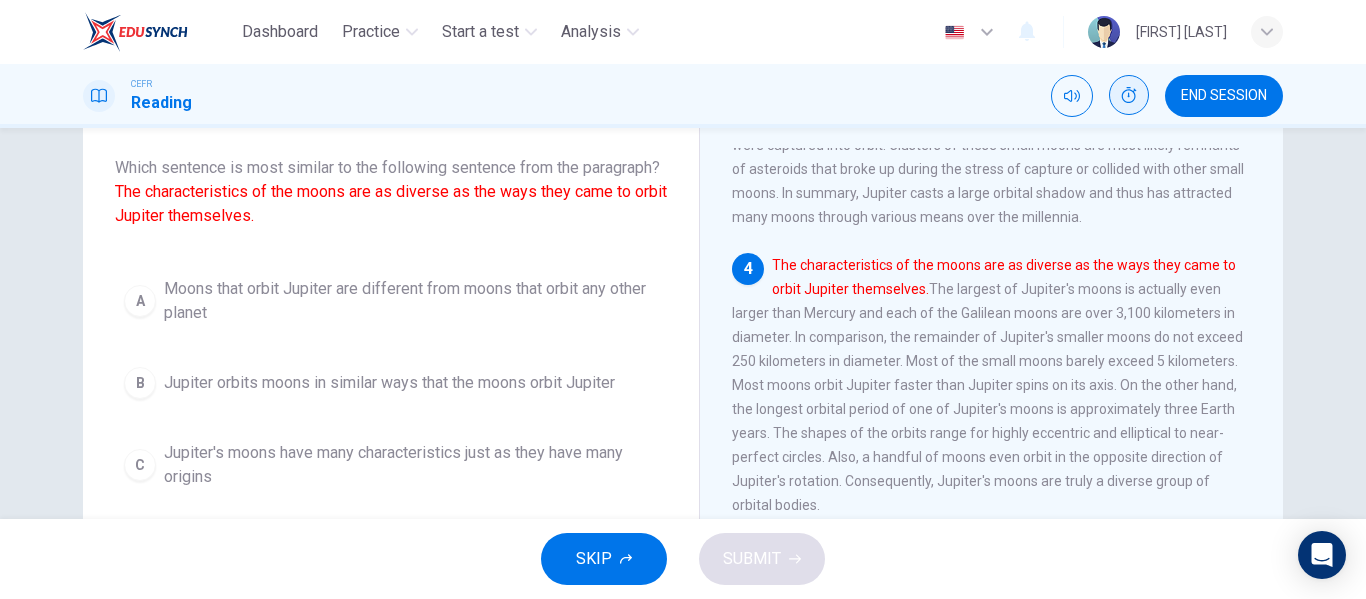 scroll, scrollTop: 913, scrollLeft: 0, axis: vertical 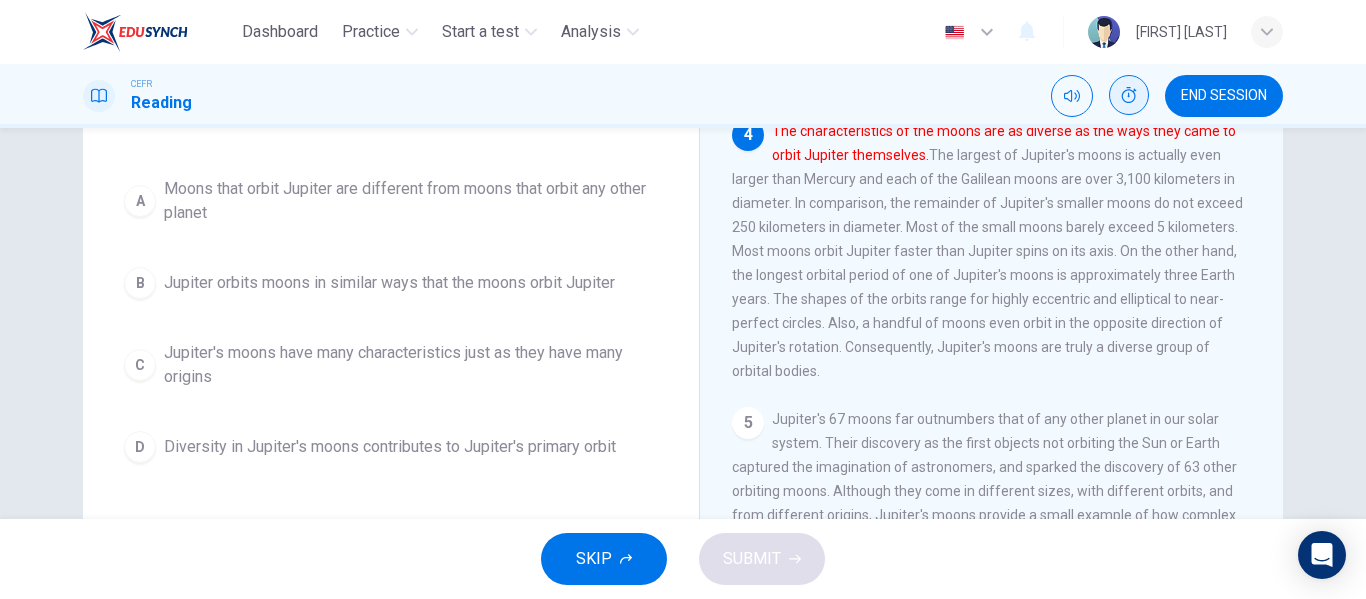 click on "Jupiter's moons have many characteristics just as they have many origins" at bounding box center (411, 201) 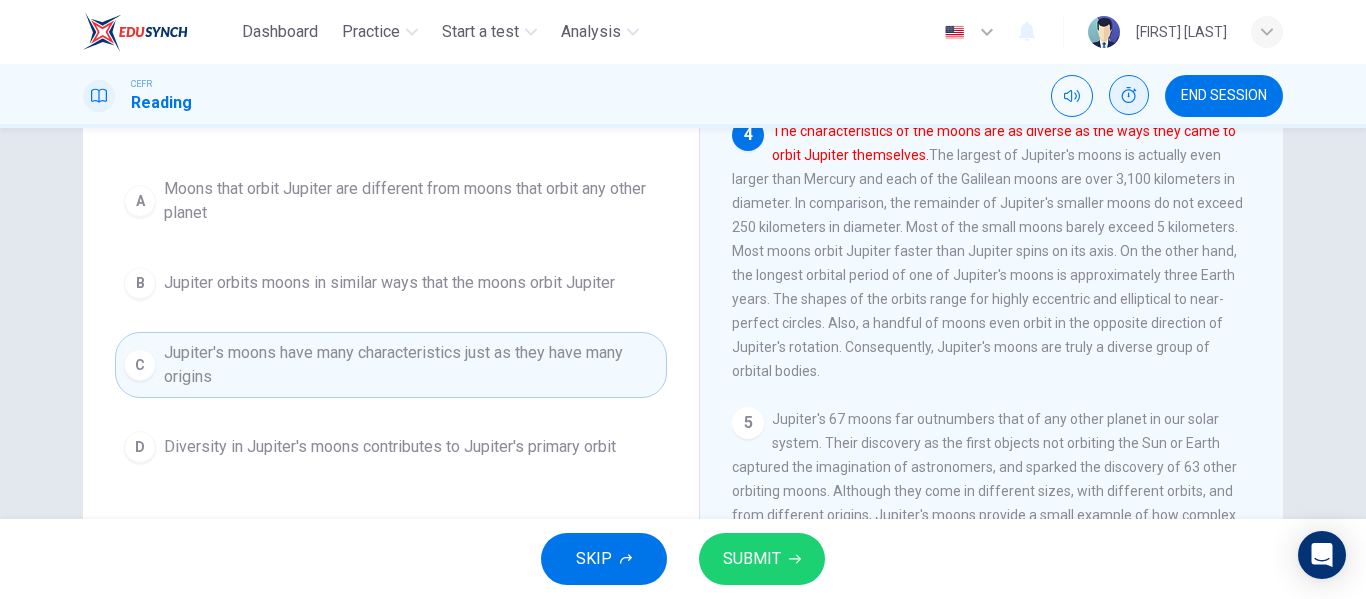click on "SUBMIT" at bounding box center (762, 559) 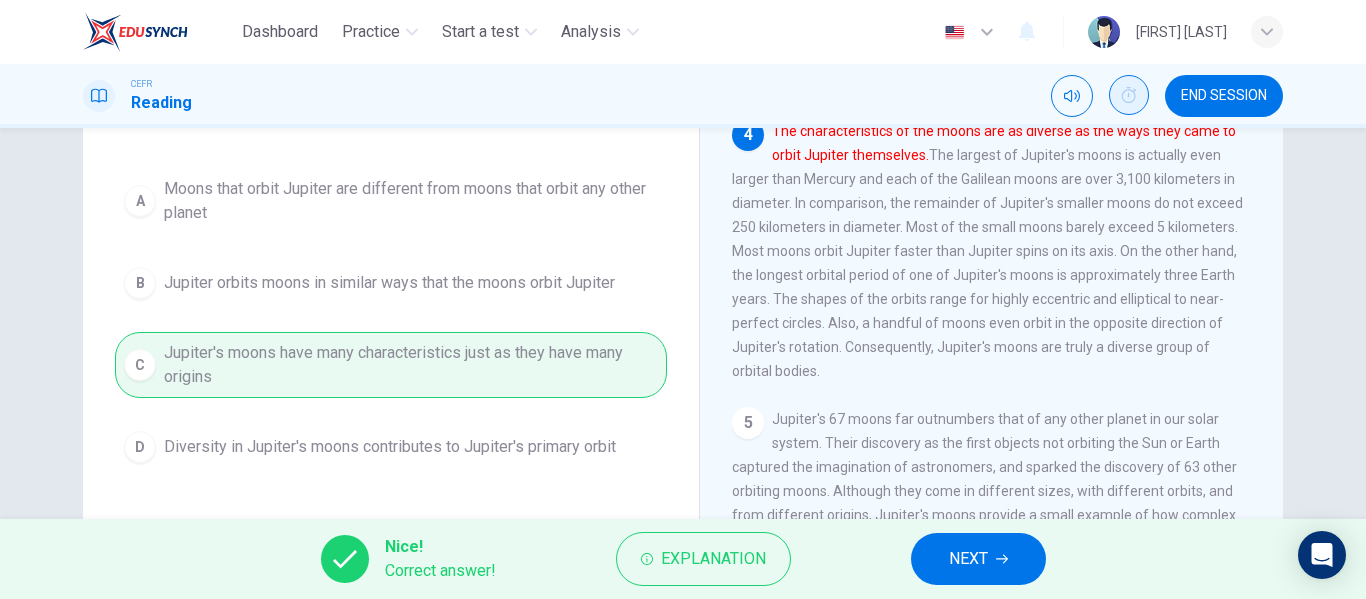 click on "NEXT" at bounding box center [978, 559] 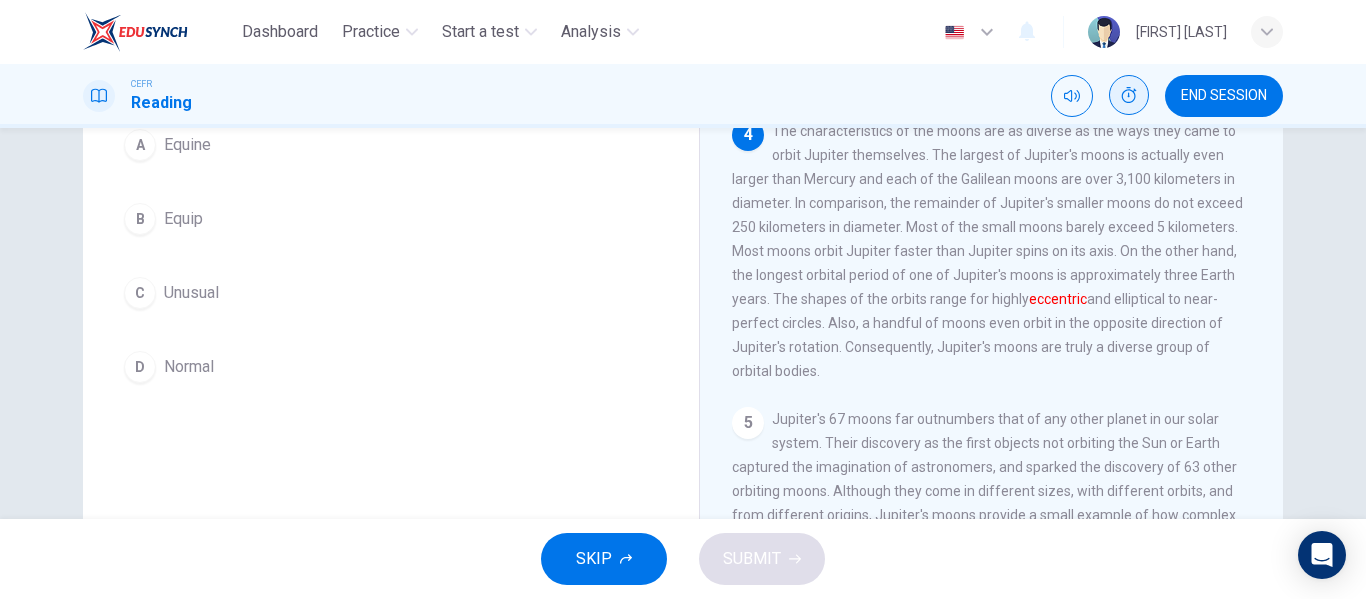 scroll, scrollTop: 108, scrollLeft: 0, axis: vertical 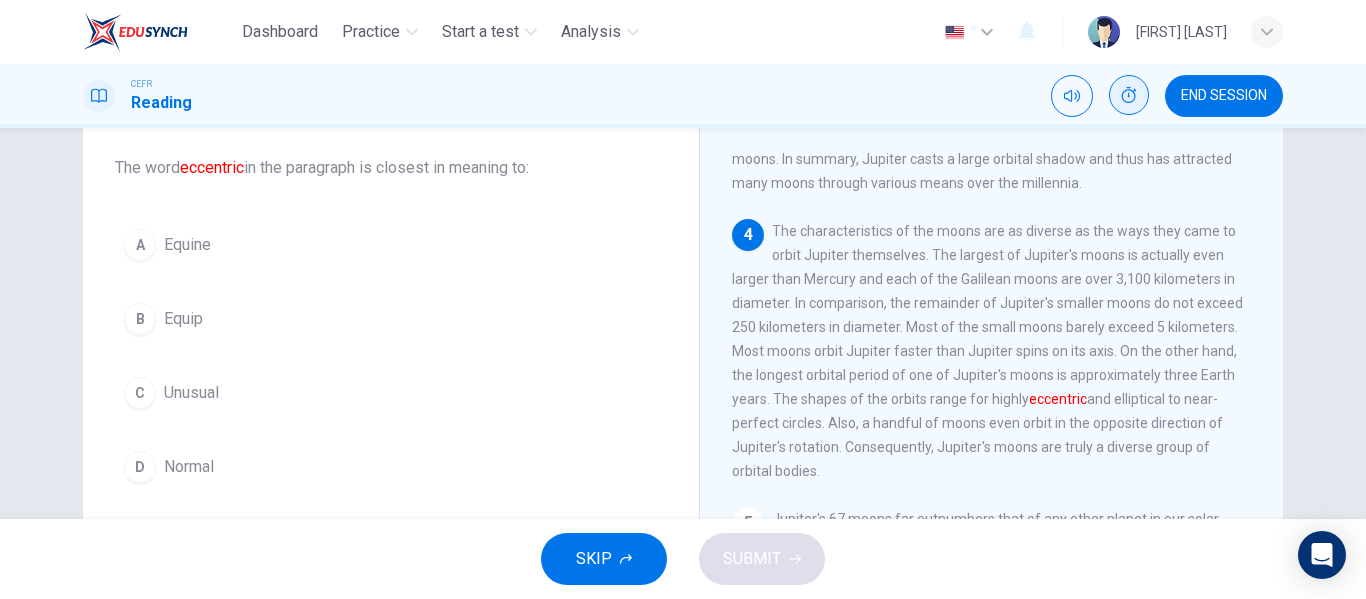 click on "Unusual" at bounding box center (187, 245) 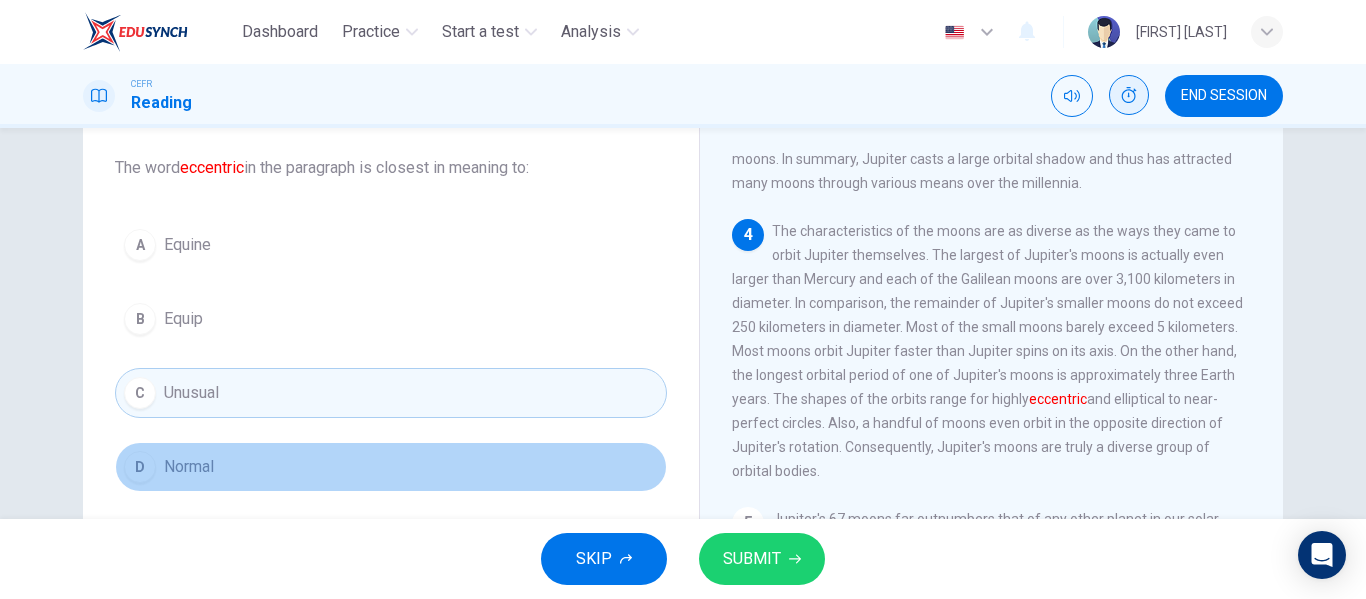 click on "D Normal" at bounding box center [391, 467] 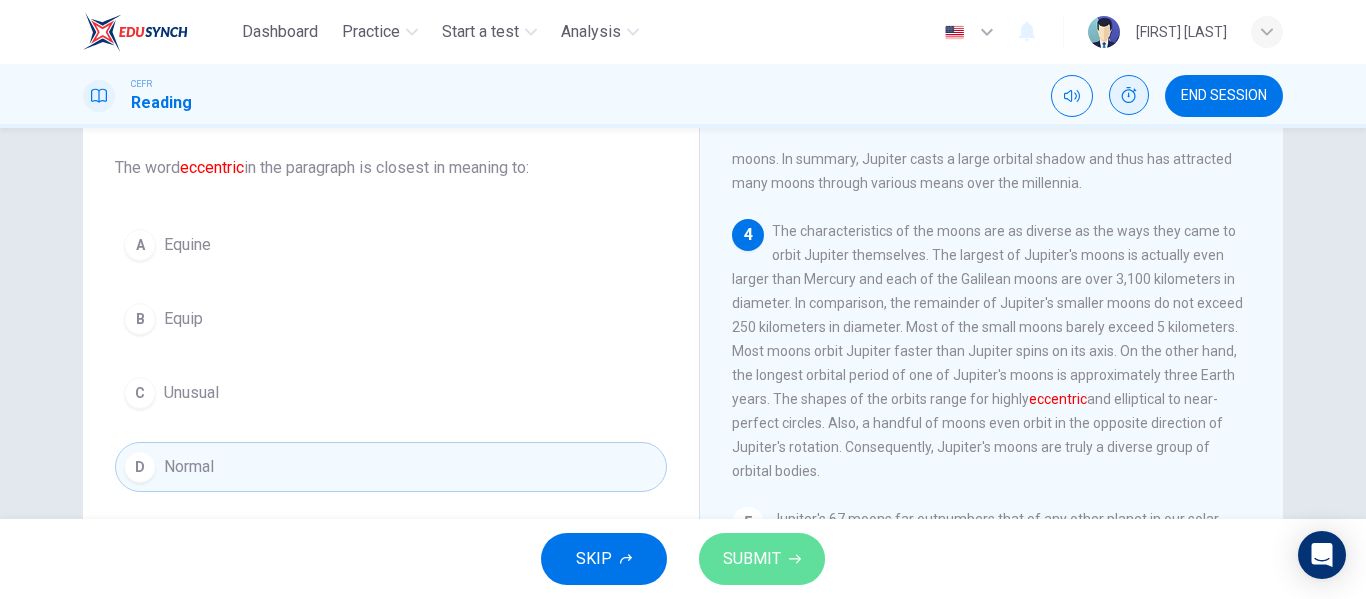 click on "SUBMIT" at bounding box center (762, 559) 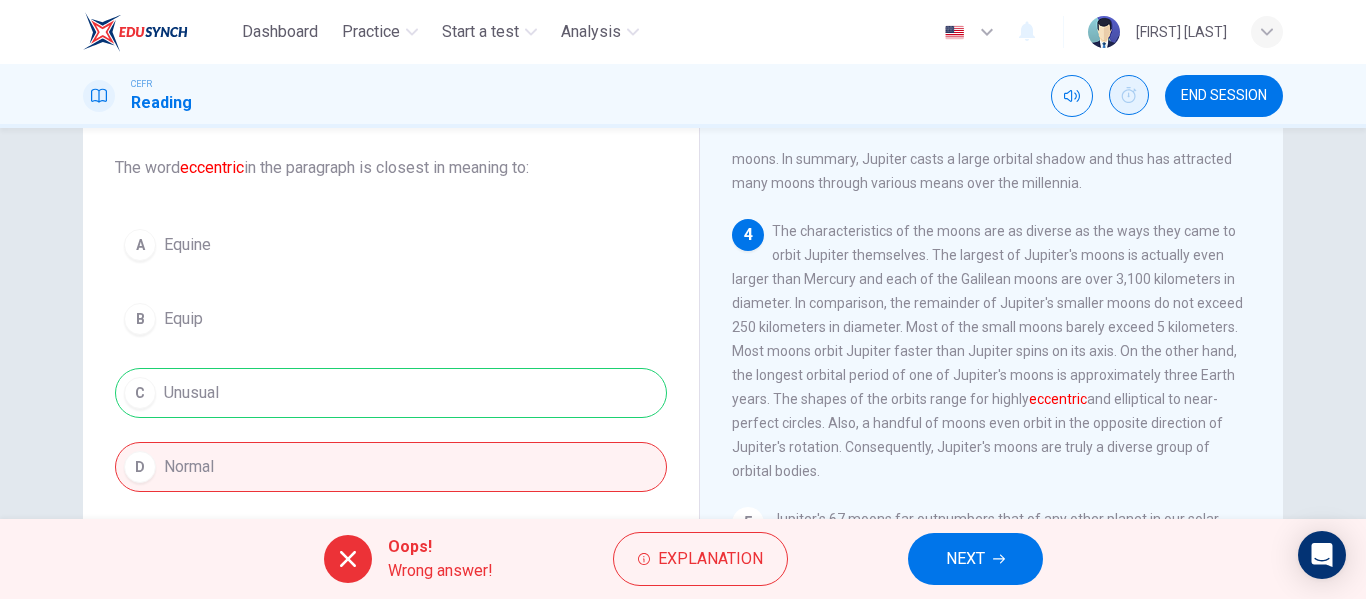 click on "NEXT" at bounding box center [975, 559] 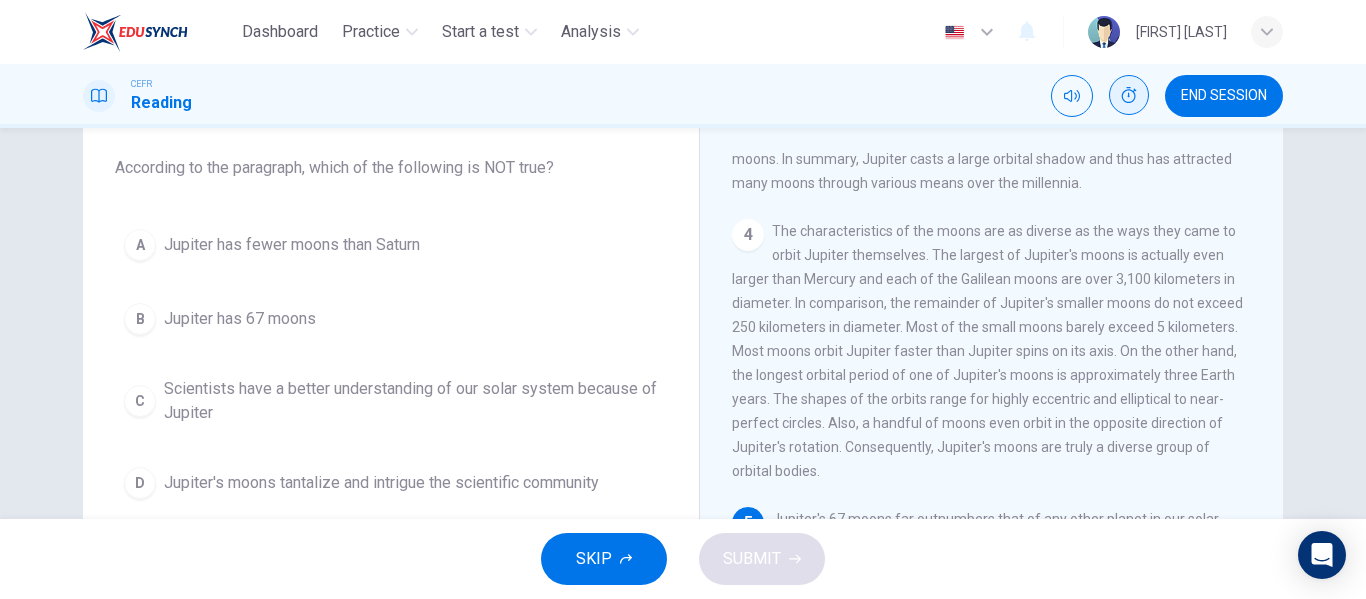 scroll, scrollTop: 1013, scrollLeft: 0, axis: vertical 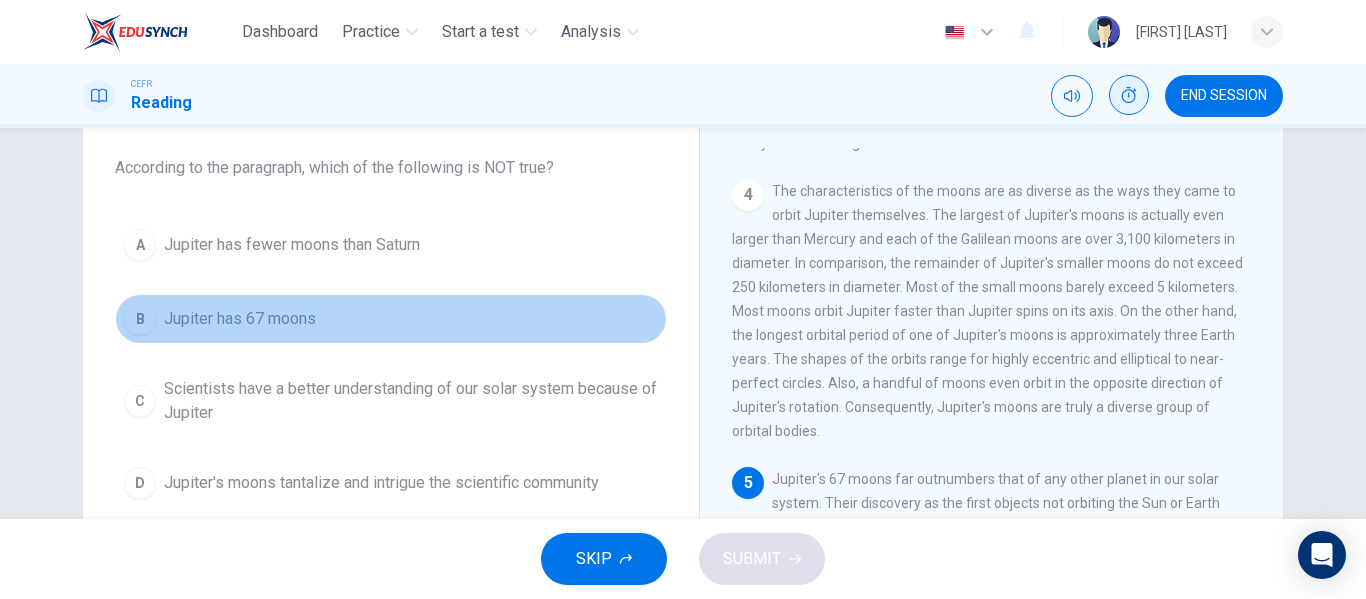 click on "B Jupiter has 67 moons" at bounding box center [391, 319] 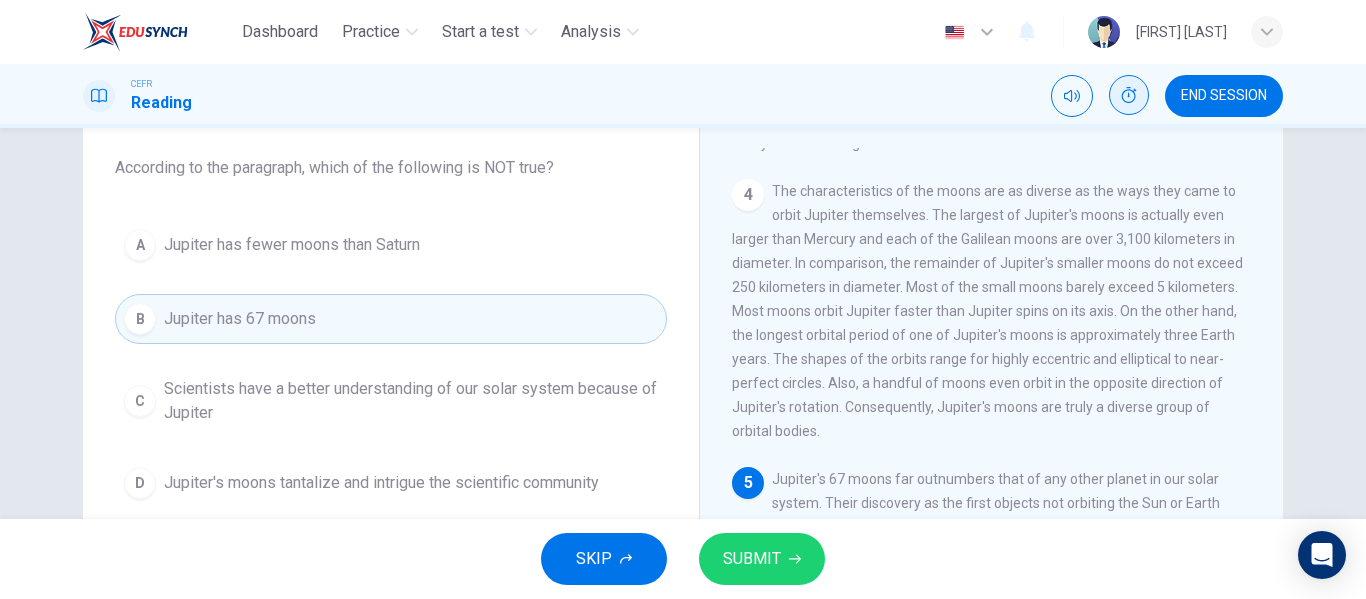 click on "SUBMIT" at bounding box center (752, 559) 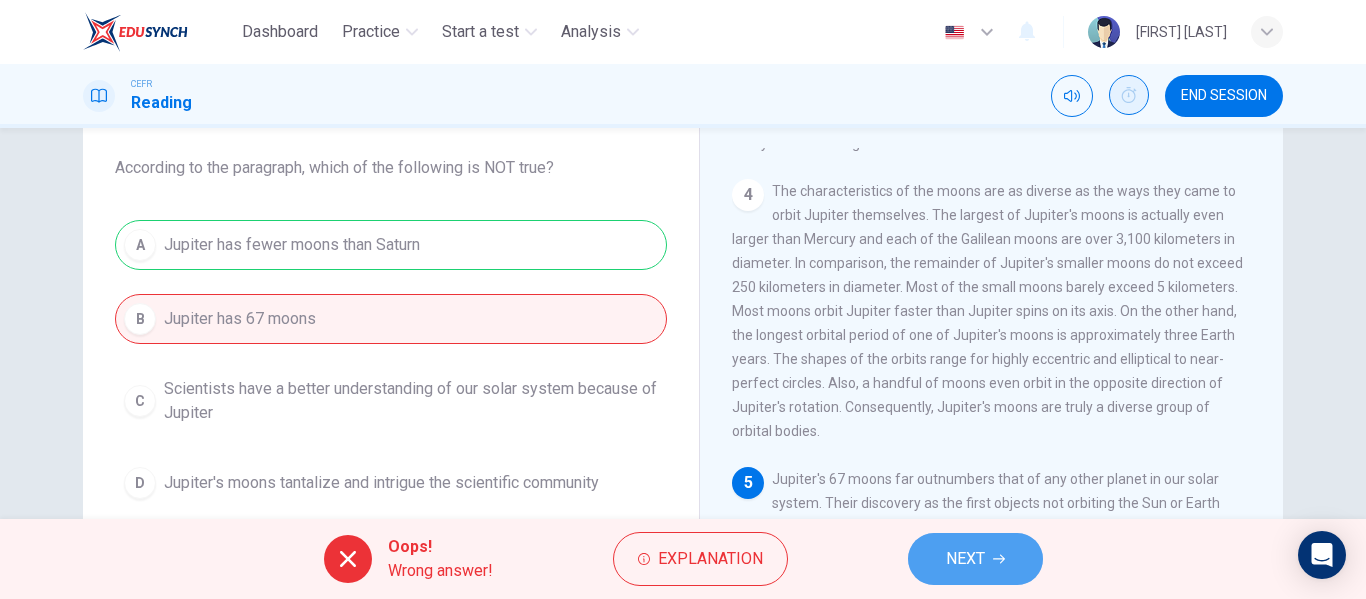 click on "NEXT" at bounding box center [965, 559] 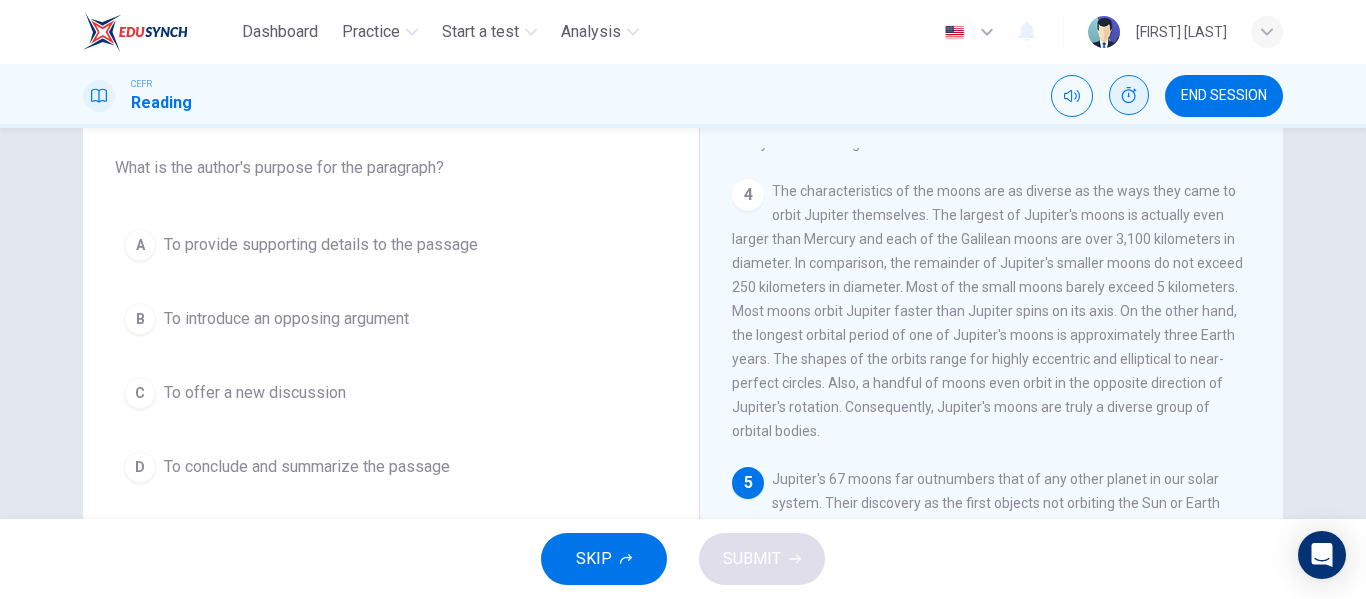 click on "B To introduce an opposing argument" at bounding box center [391, 319] 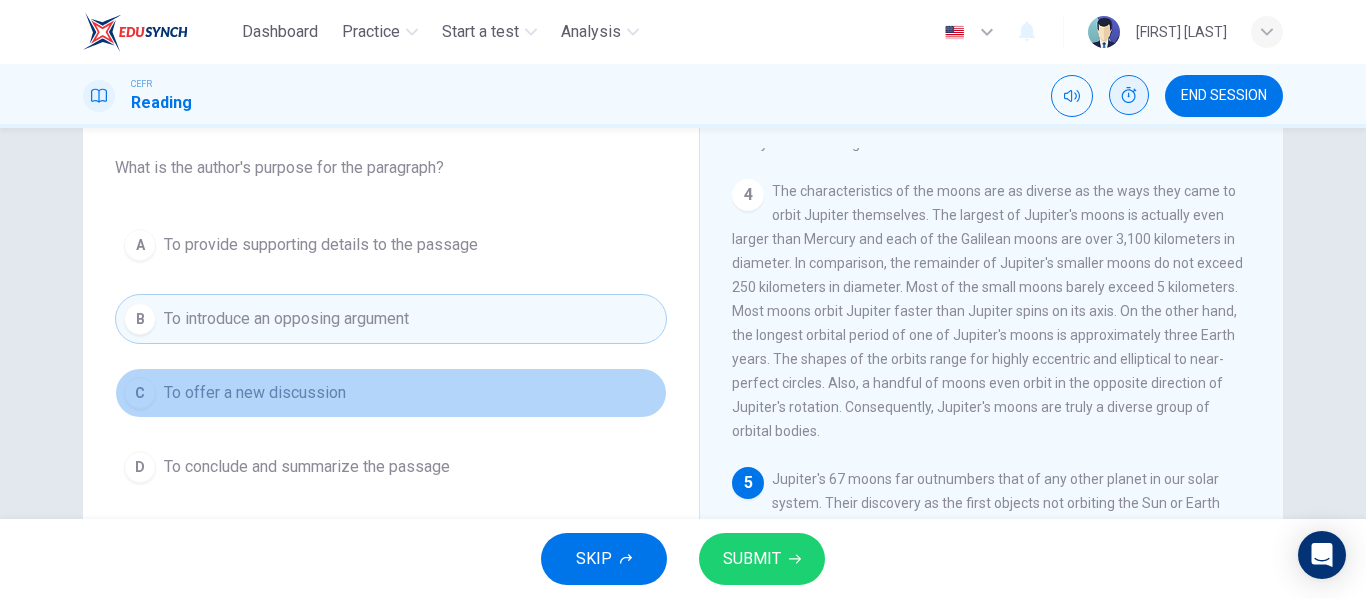 click on "C To offer a new discussion" at bounding box center [391, 393] 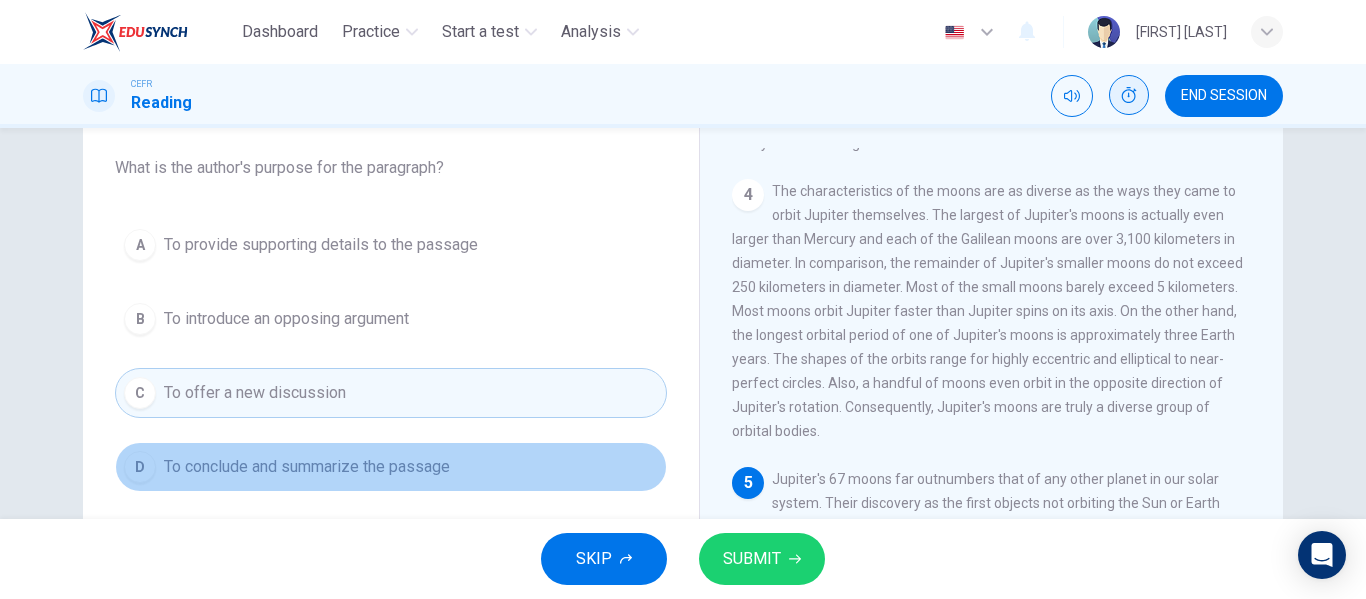 click on "D To conclude and summarize the passage" at bounding box center [391, 467] 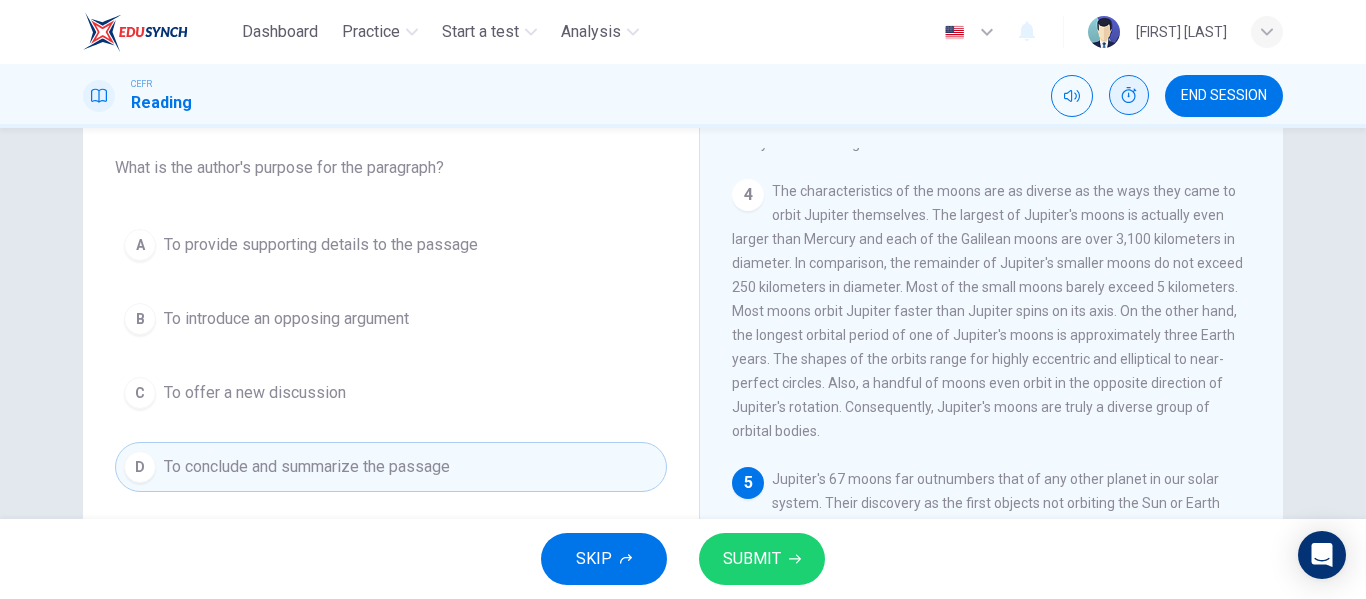 click on "A To provide supporting details to the passage" at bounding box center [391, 245] 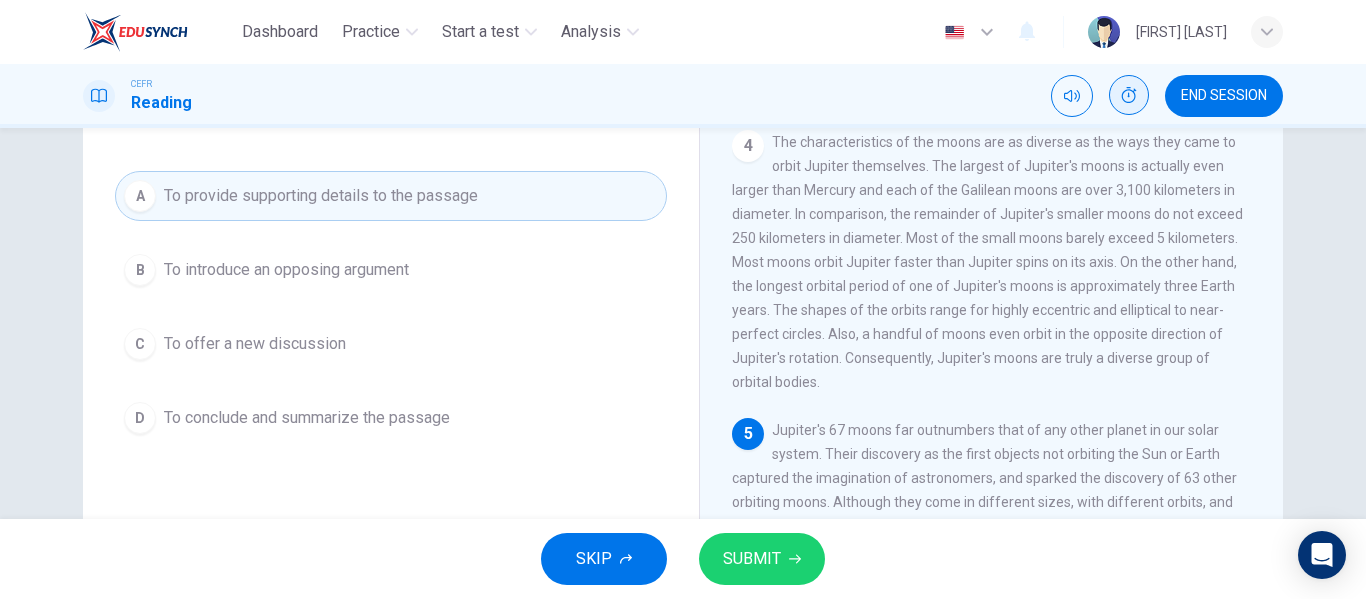 scroll, scrollTop: 108, scrollLeft: 0, axis: vertical 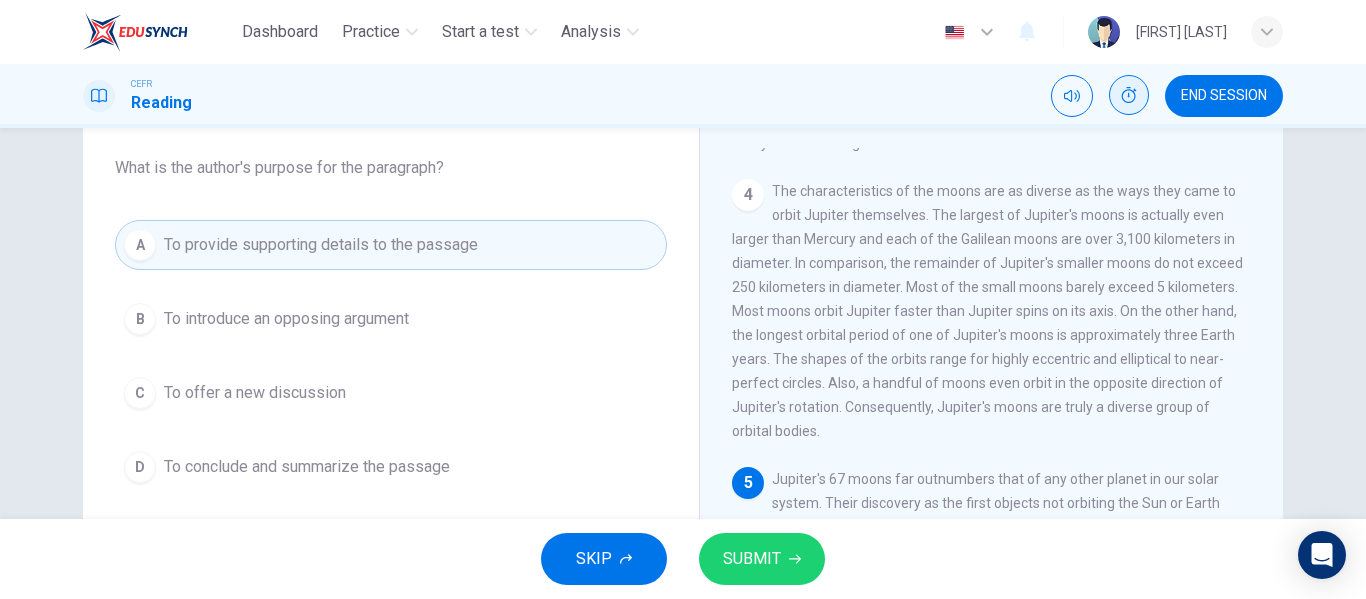 click on "SUBMIT" at bounding box center [762, 559] 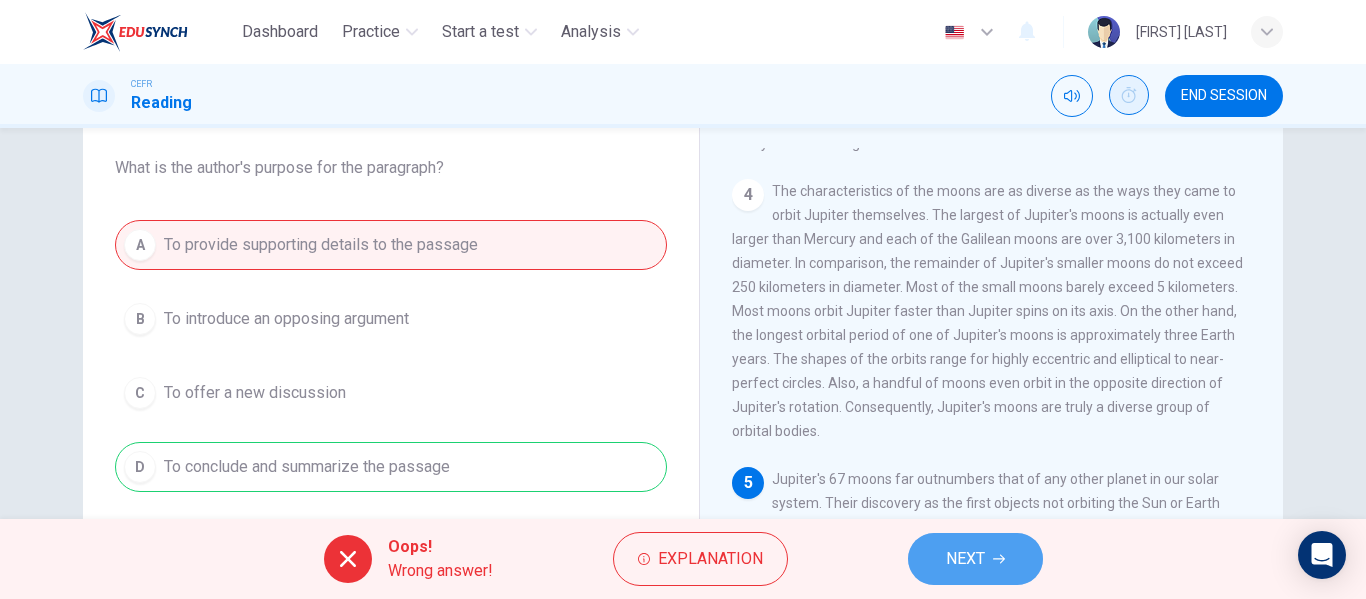 click on "NEXT" at bounding box center (975, 559) 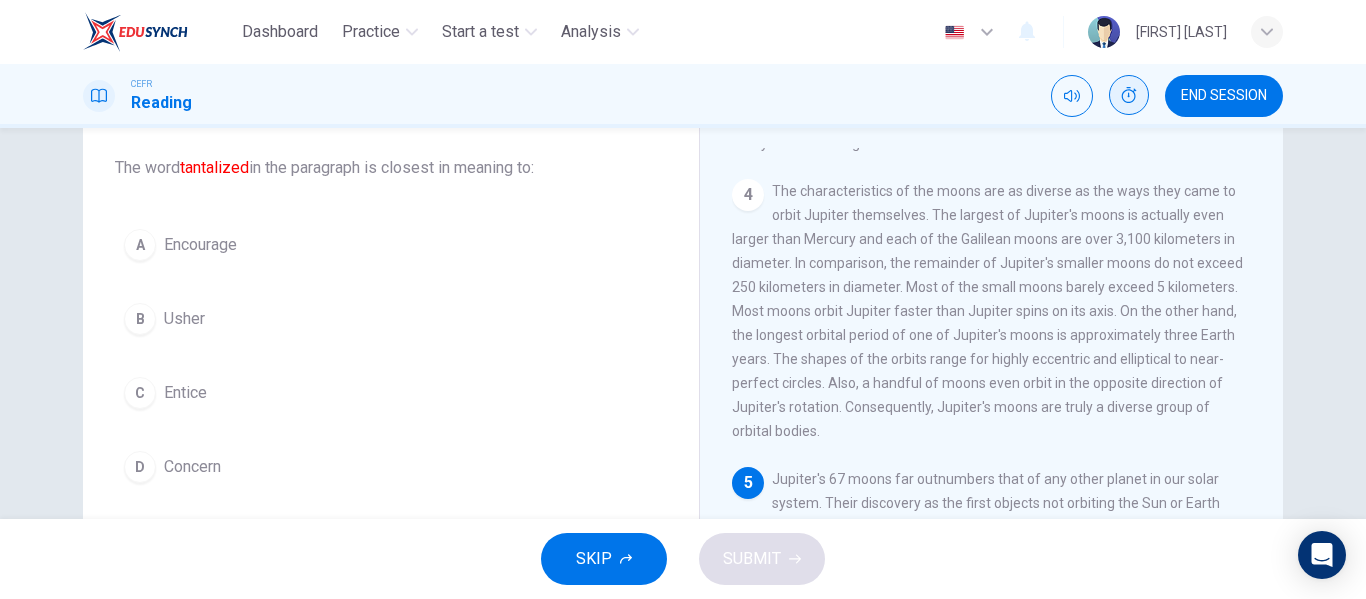 scroll, scrollTop: 1013, scrollLeft: 0, axis: vertical 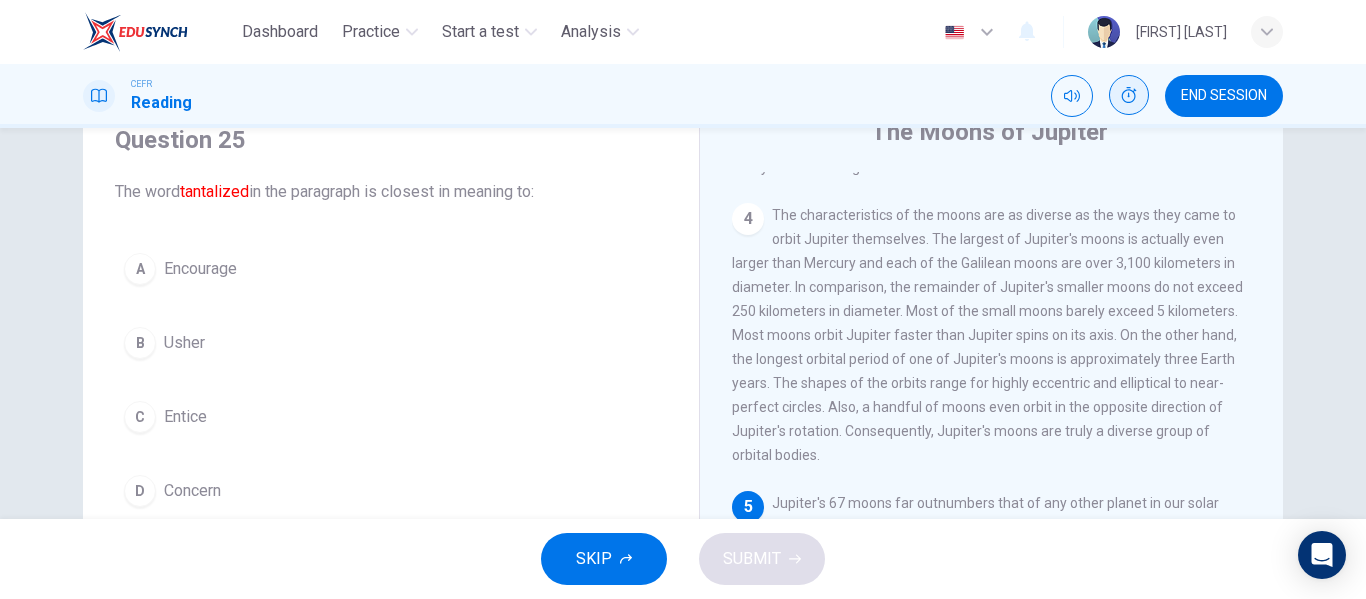 click on "Encourage" at bounding box center (200, 269) 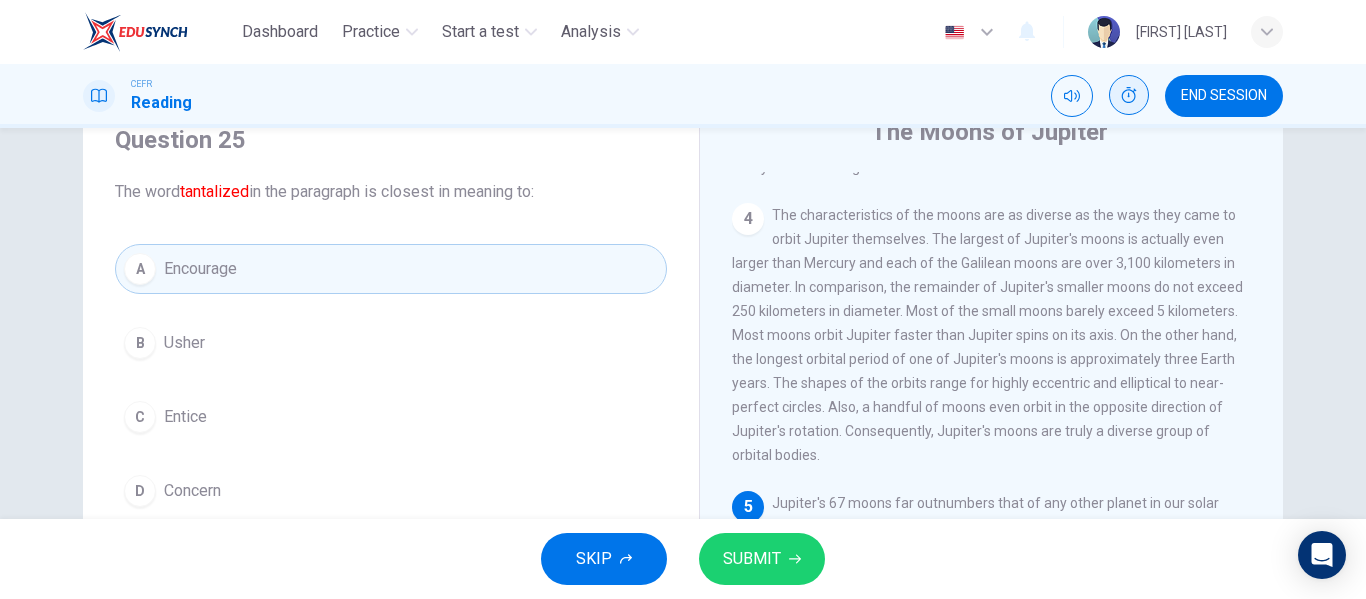 click on "SUBMIT" at bounding box center (762, 559) 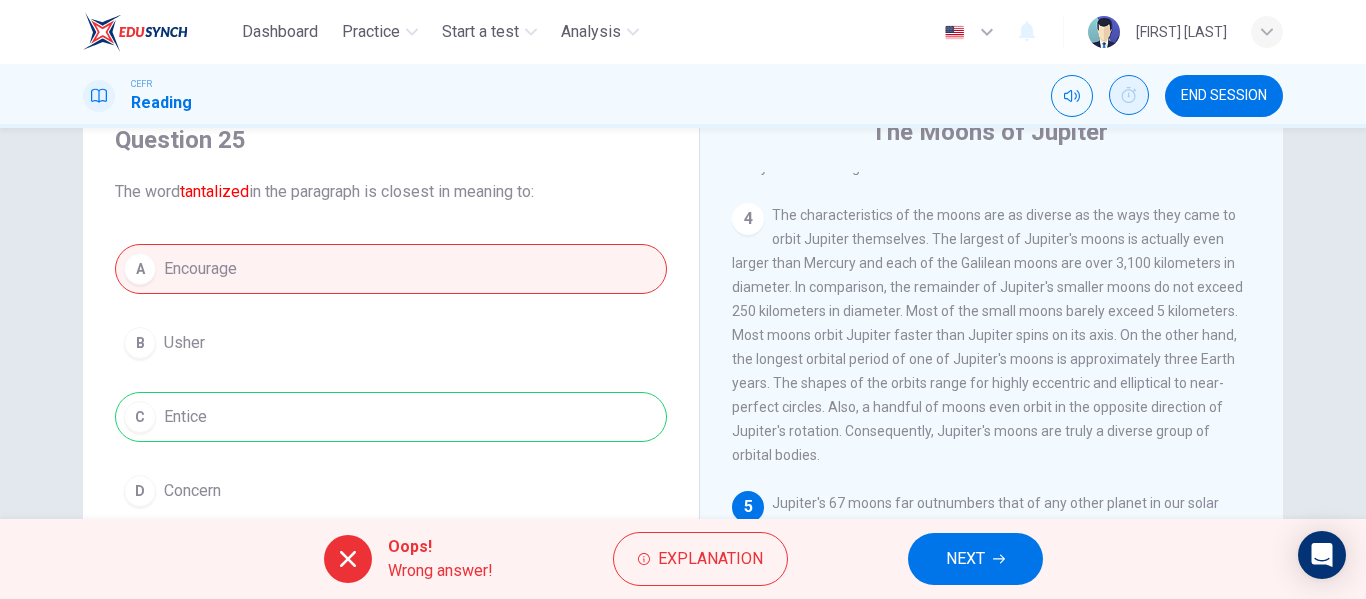 click on "NEXT" at bounding box center (965, 559) 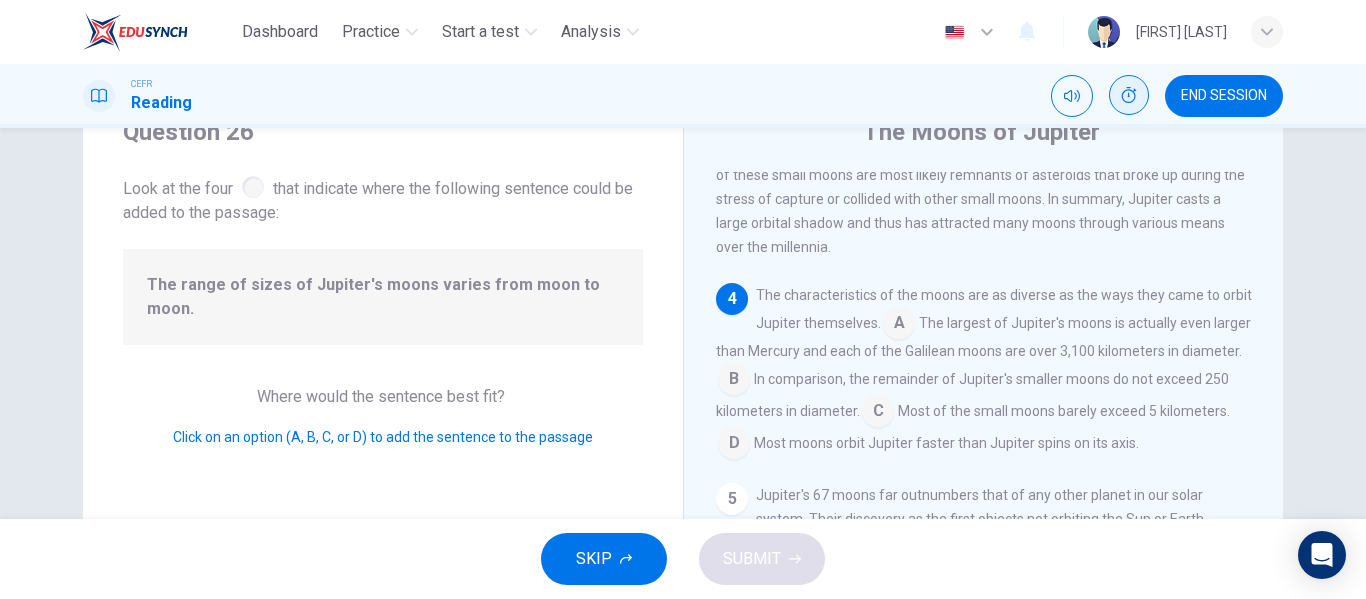 scroll, scrollTop: 873, scrollLeft: 0, axis: vertical 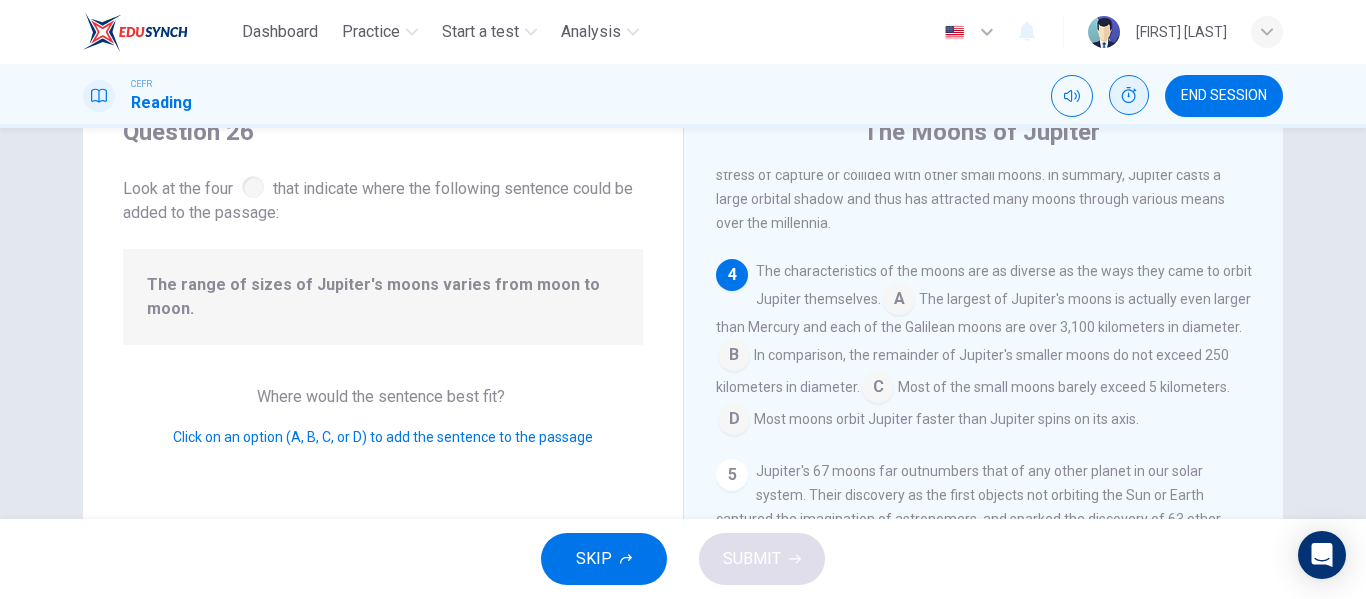 click at bounding box center (899, 301) 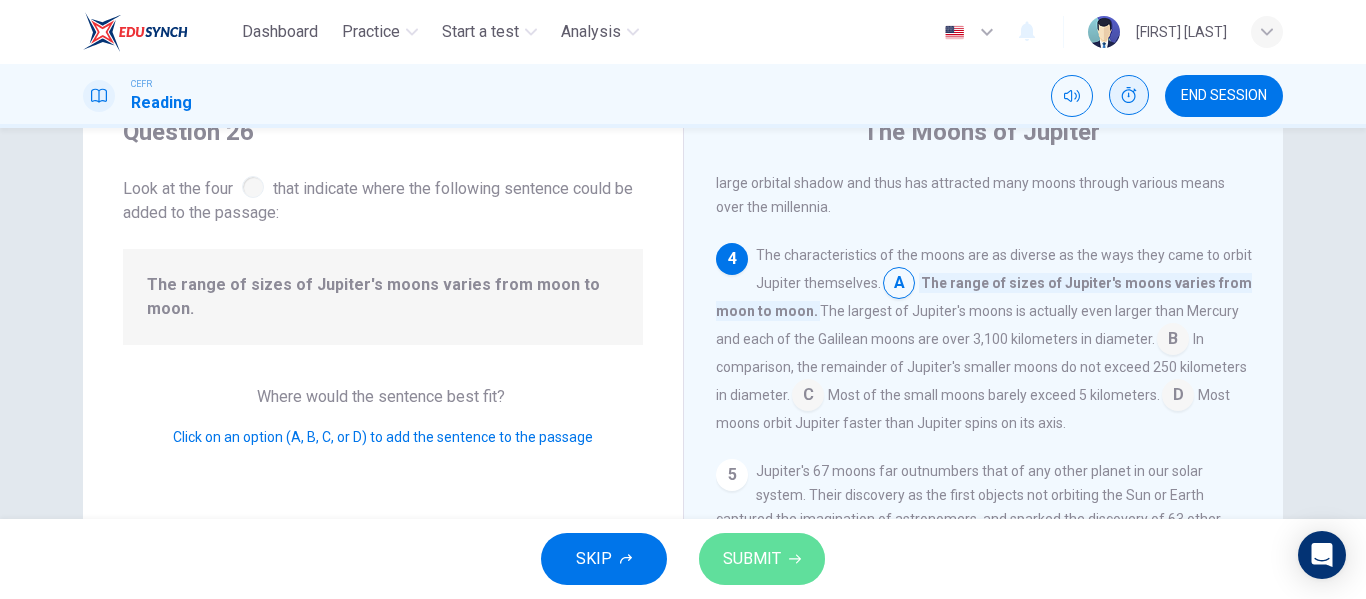 click on "SUBMIT" at bounding box center (762, 559) 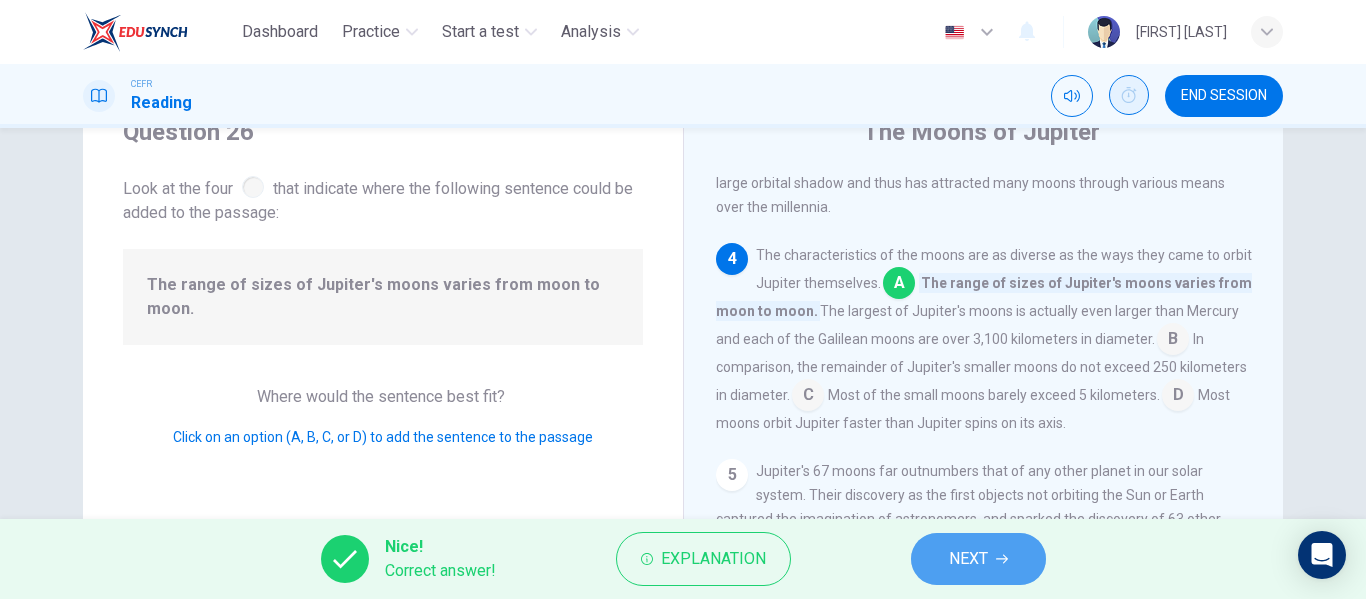click on "NEXT" at bounding box center [978, 559] 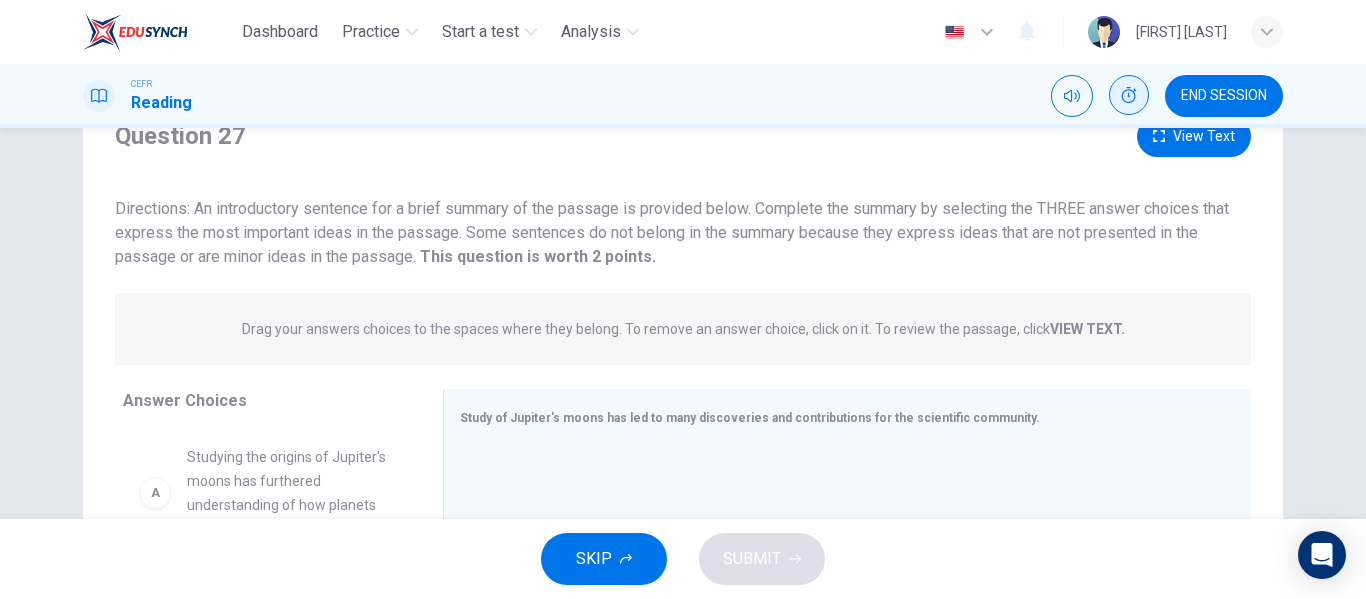 scroll, scrollTop: 284, scrollLeft: 0, axis: vertical 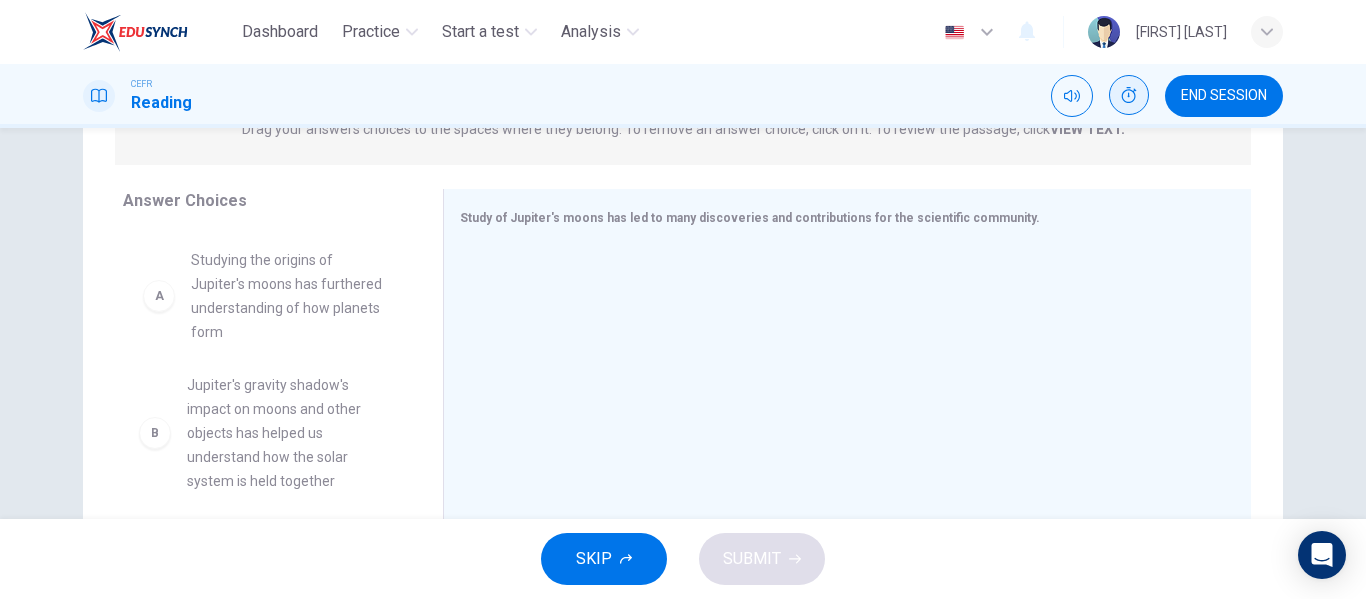 drag, startPoint x: 162, startPoint y: 306, endPoint x: 177, endPoint y: 302, distance: 15.524175 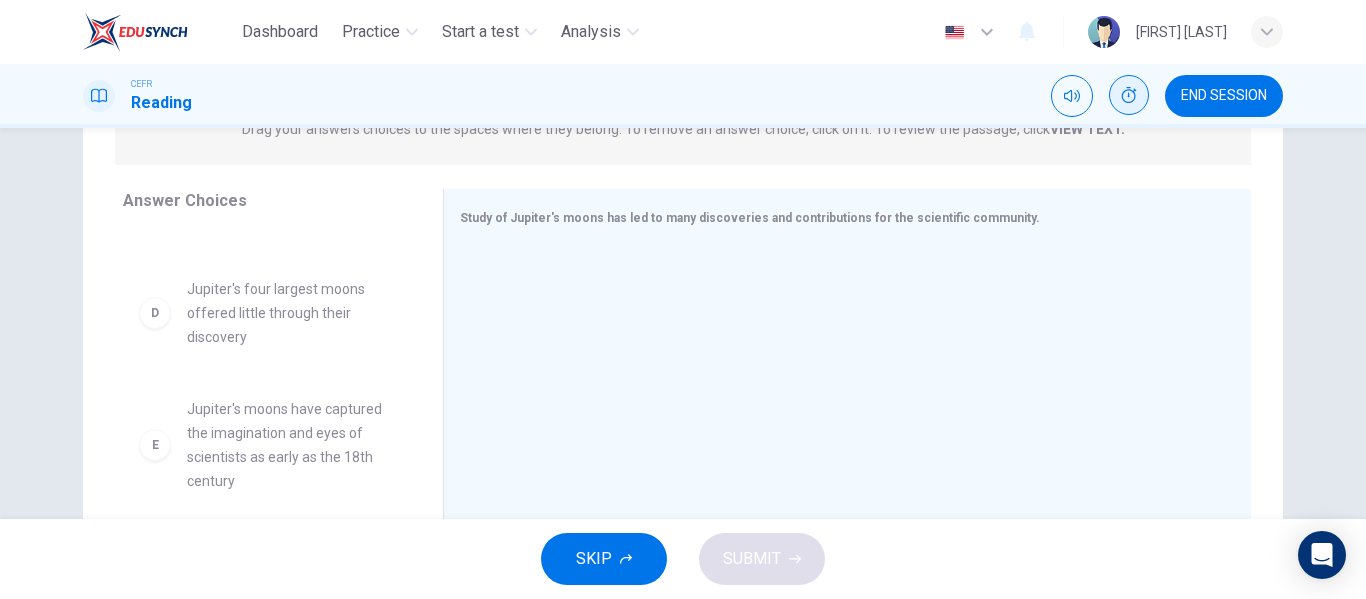 scroll, scrollTop: 468, scrollLeft: 0, axis: vertical 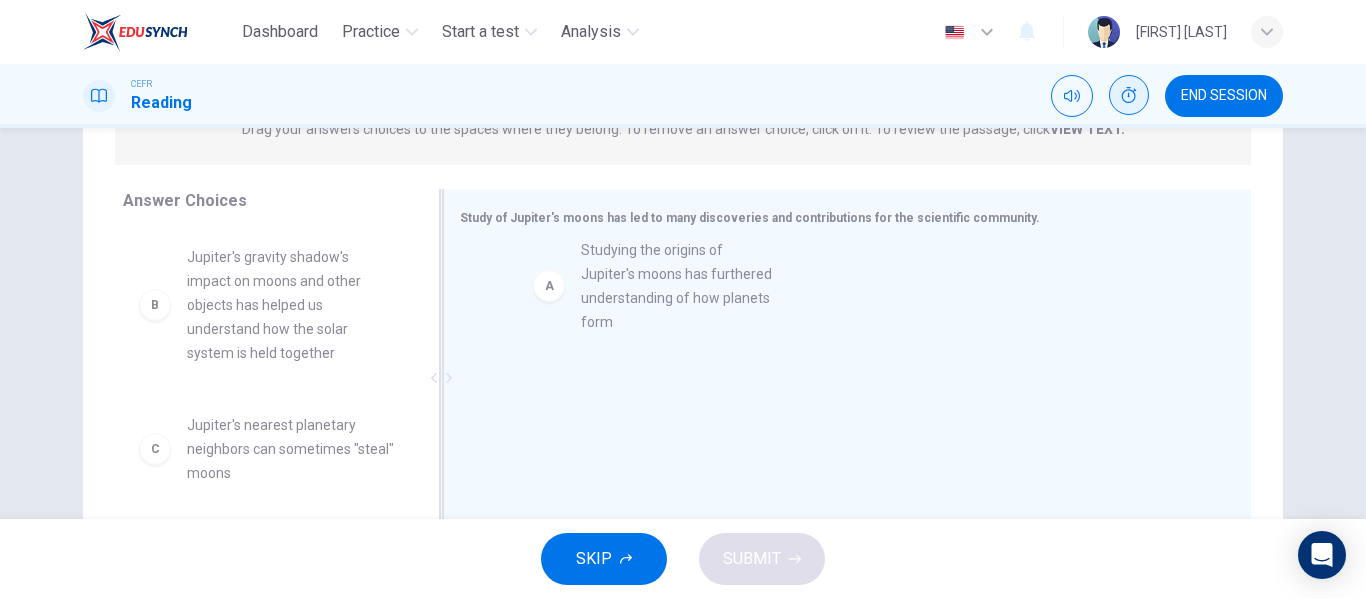 drag, startPoint x: 135, startPoint y: 285, endPoint x: 545, endPoint y: 280, distance: 410.0305 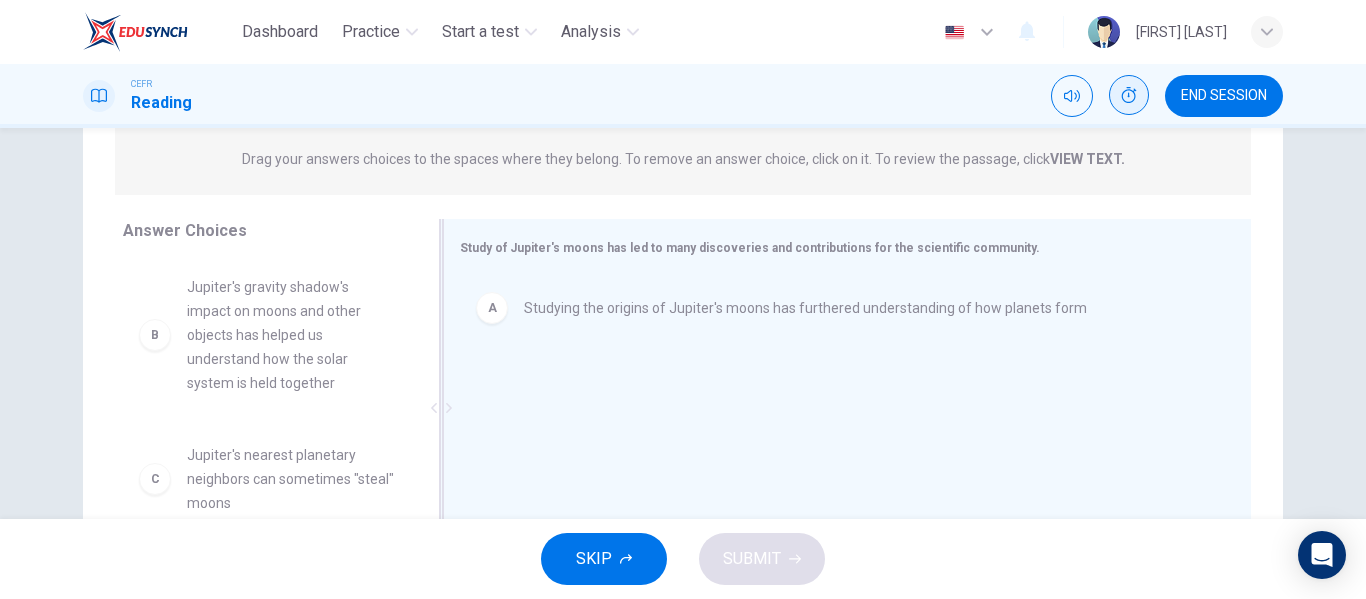 scroll, scrollTop: 284, scrollLeft: 0, axis: vertical 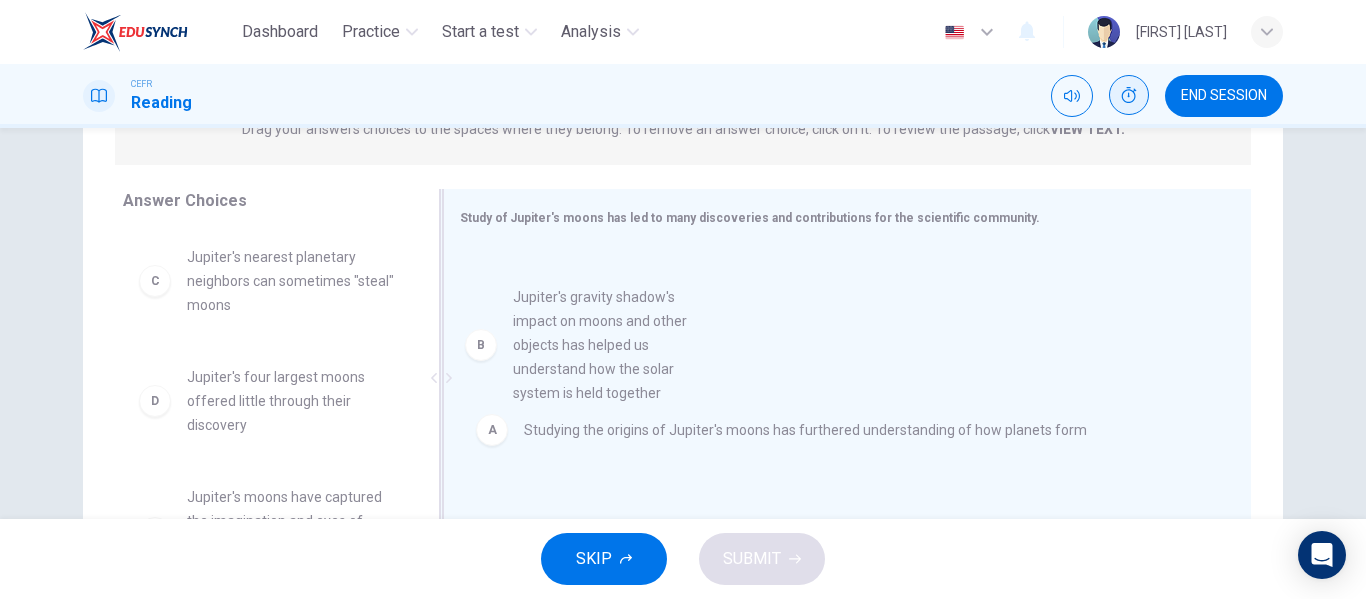 drag, startPoint x: 155, startPoint y: 316, endPoint x: 505, endPoint y: 358, distance: 352.511 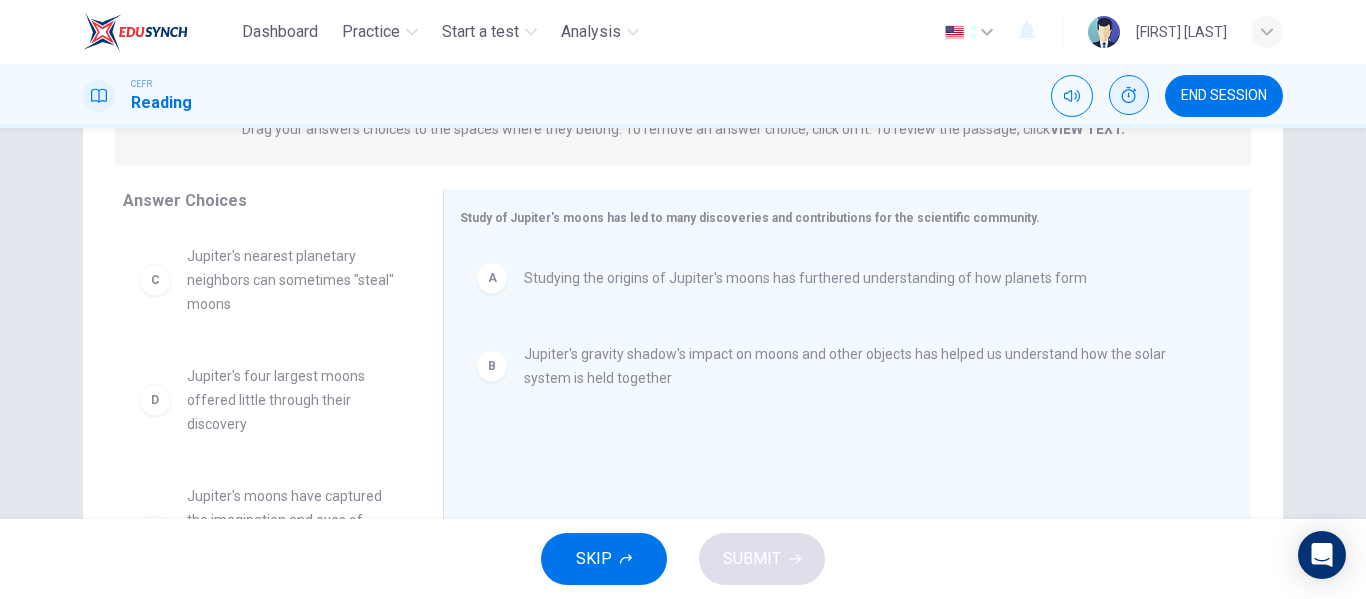scroll, scrollTop: 0, scrollLeft: 0, axis: both 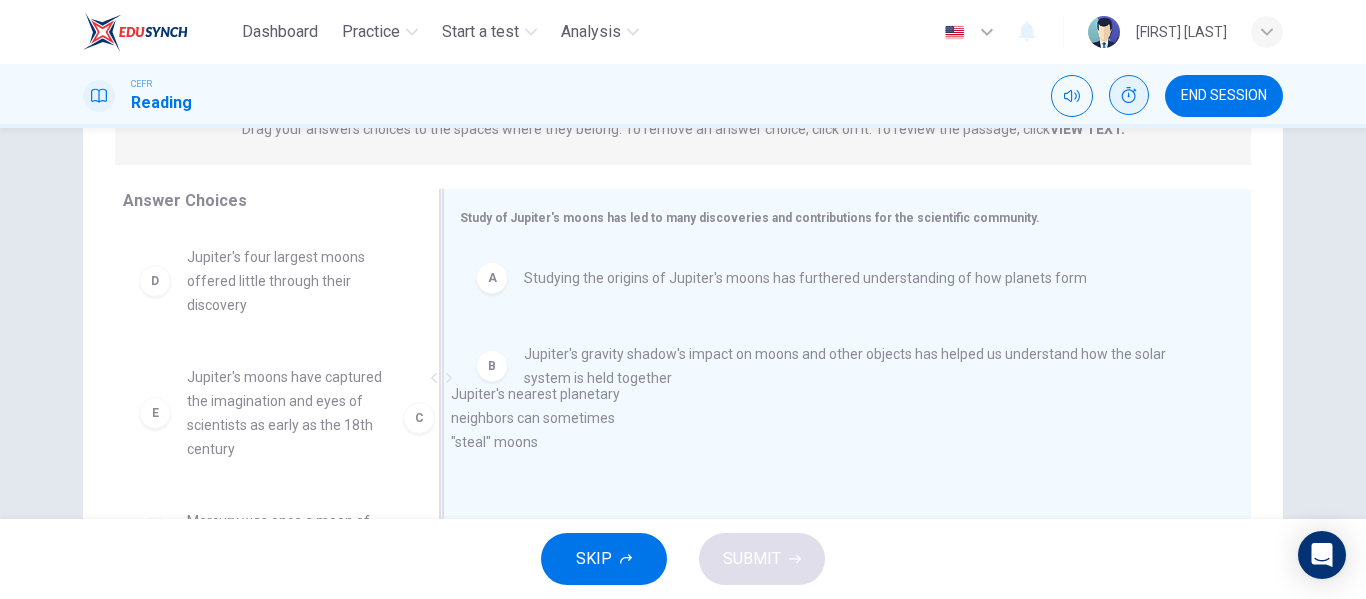 drag, startPoint x: 165, startPoint y: 299, endPoint x: 445, endPoint y: 436, distance: 311.71942 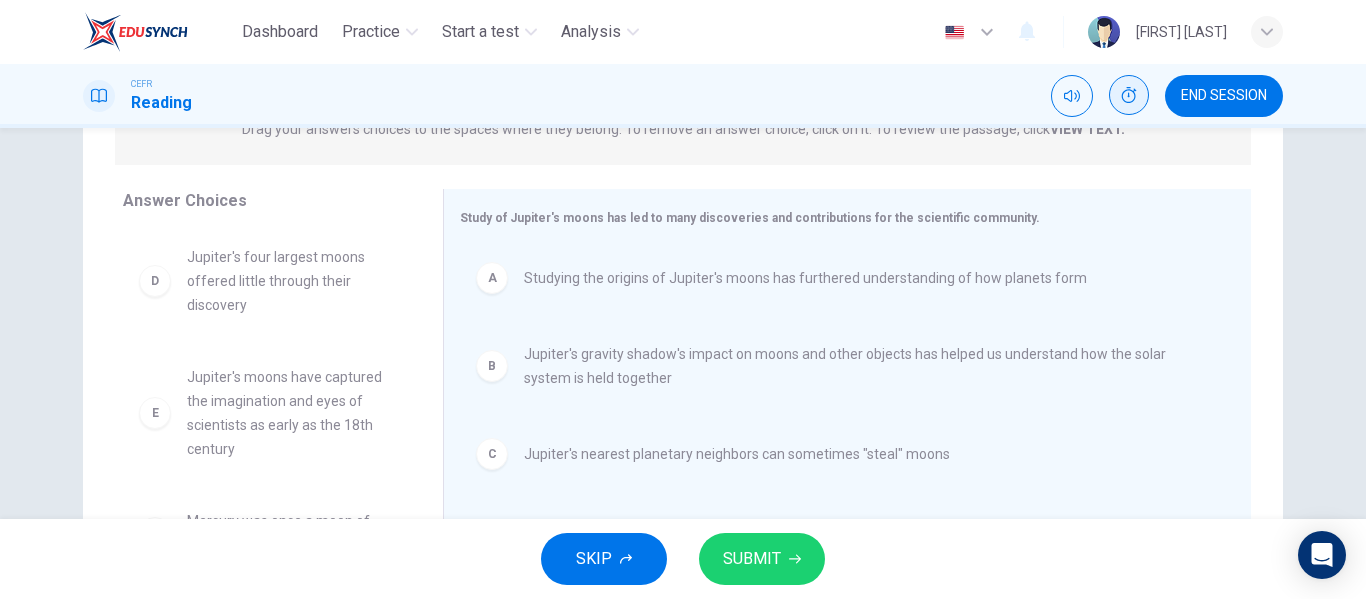 click on "SUBMIT" at bounding box center [762, 559] 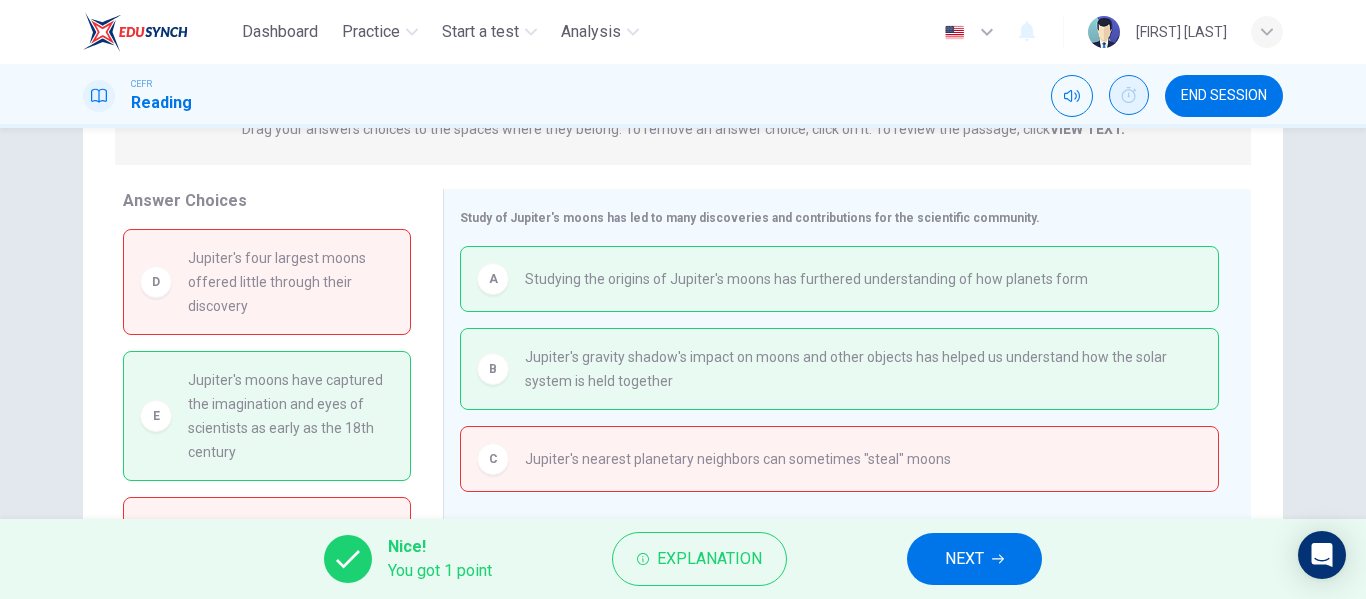 click on "Nice! You got 1
point Explanation NEXT" at bounding box center [683, 559] 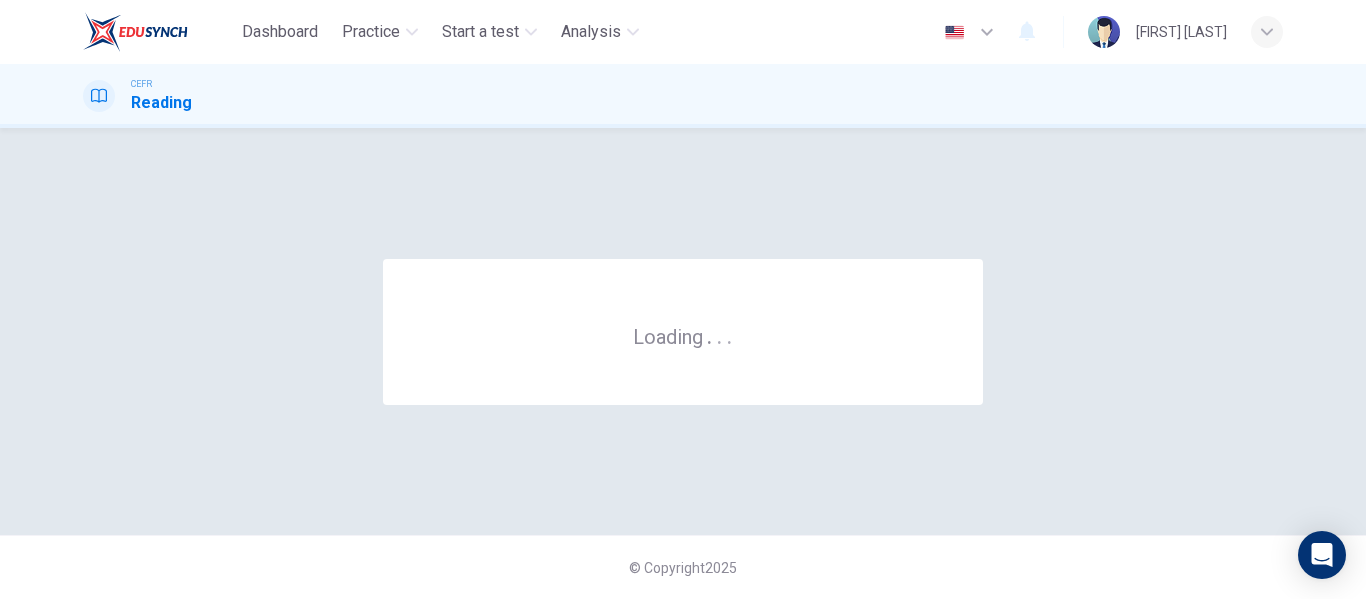 scroll, scrollTop: 0, scrollLeft: 0, axis: both 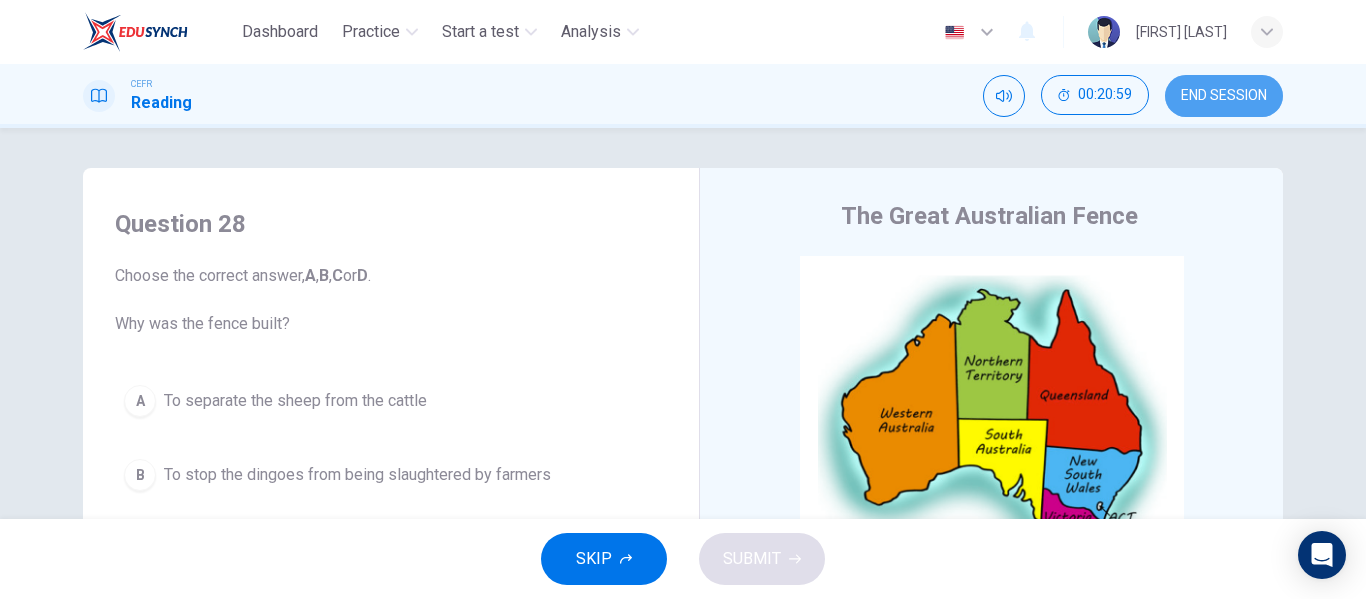 click on "END SESSION" at bounding box center (1224, 96) 